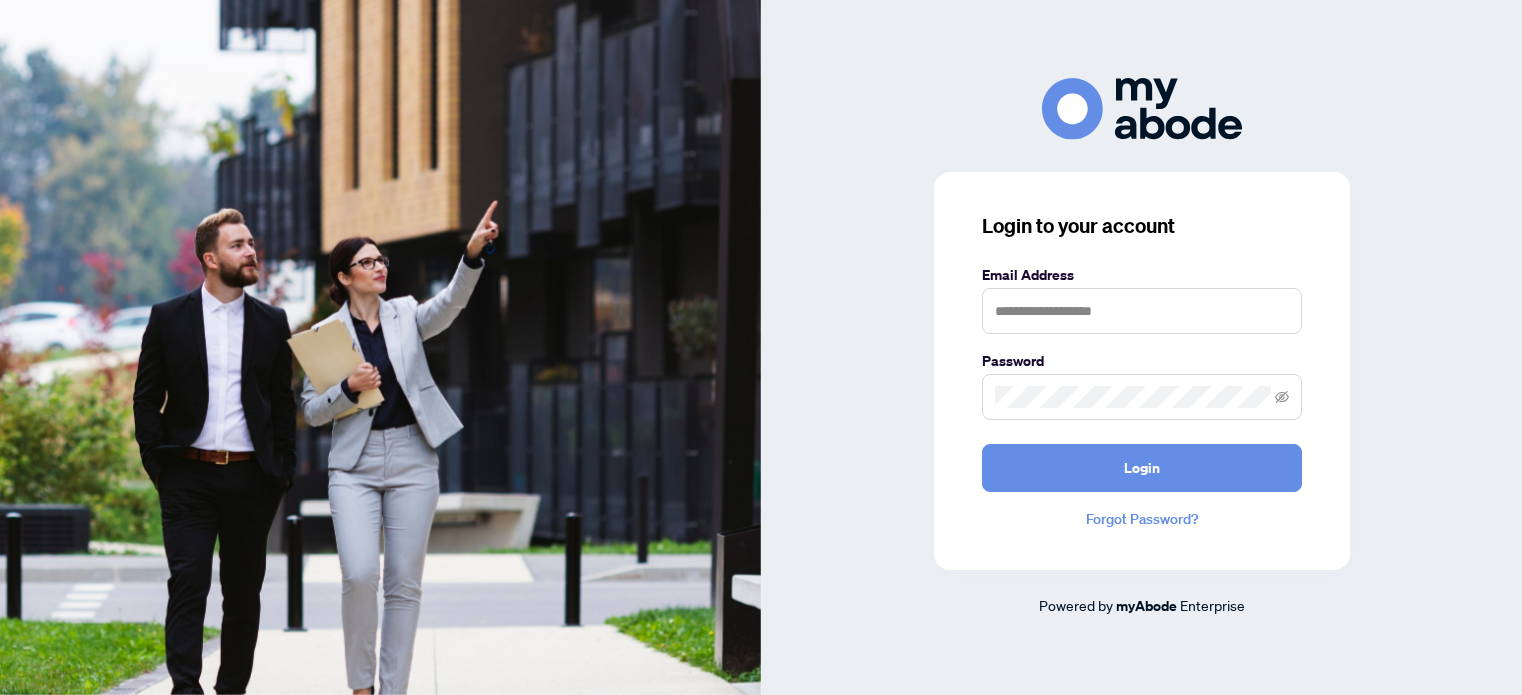 scroll, scrollTop: 0, scrollLeft: 0, axis: both 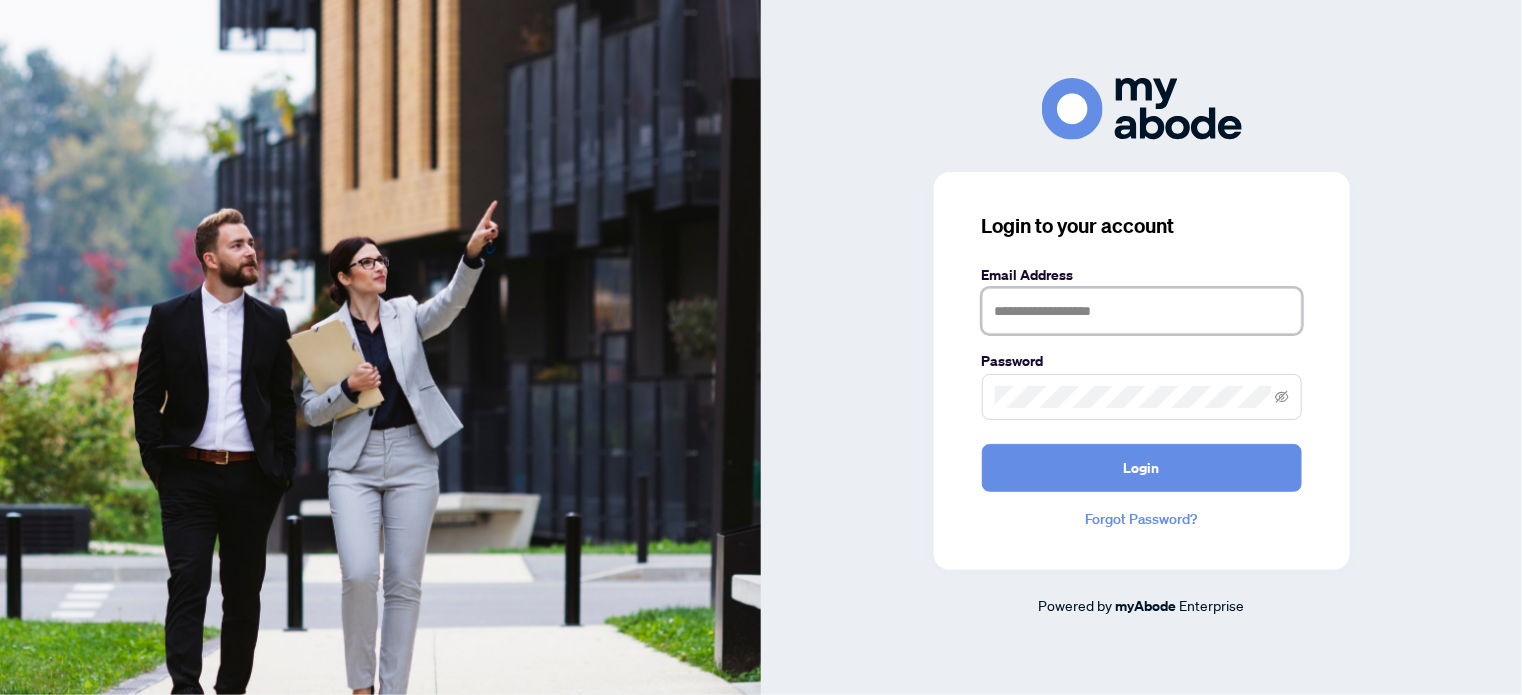 click at bounding box center [1142, 311] 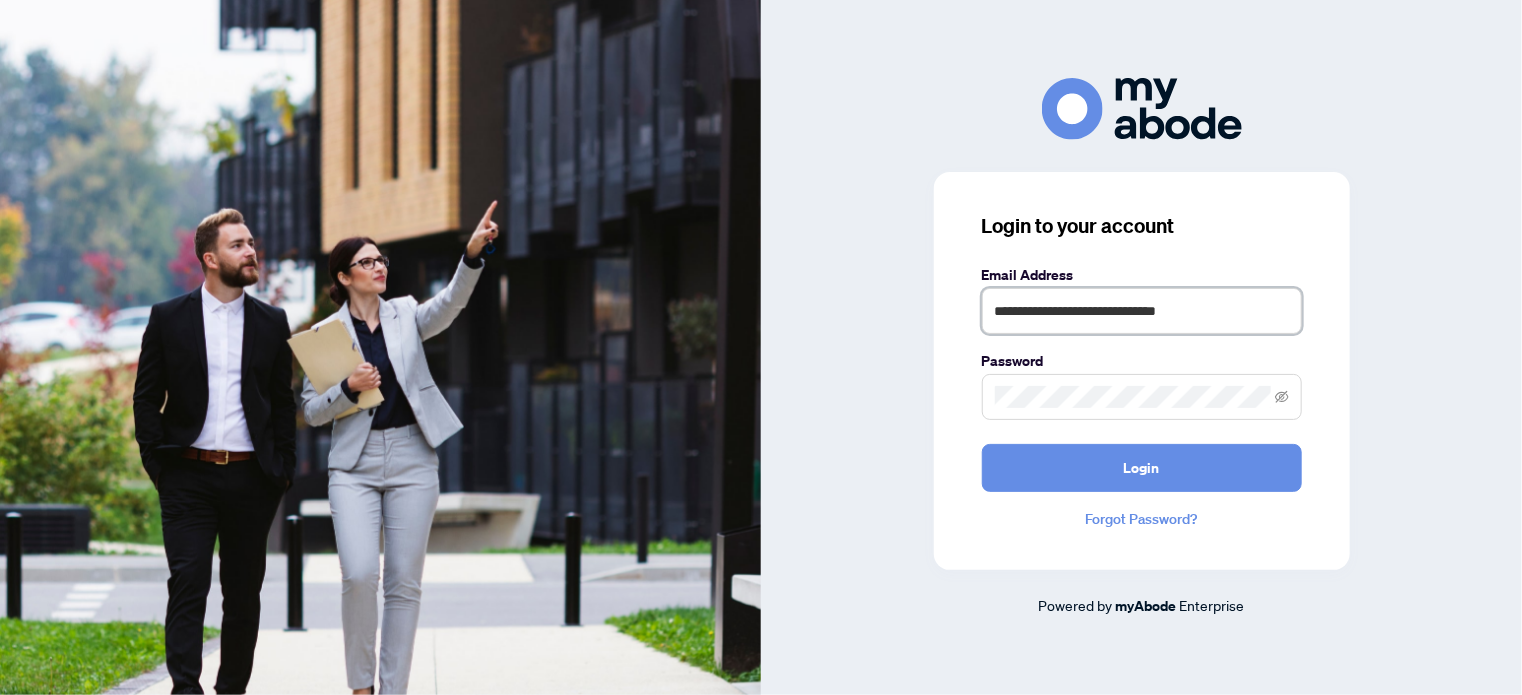 type on "**********" 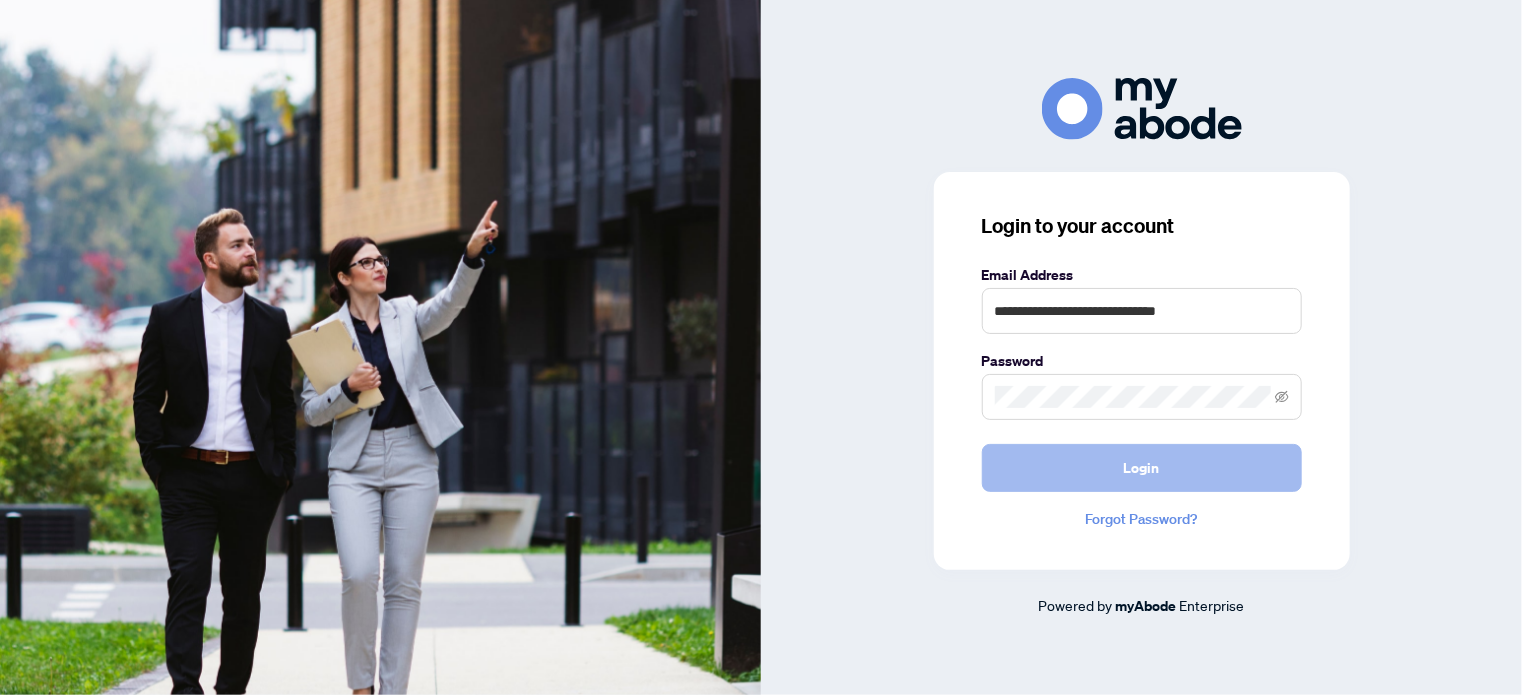 click on "Login" at bounding box center (1142, 468) 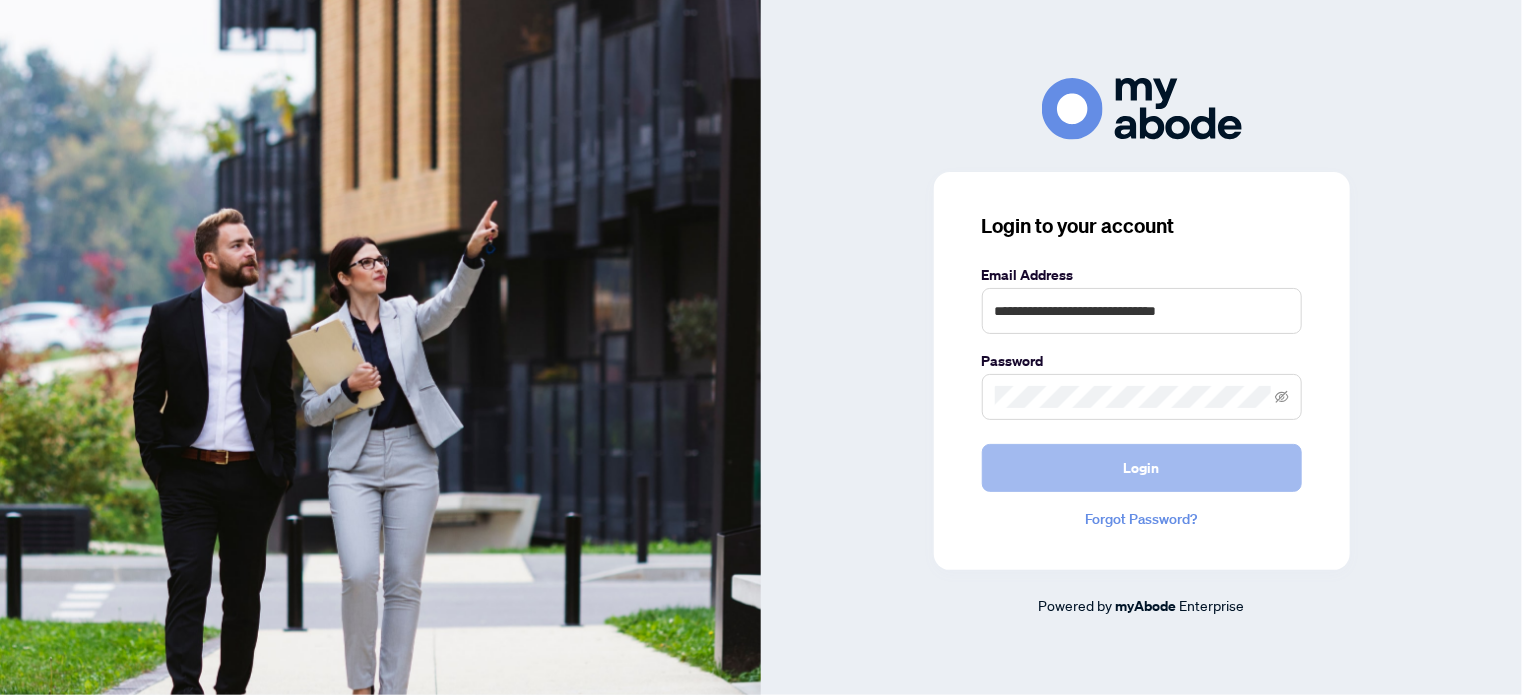 click on "Login" at bounding box center [1142, 468] 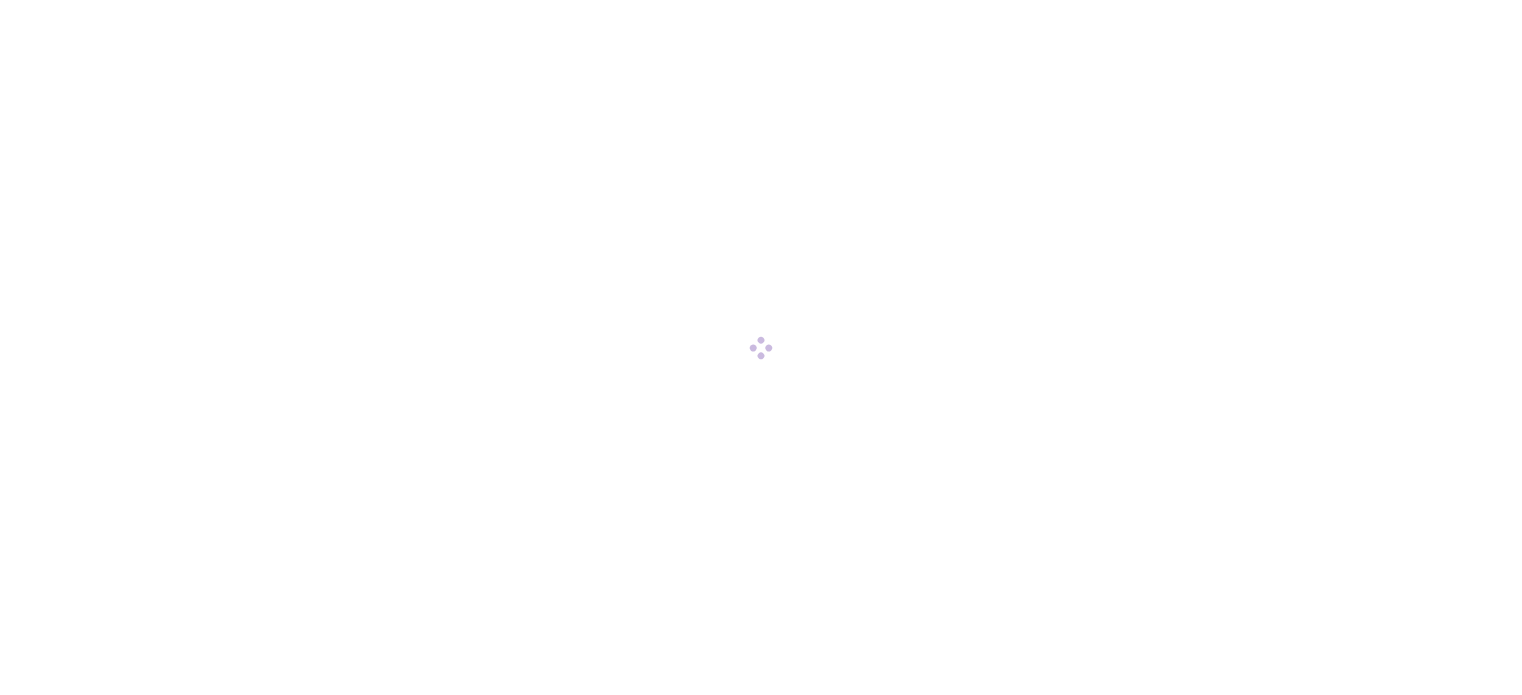 scroll, scrollTop: 0, scrollLeft: 0, axis: both 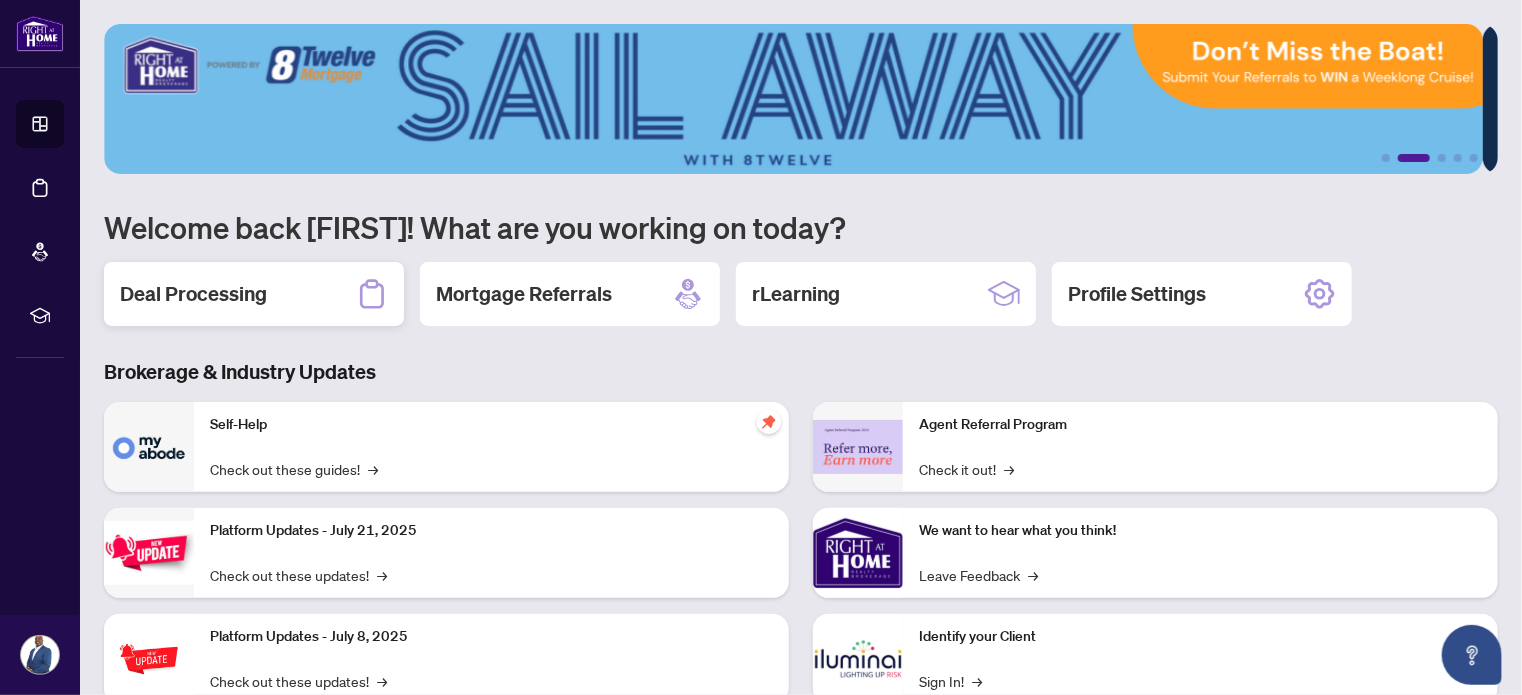 click on "Deal Processing" at bounding box center [254, 294] 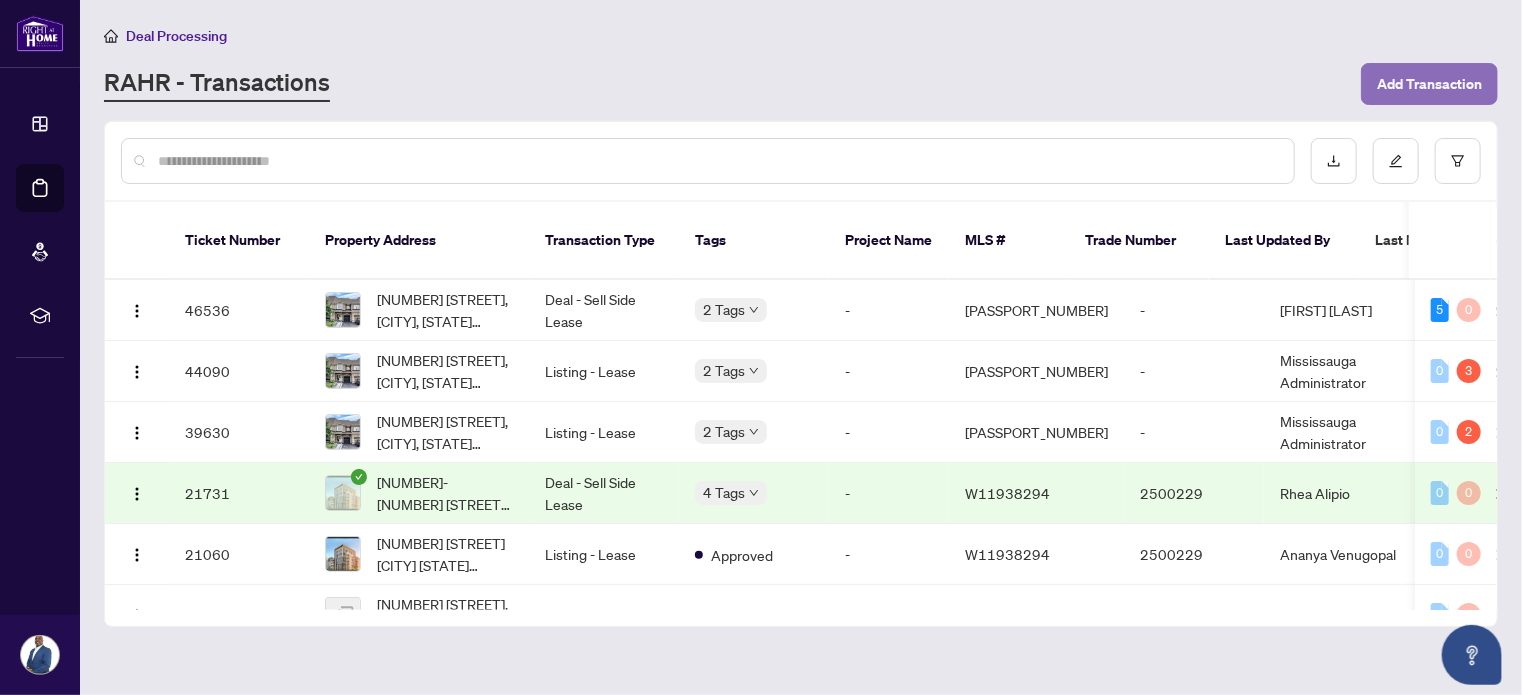 click on "Add Transaction" at bounding box center [1429, 84] 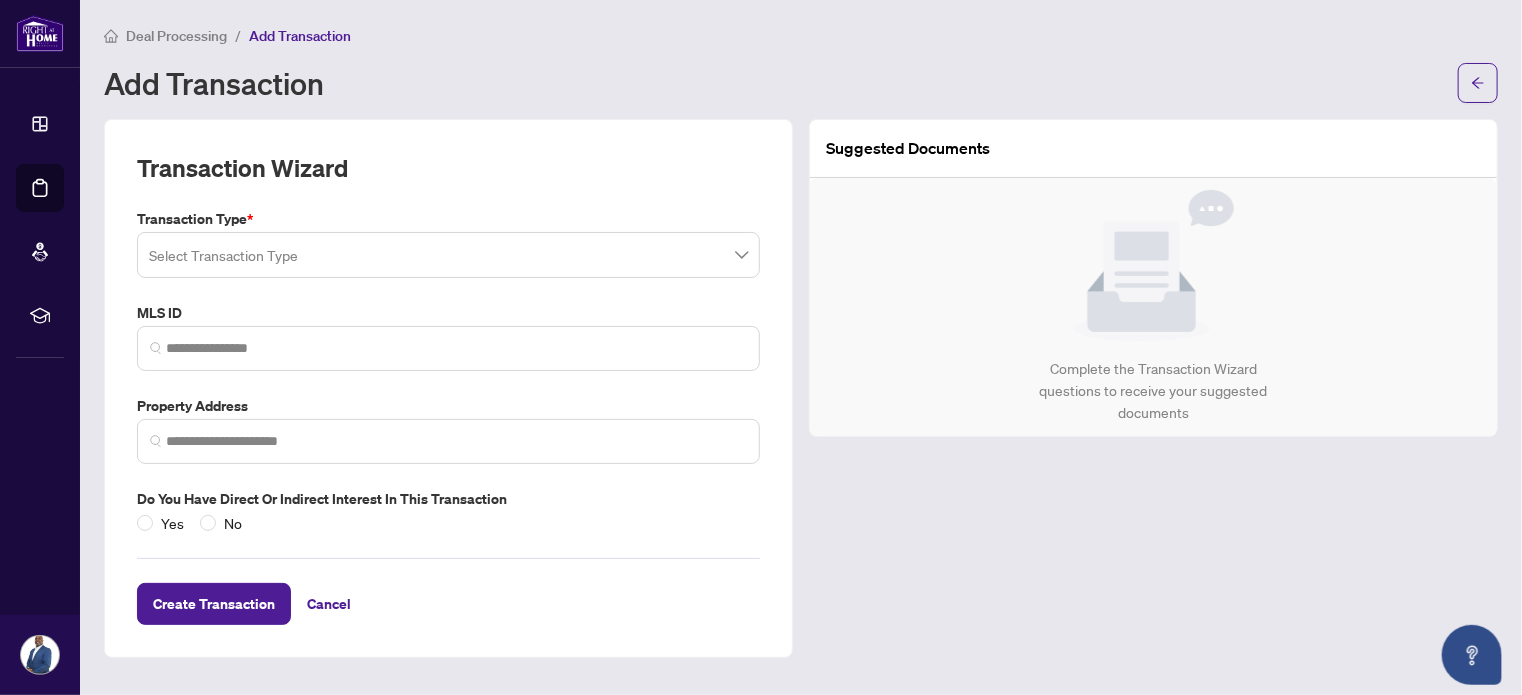 click at bounding box center (448, 255) 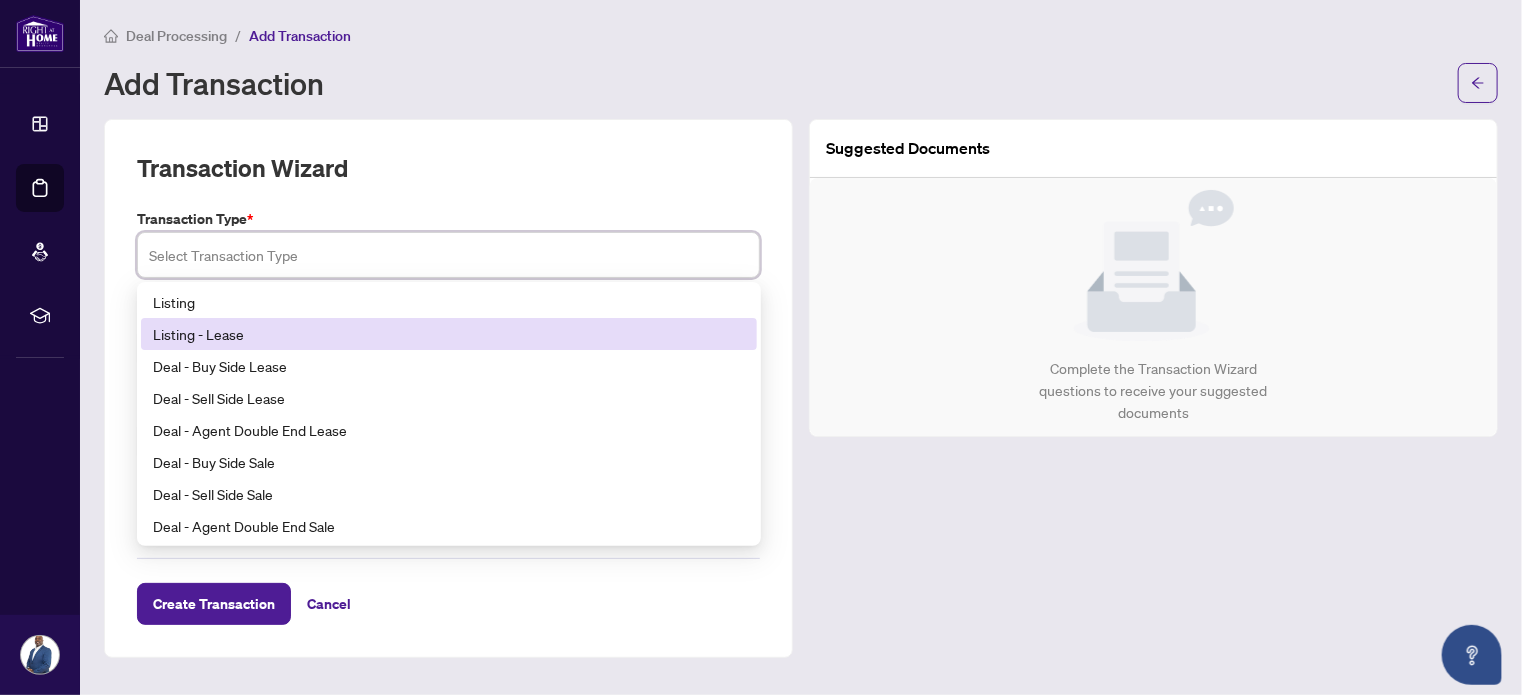 scroll, scrollTop: 100, scrollLeft: 0, axis: vertical 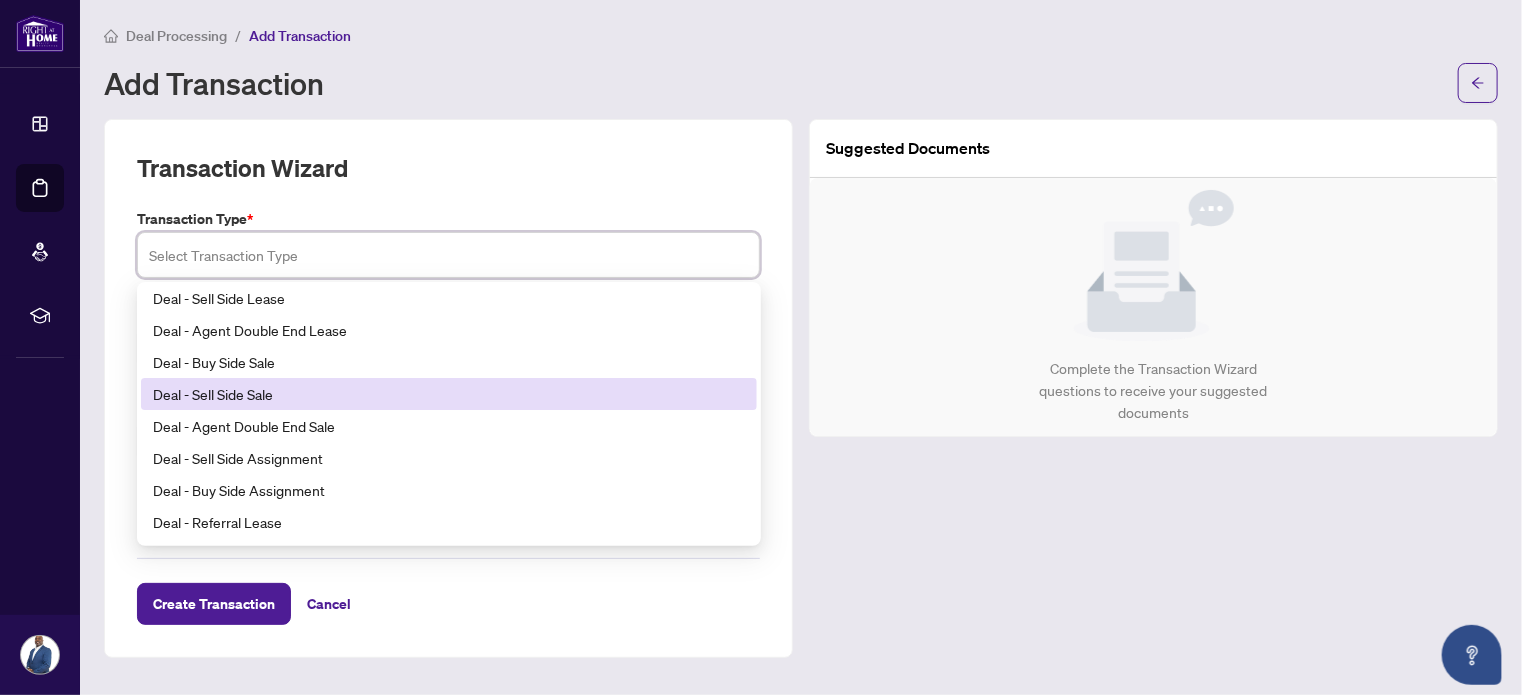 click on "Deal - Sell Side Sale" at bounding box center (449, 394) 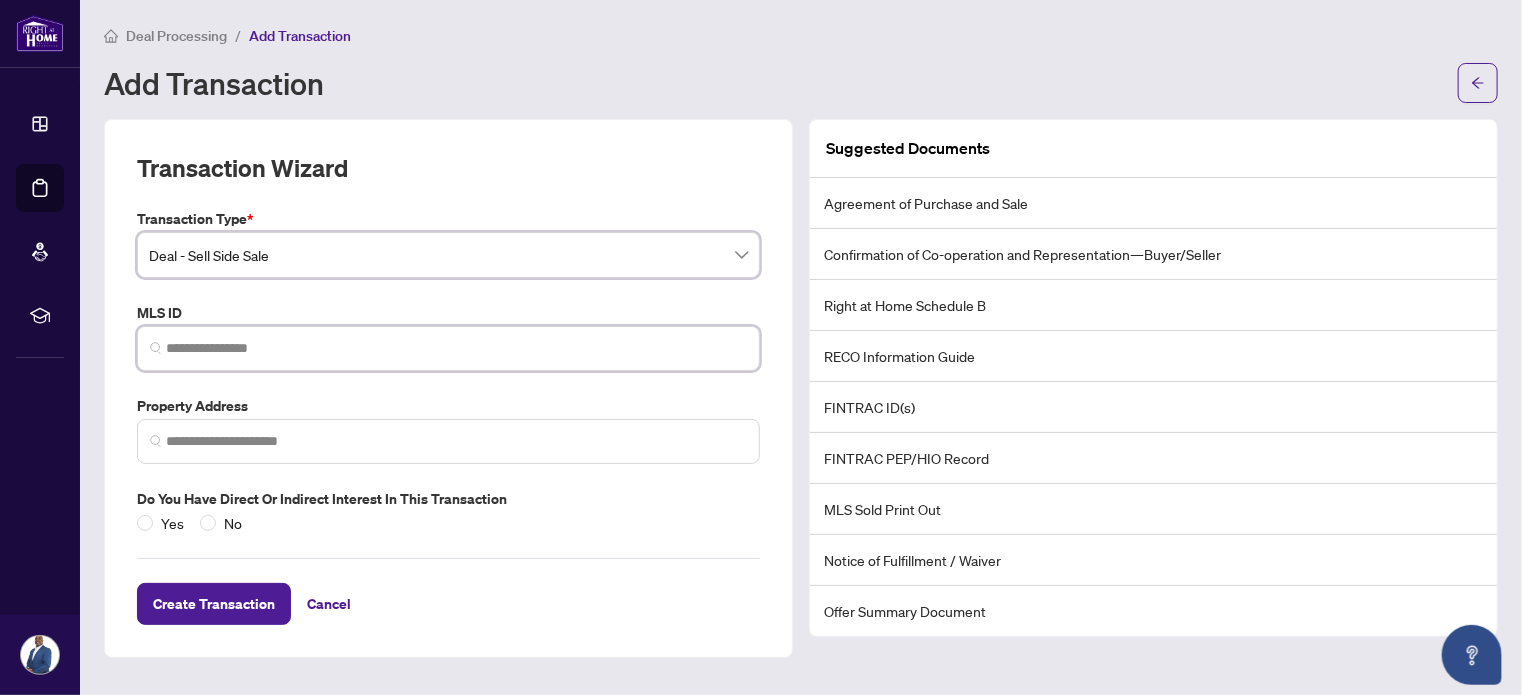 click at bounding box center (456, 348) 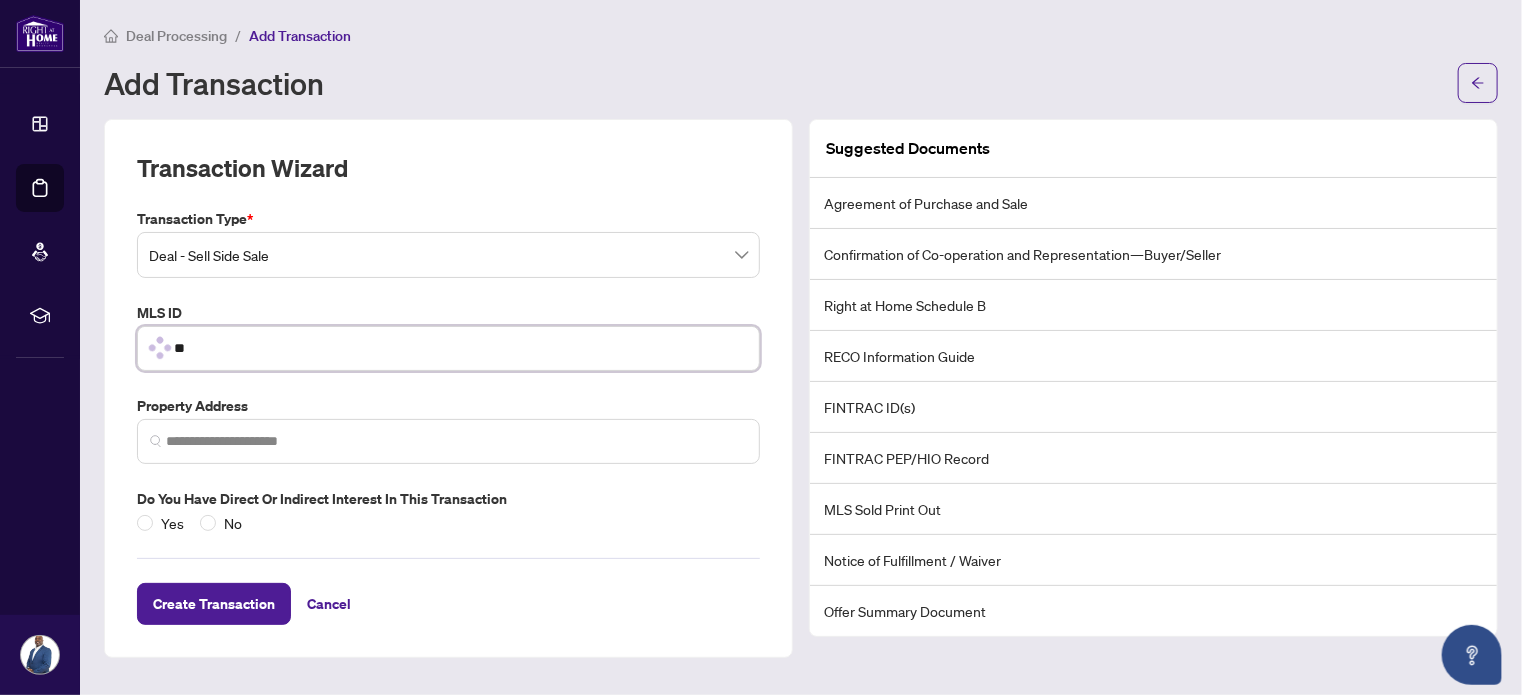 type on "*" 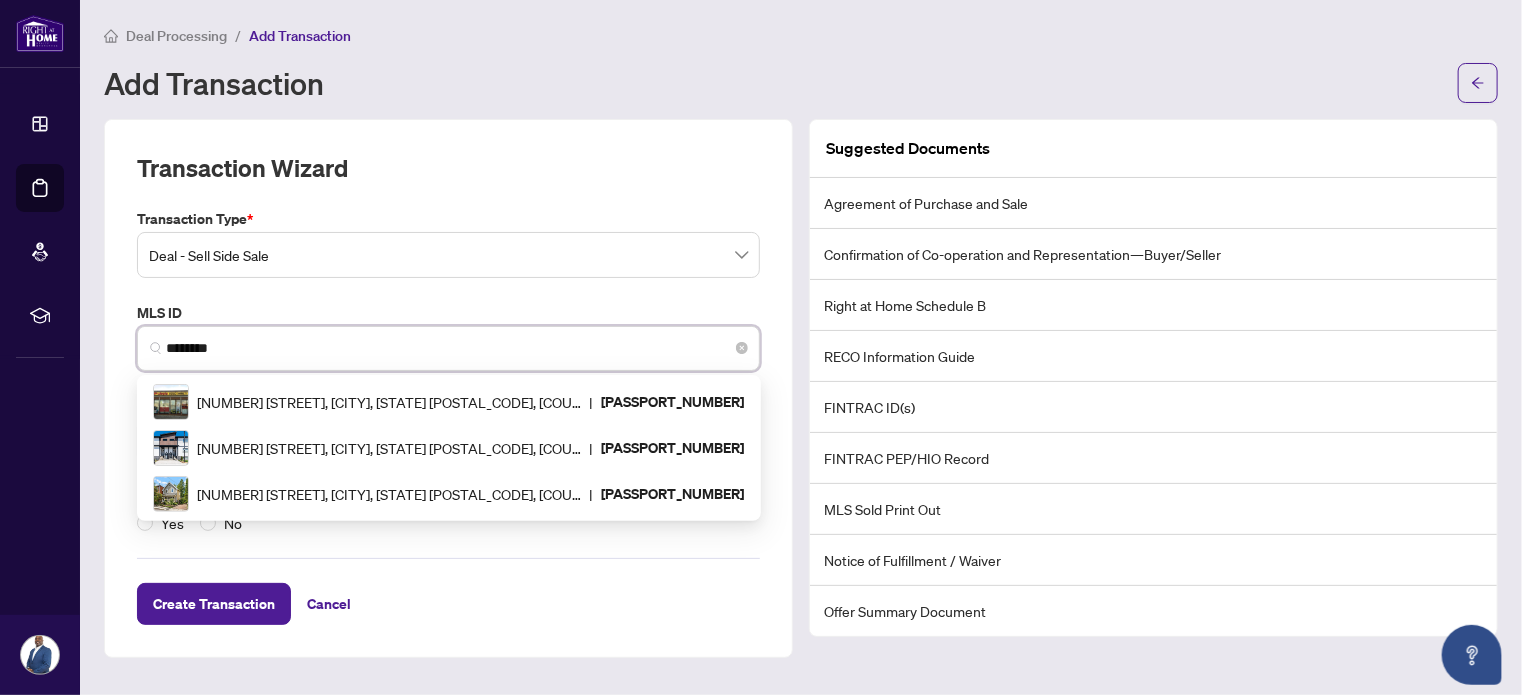 type on "*********" 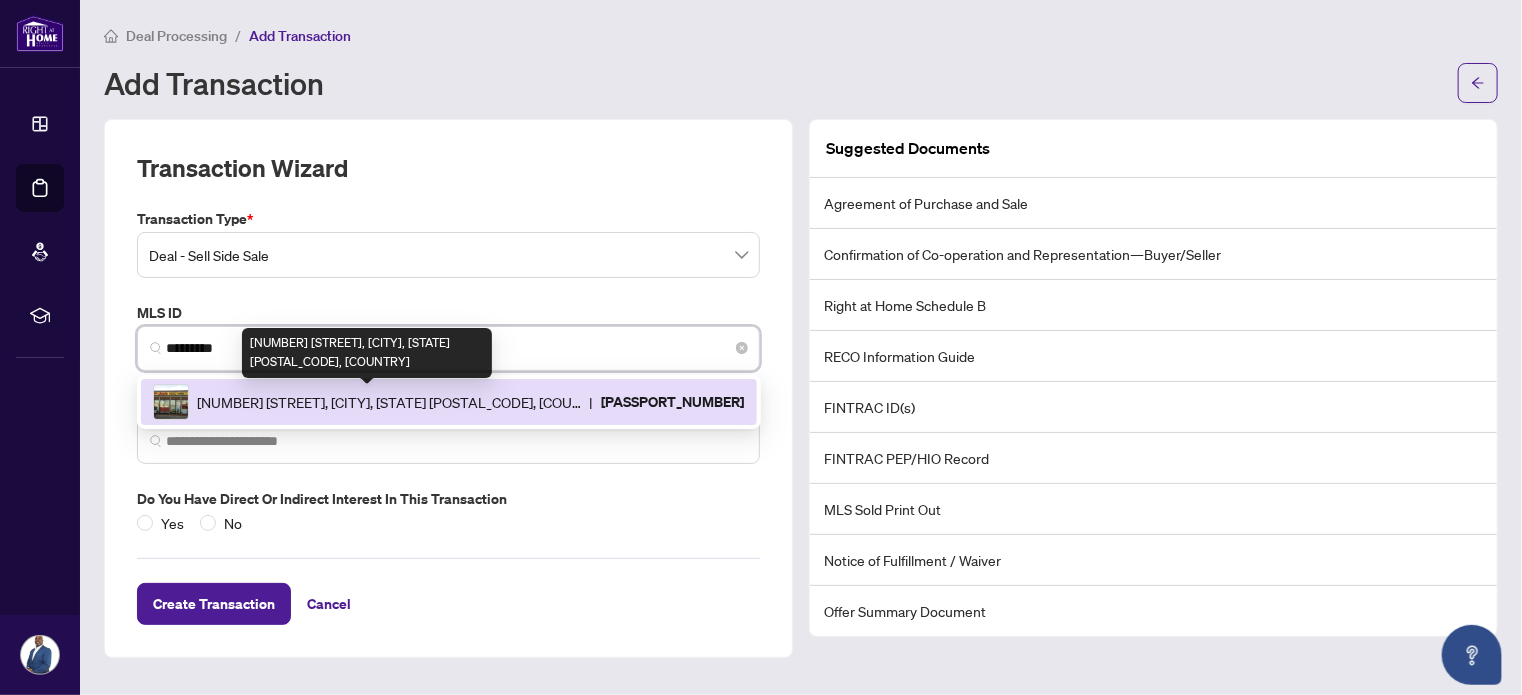 click on "[NUMBER] [STREET], [CITY], [STATE] [POSTAL_CODE], [COUNTRY]" at bounding box center (389, 402) 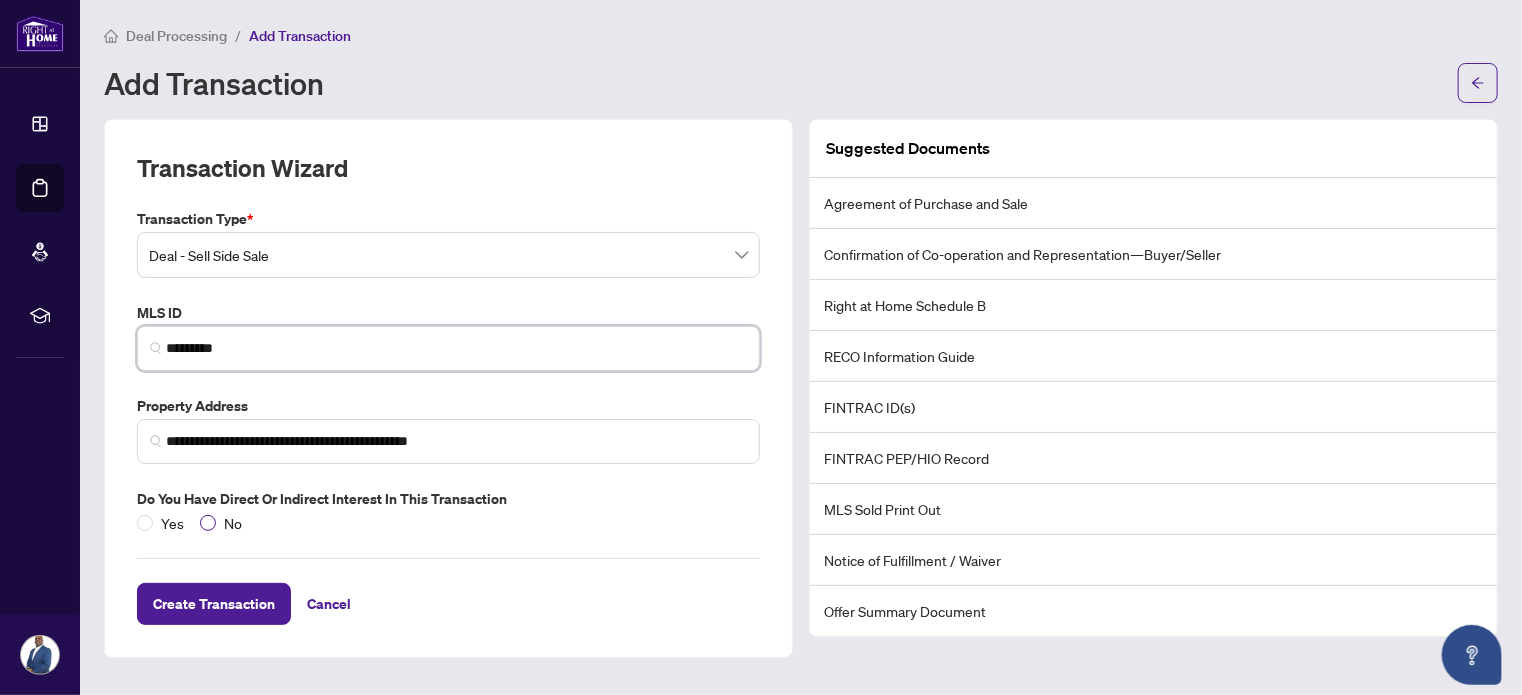 type on "*********" 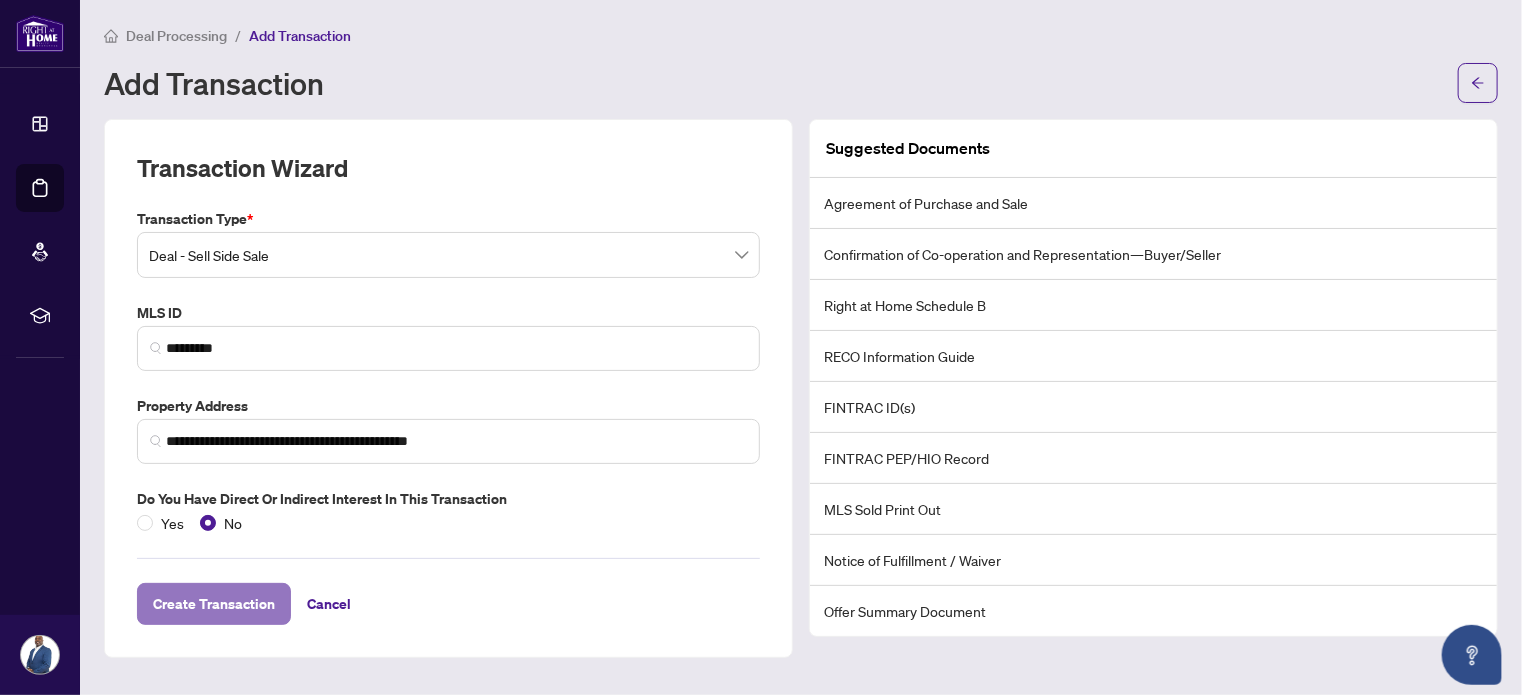 click on "Create Transaction" at bounding box center [214, 604] 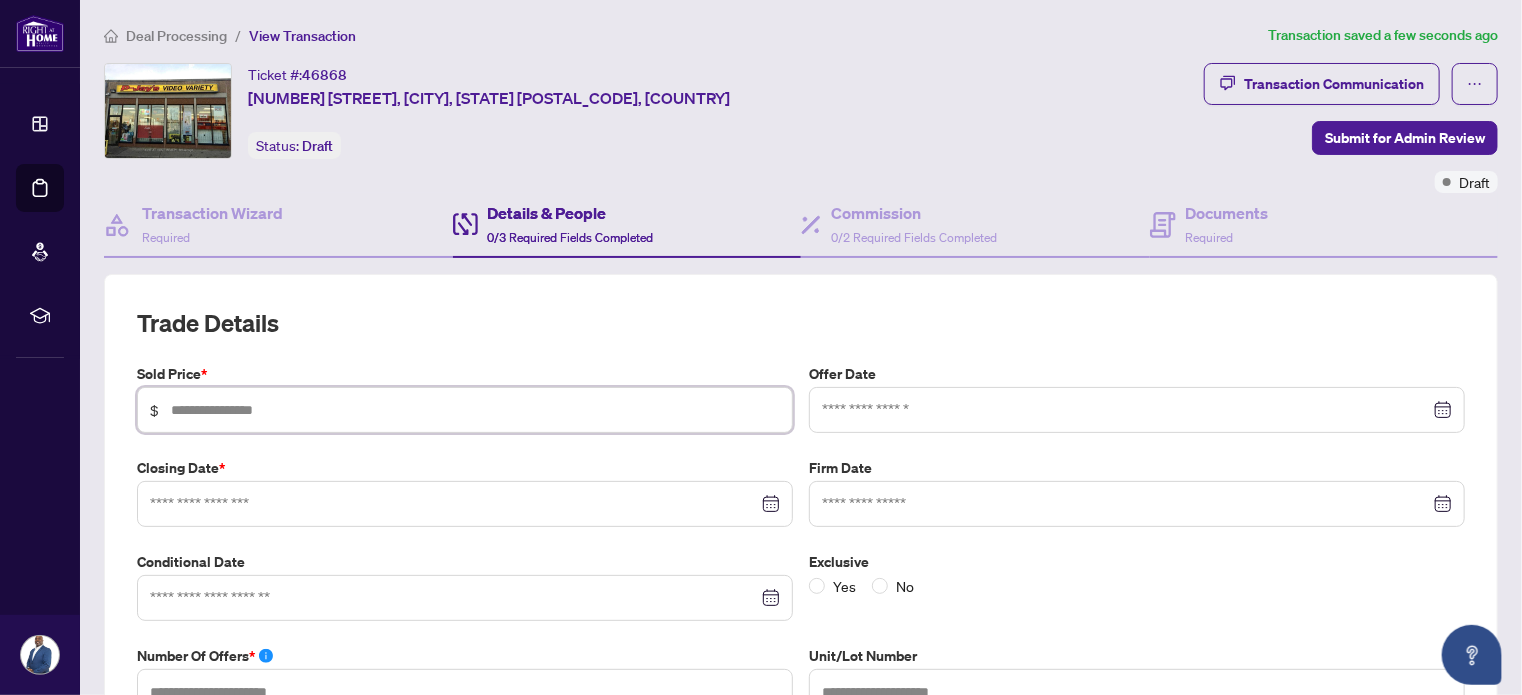 click at bounding box center [475, 410] 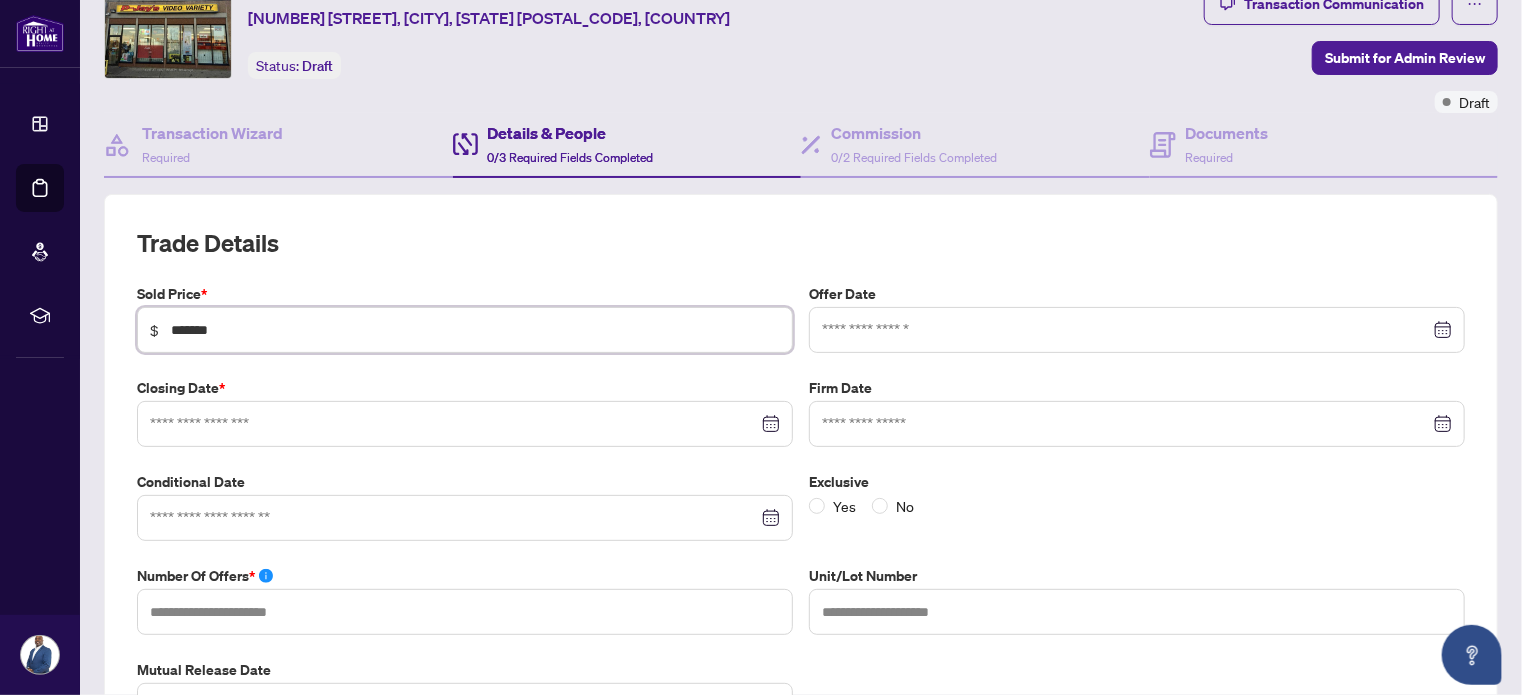 scroll, scrollTop: 100, scrollLeft: 0, axis: vertical 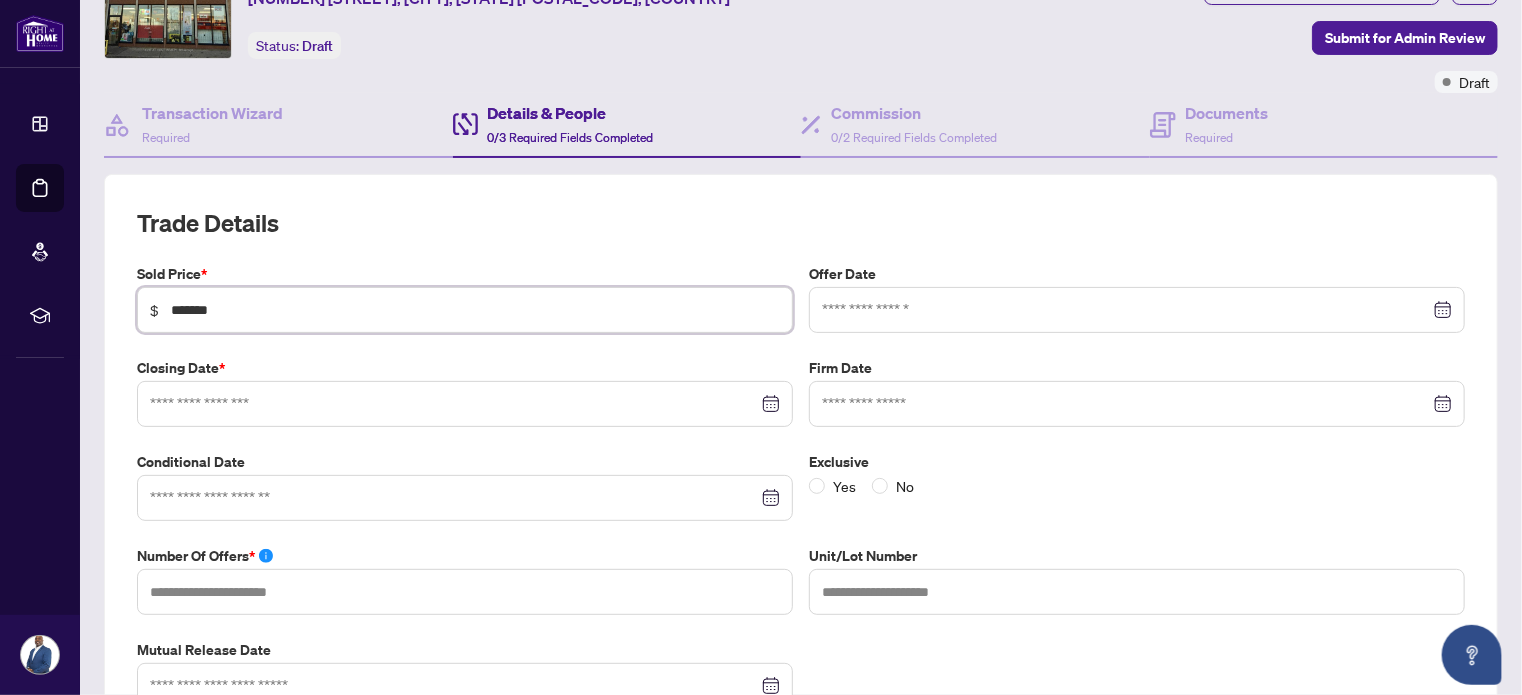 type on "*******" 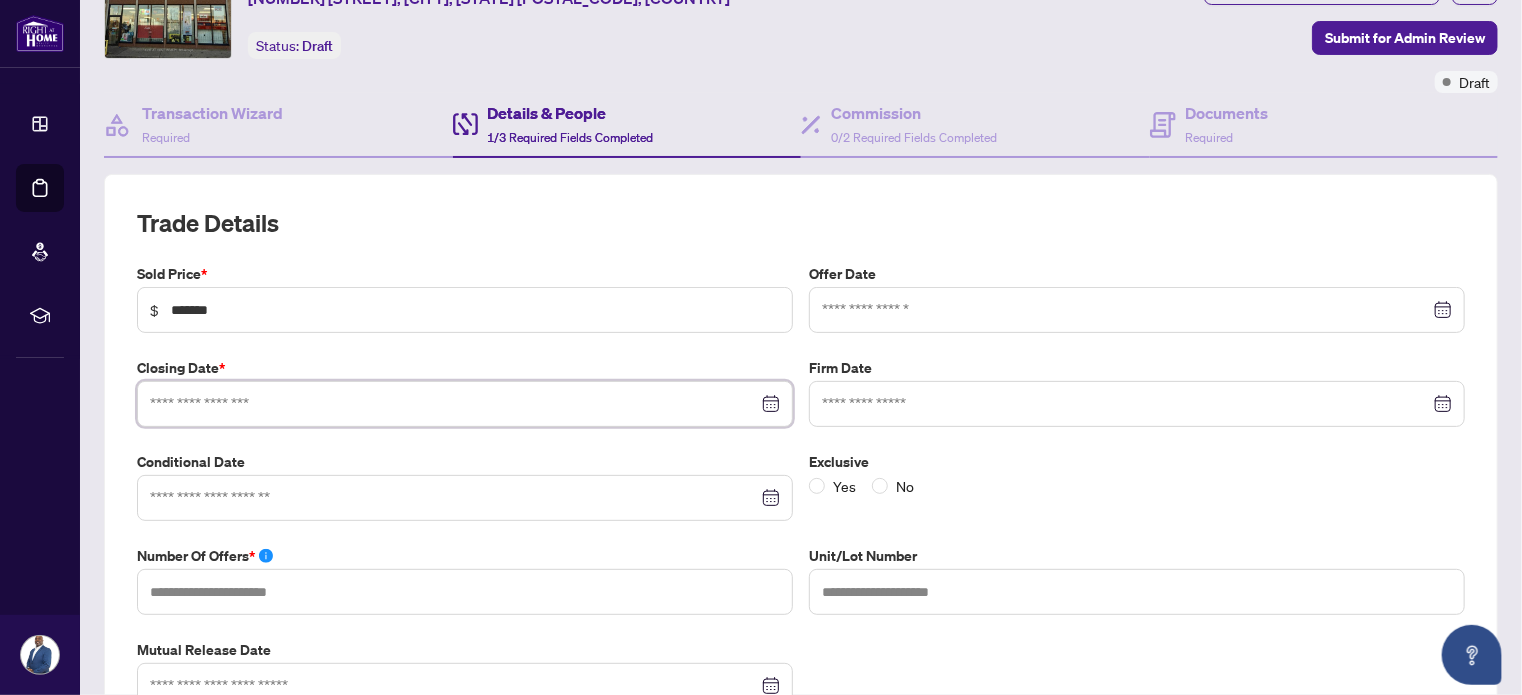 click at bounding box center (454, 404) 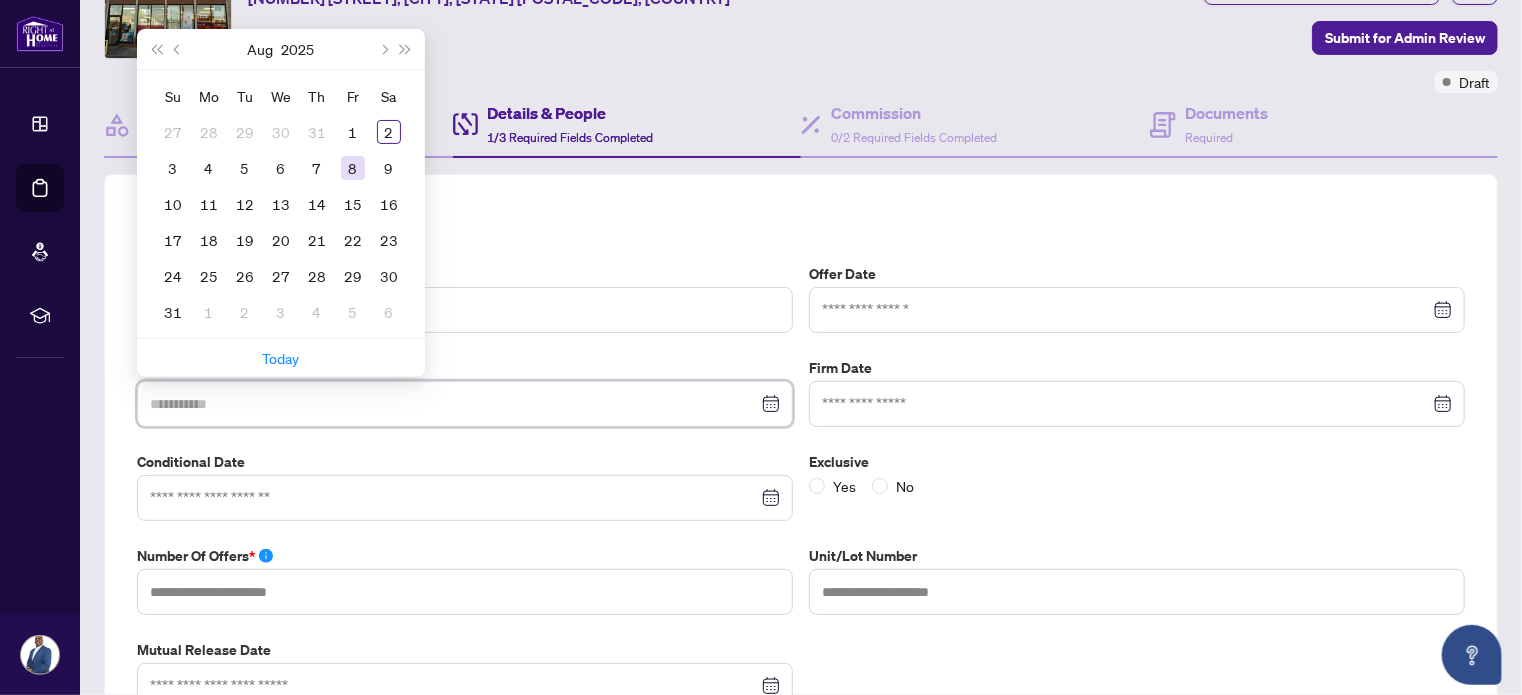 type on "**********" 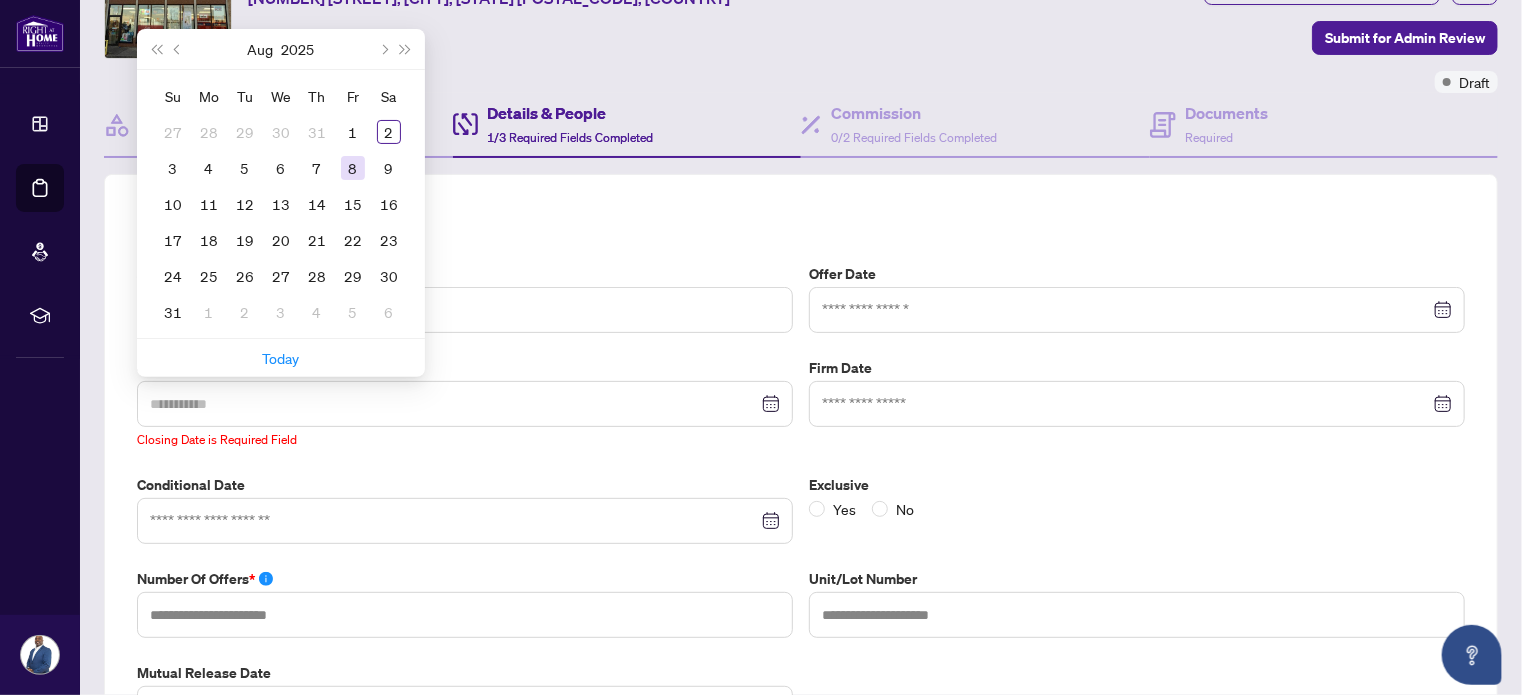 click on "8" at bounding box center (353, 168) 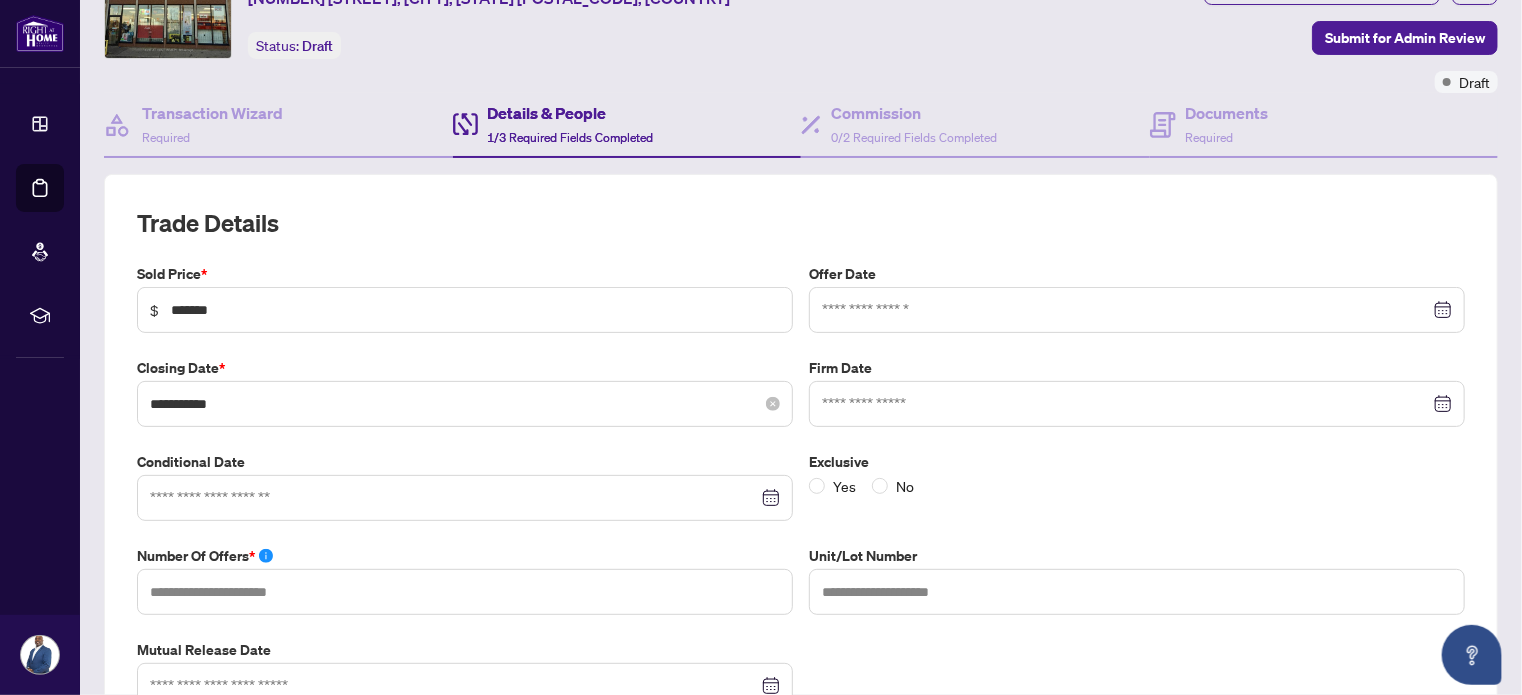 scroll, scrollTop: 200, scrollLeft: 0, axis: vertical 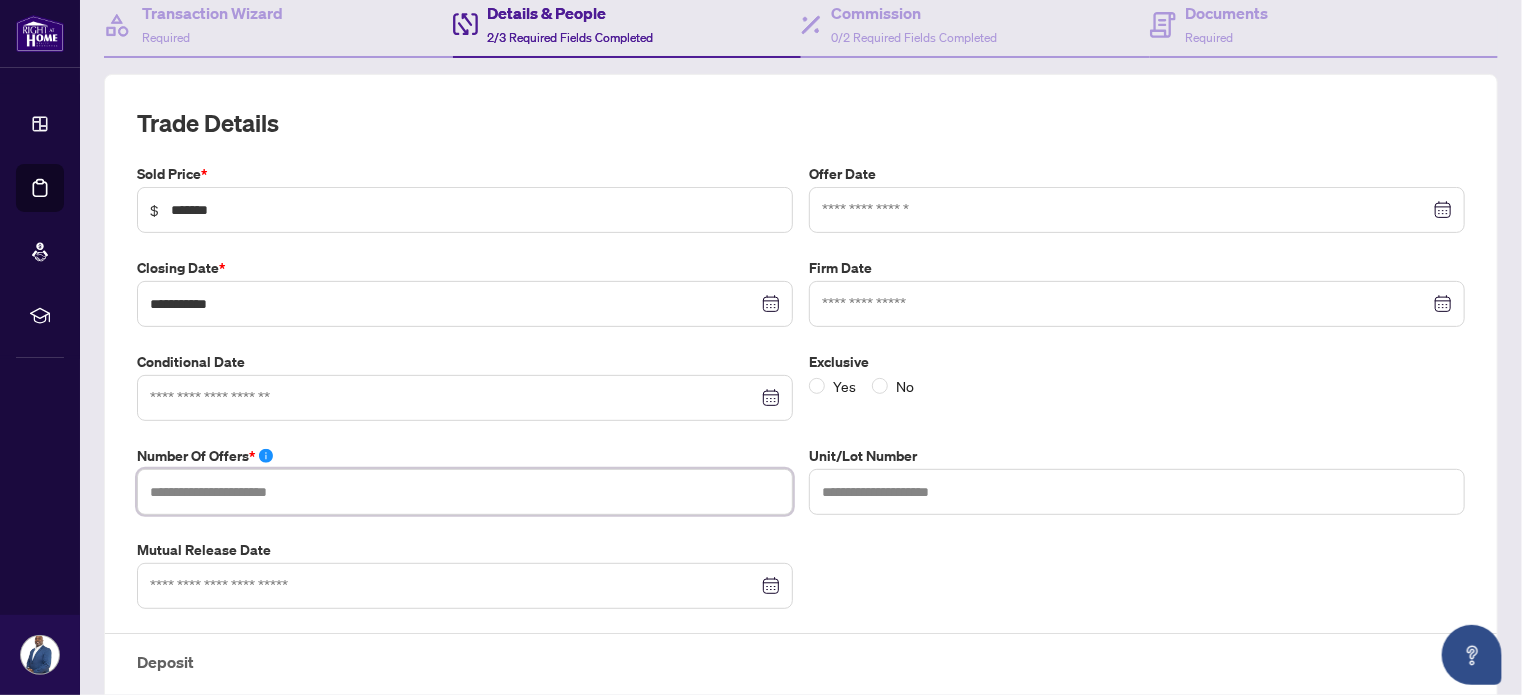click at bounding box center [465, 492] 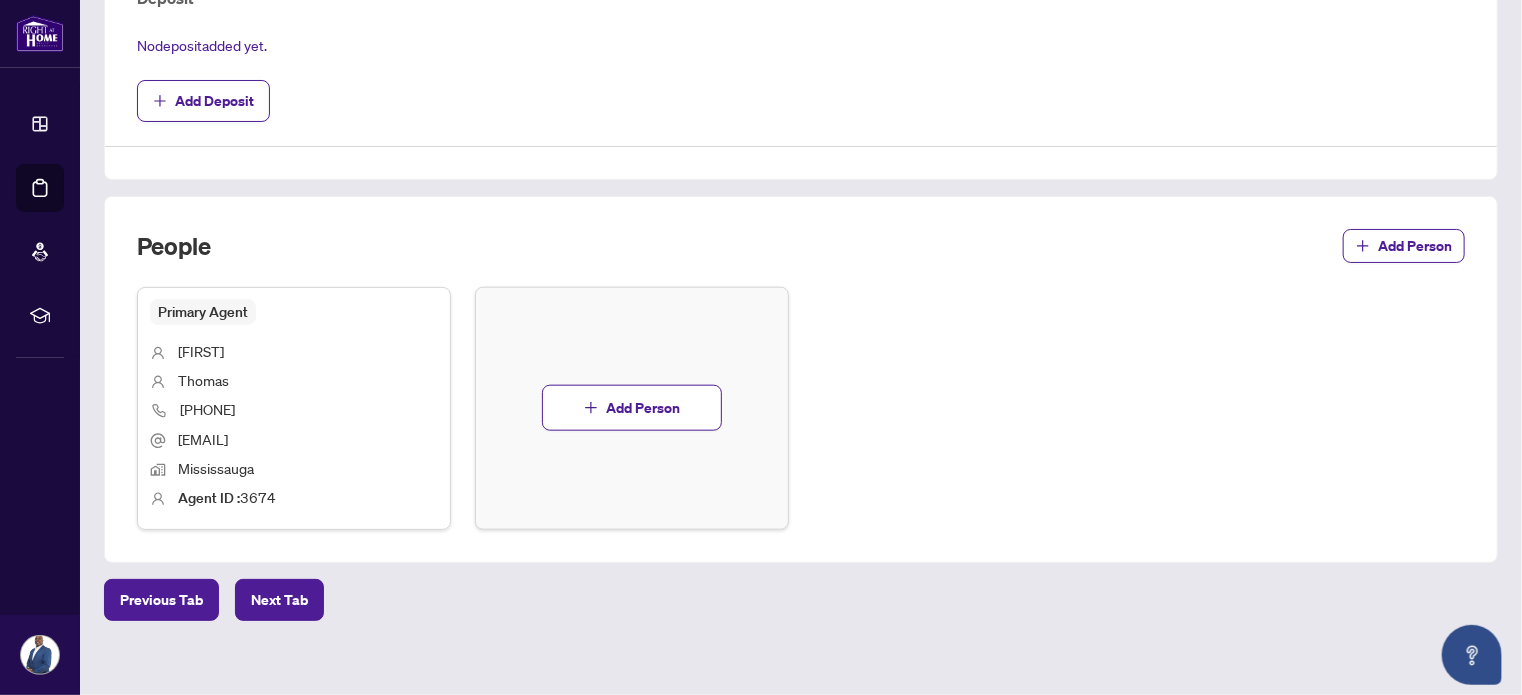 scroll, scrollTop: 876, scrollLeft: 0, axis: vertical 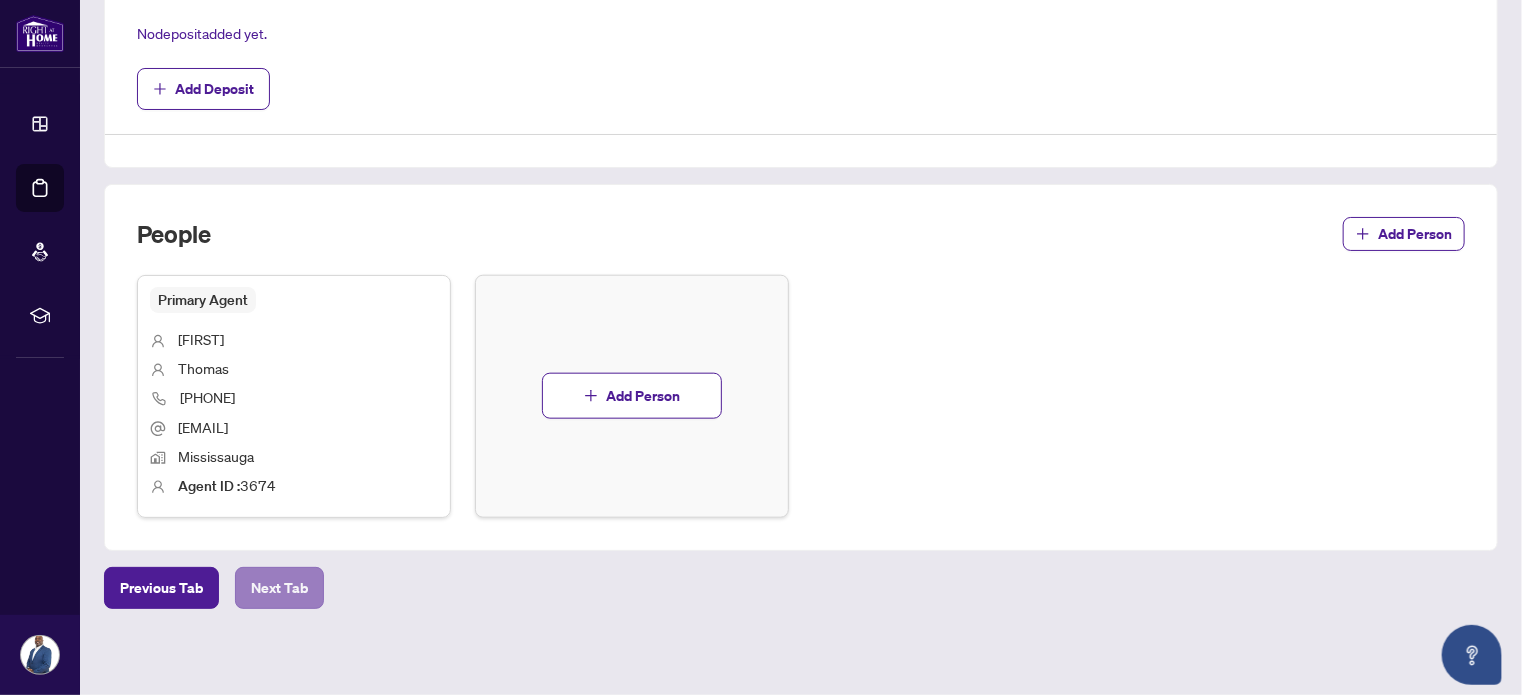 type on "*" 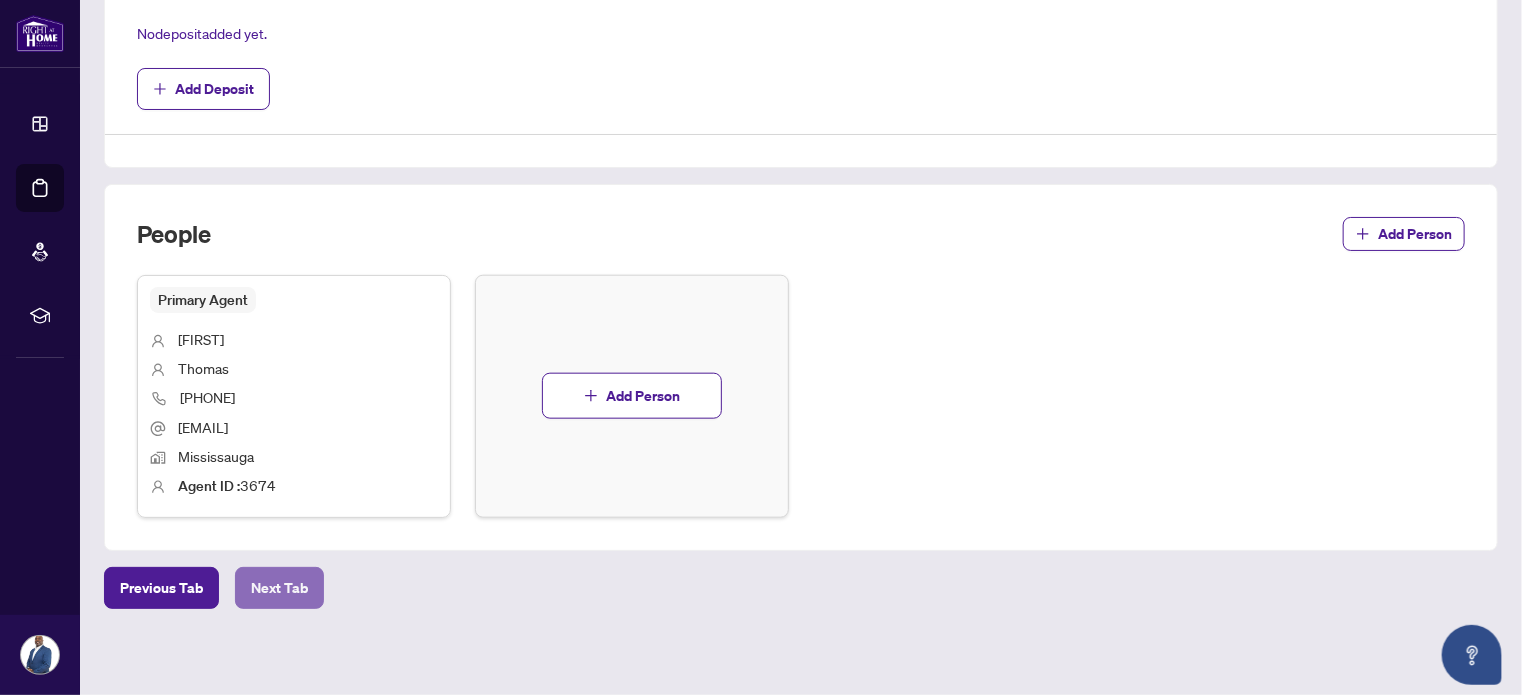 click on "Next Tab" at bounding box center [279, 588] 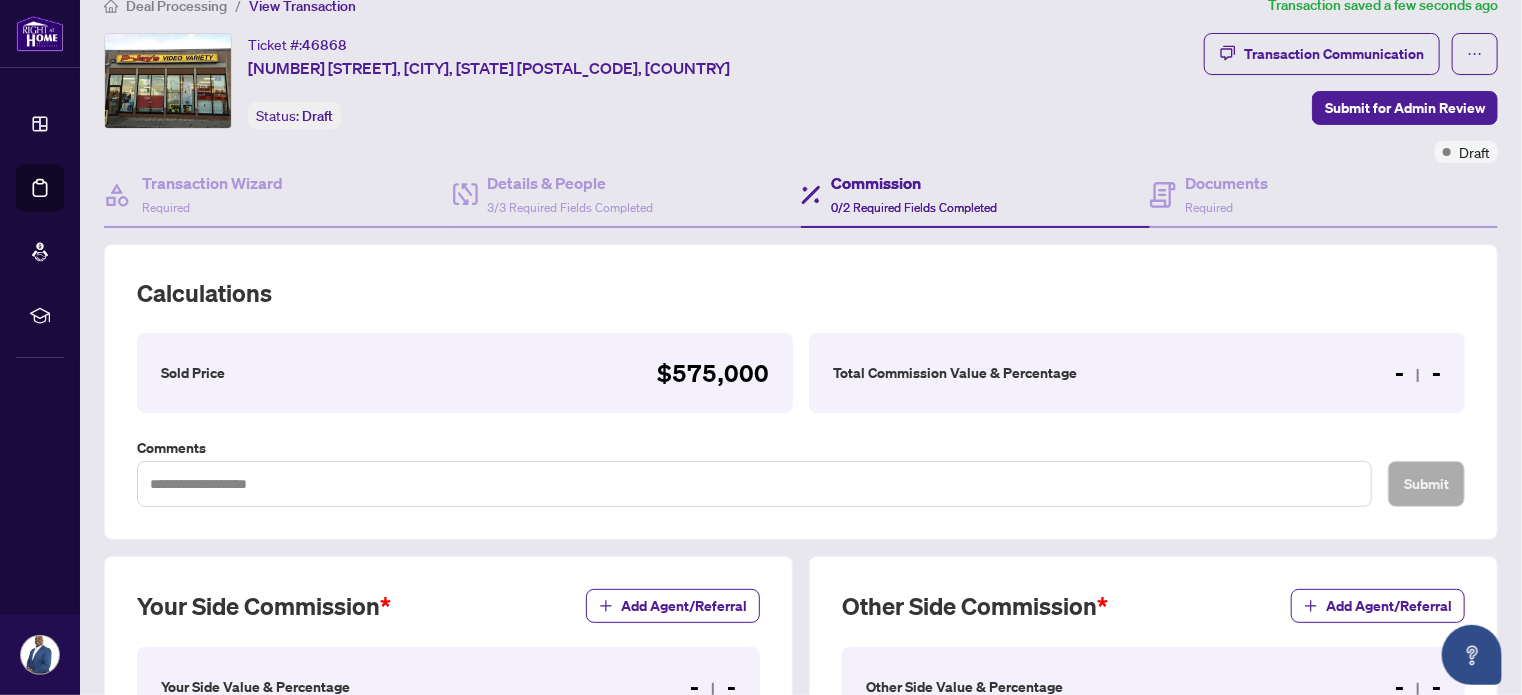 scroll, scrollTop: 490, scrollLeft: 0, axis: vertical 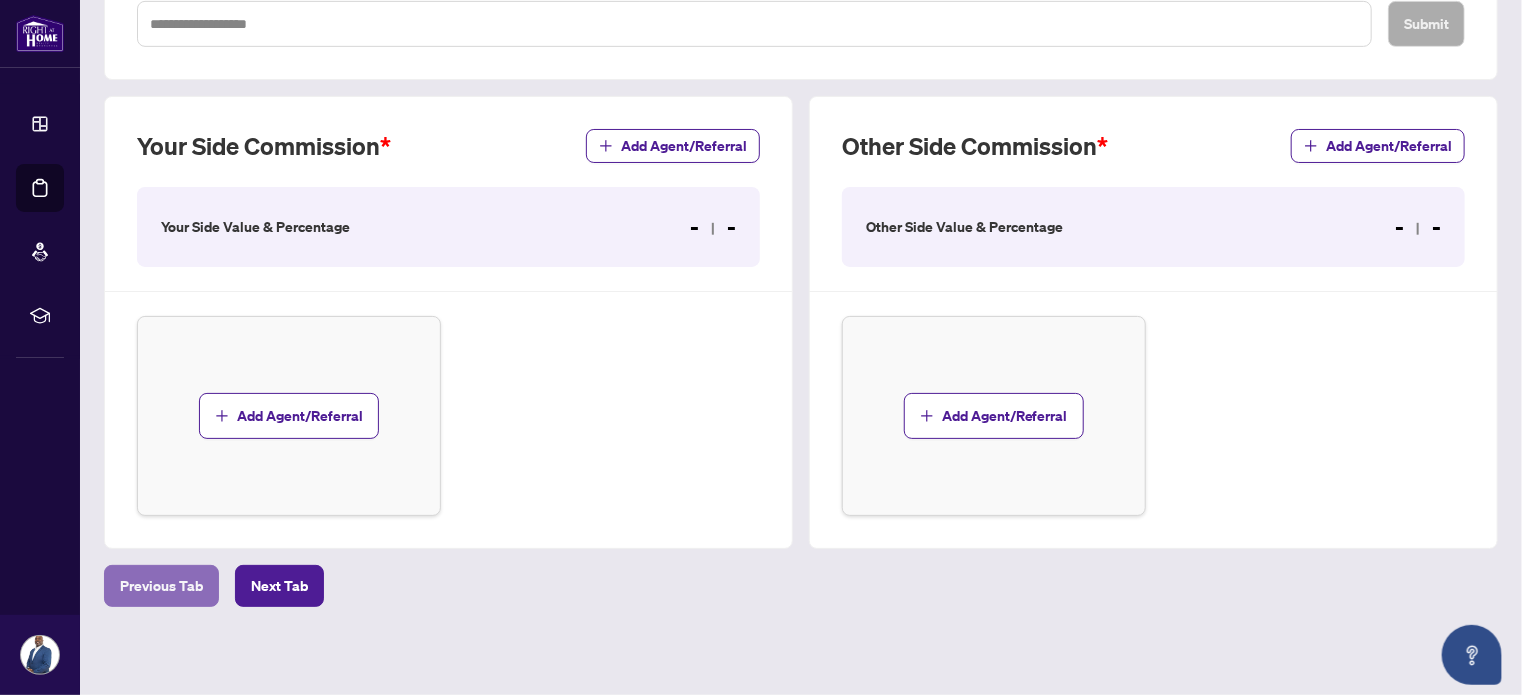 click on "Previous Tab" at bounding box center (161, 586) 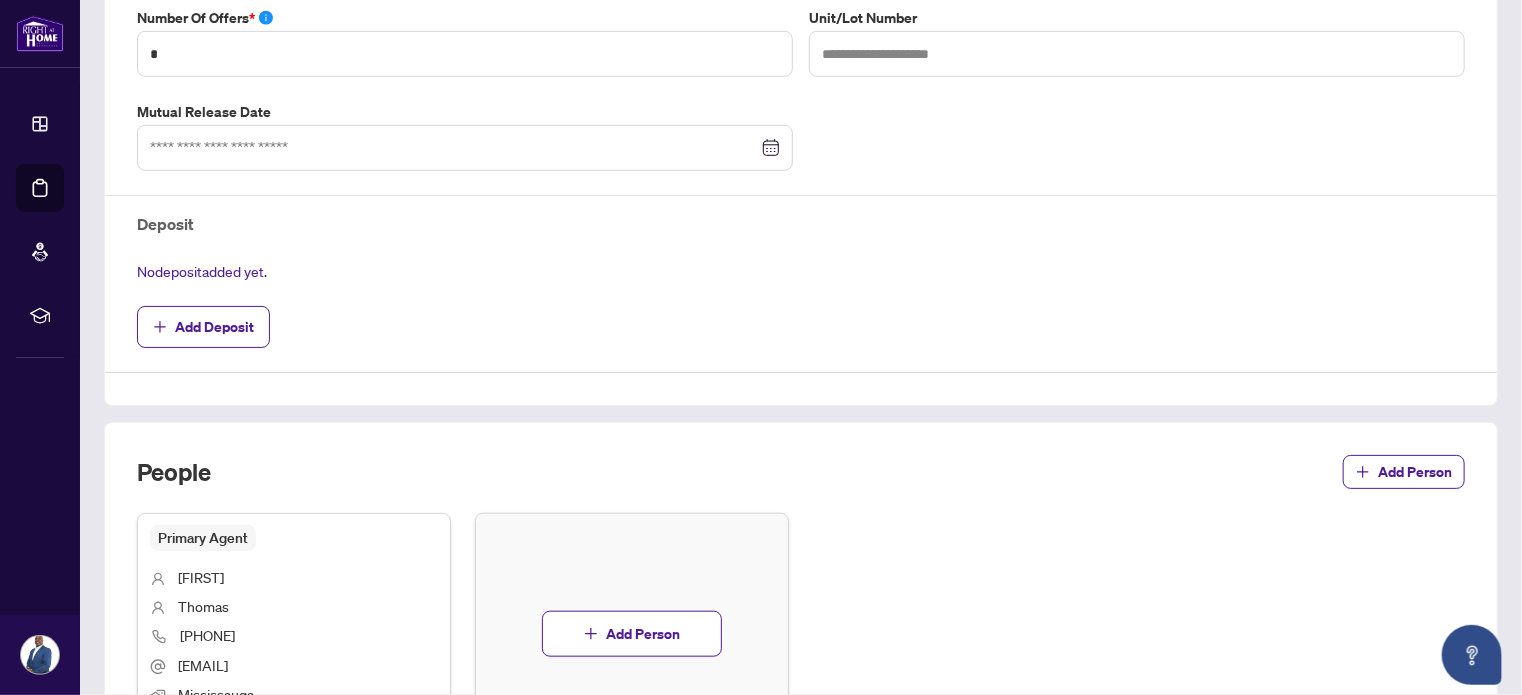 scroll, scrollTop: 876, scrollLeft: 0, axis: vertical 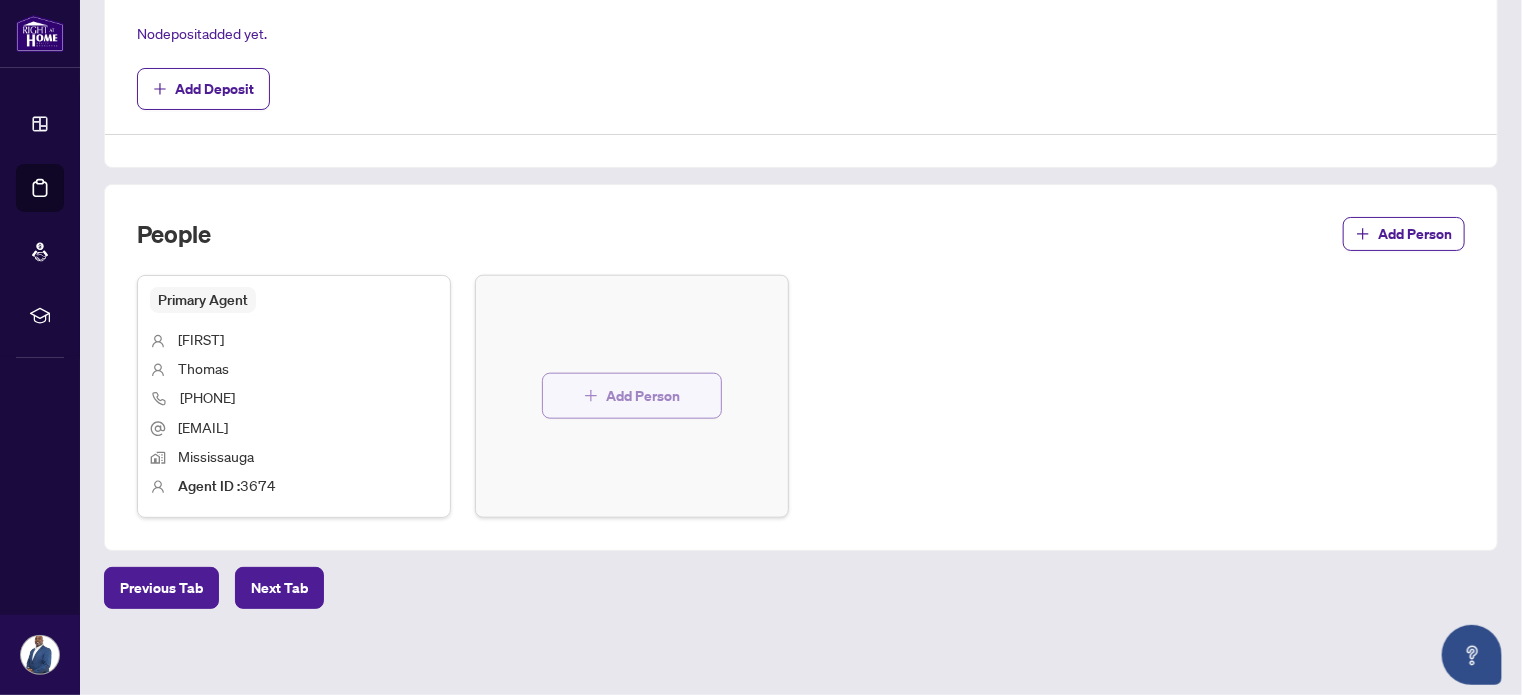 click on "Add Person" at bounding box center (632, 396) 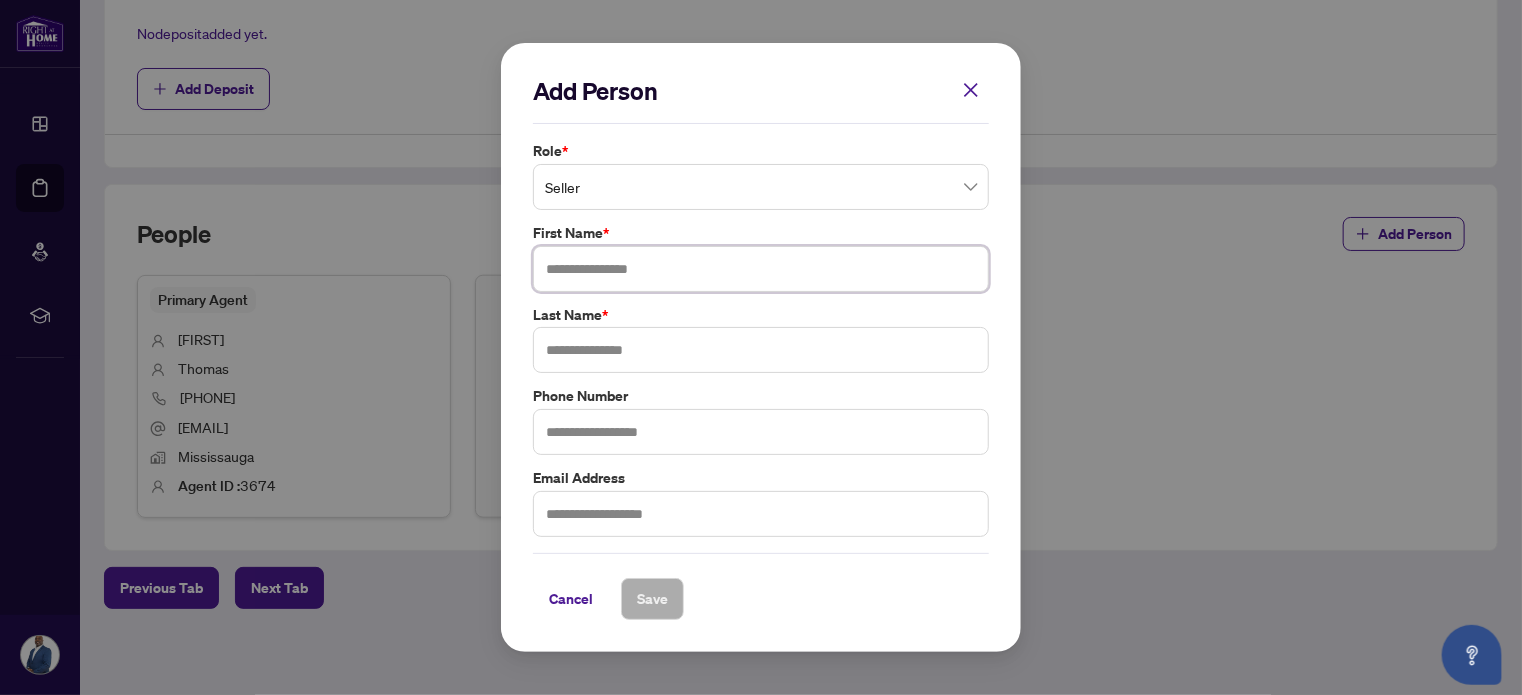 click at bounding box center [761, 269] 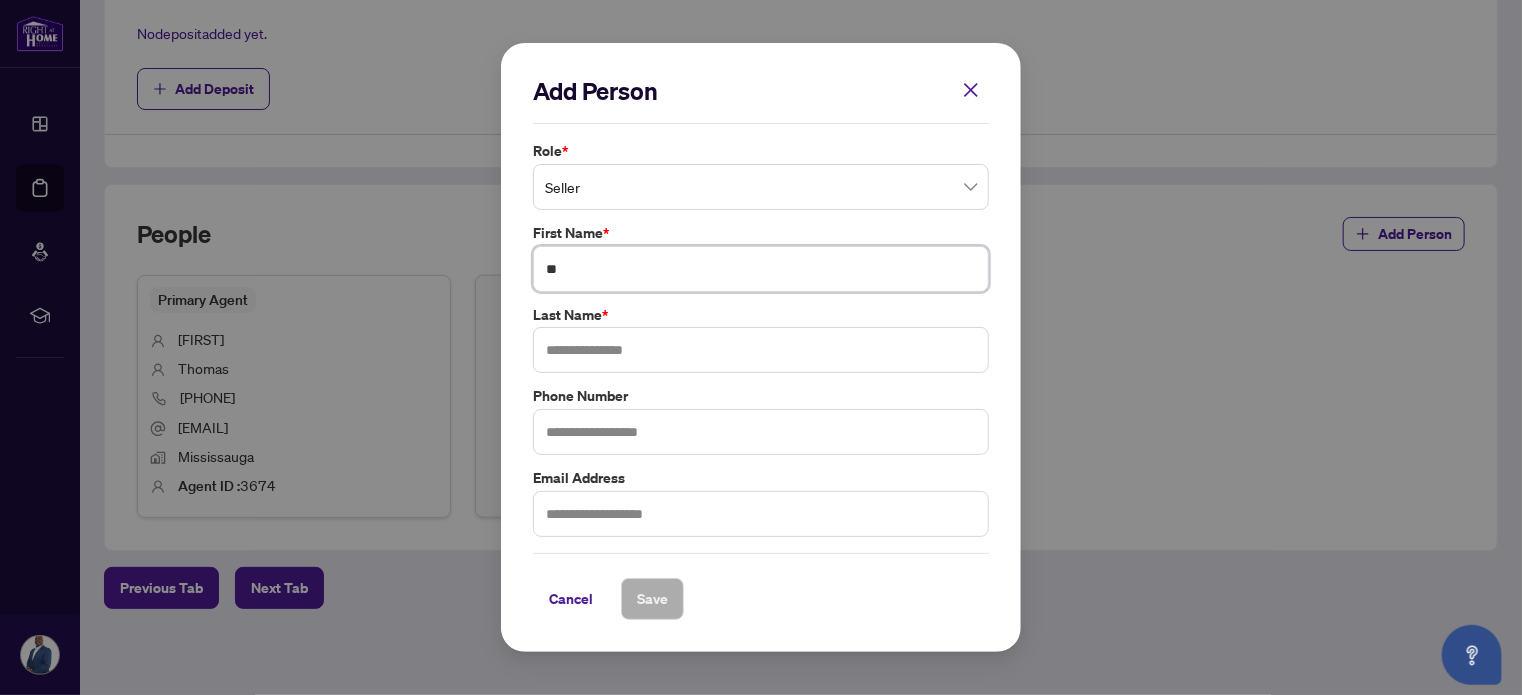 type on "*" 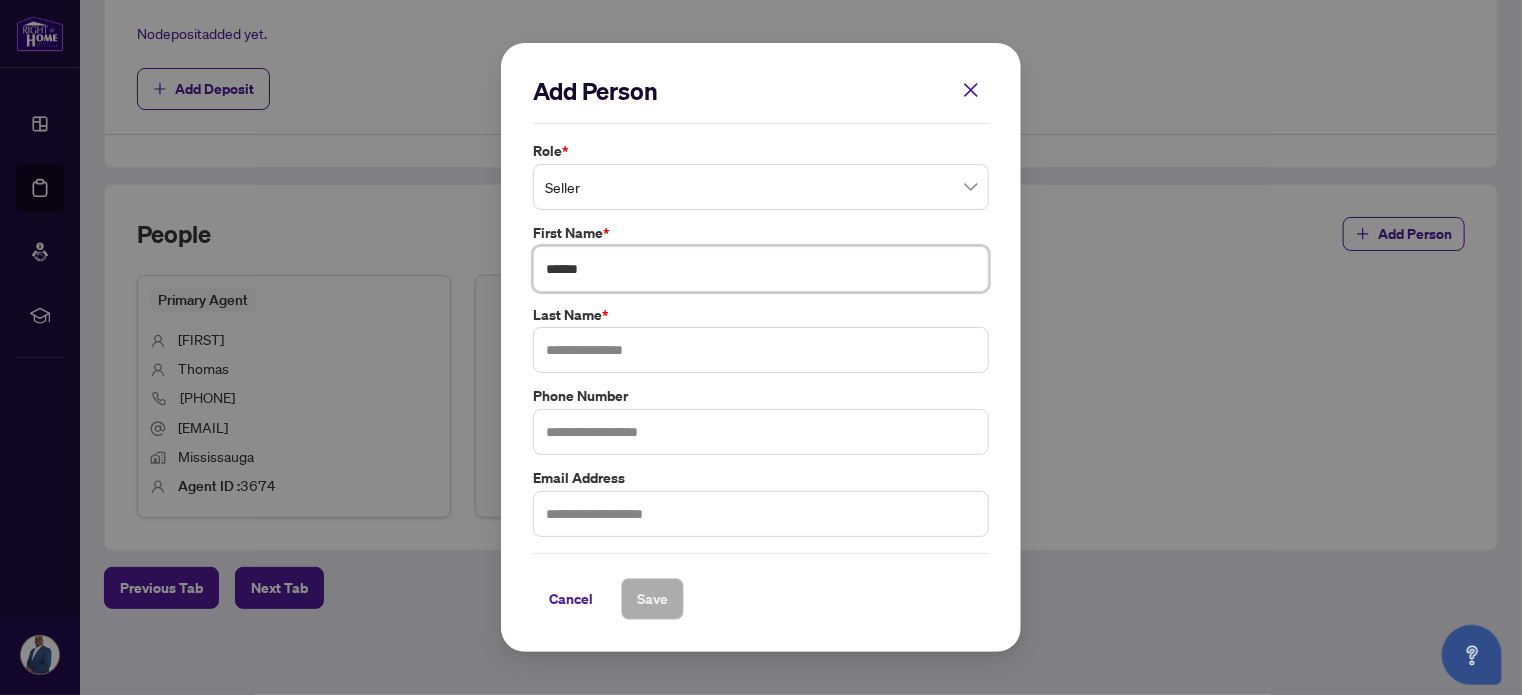 type on "******" 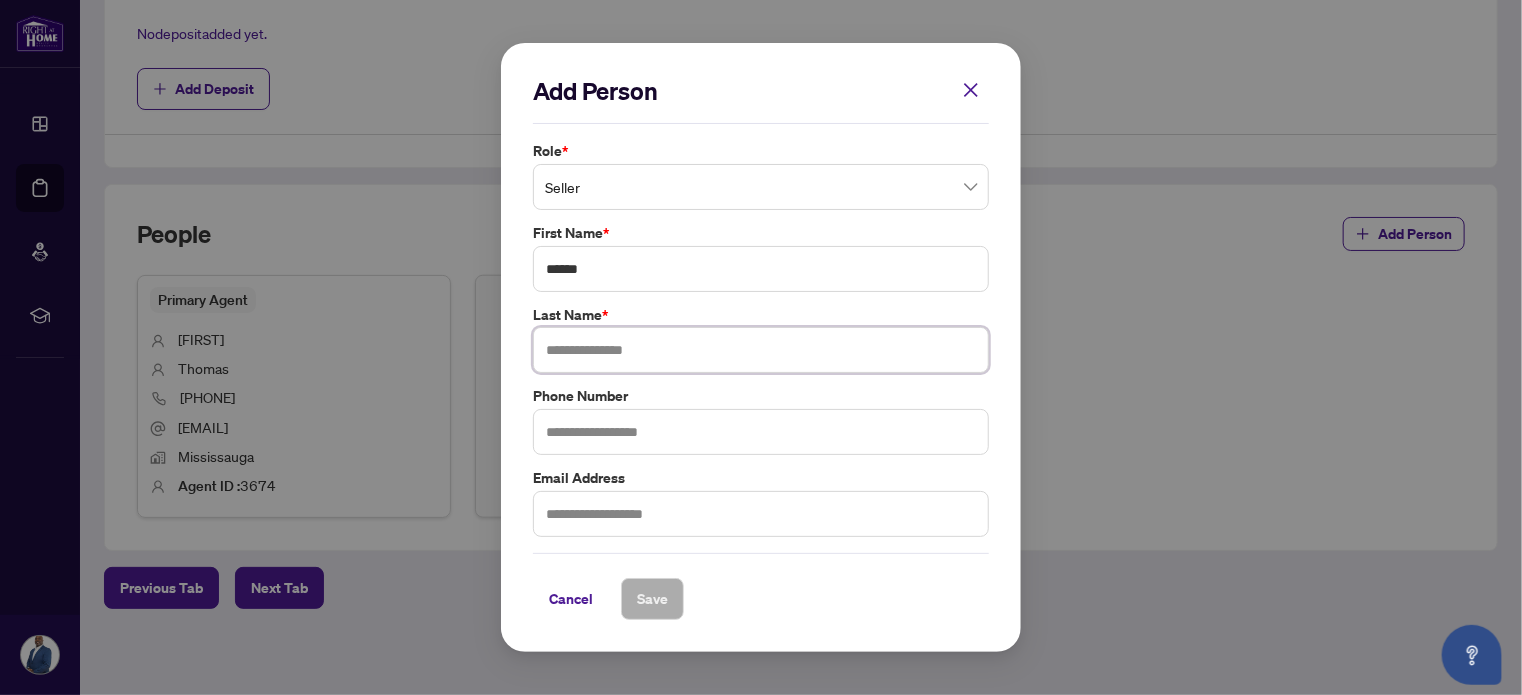 click at bounding box center [761, 350] 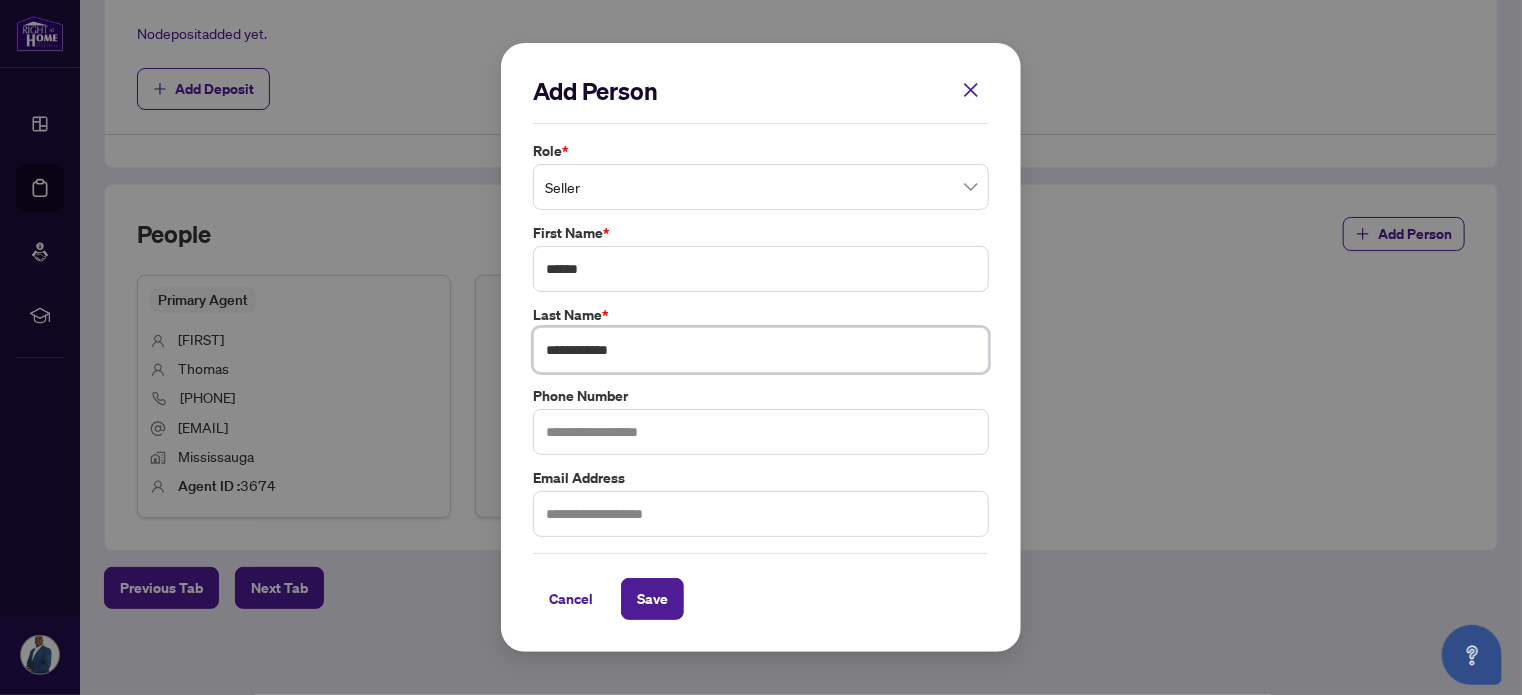 type on "**********" 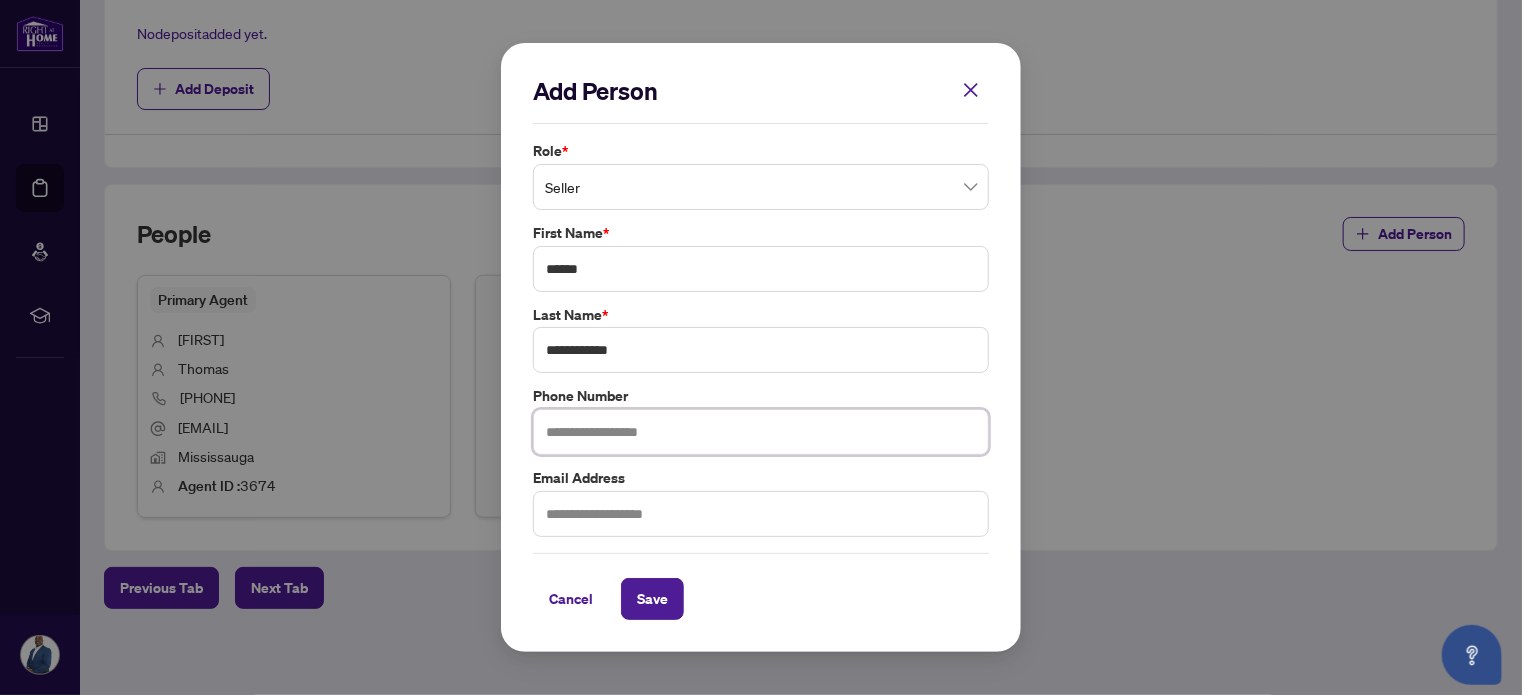 click at bounding box center [761, 432] 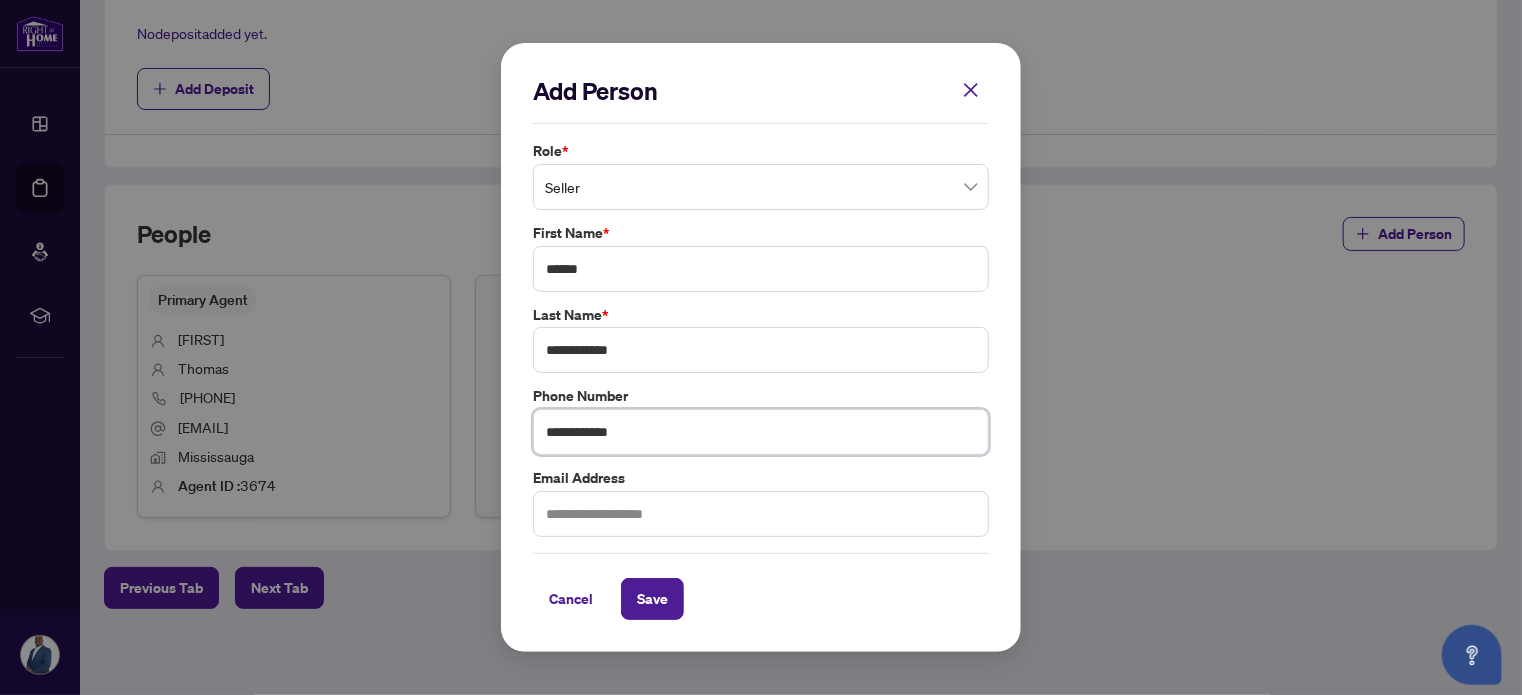 type on "**********" 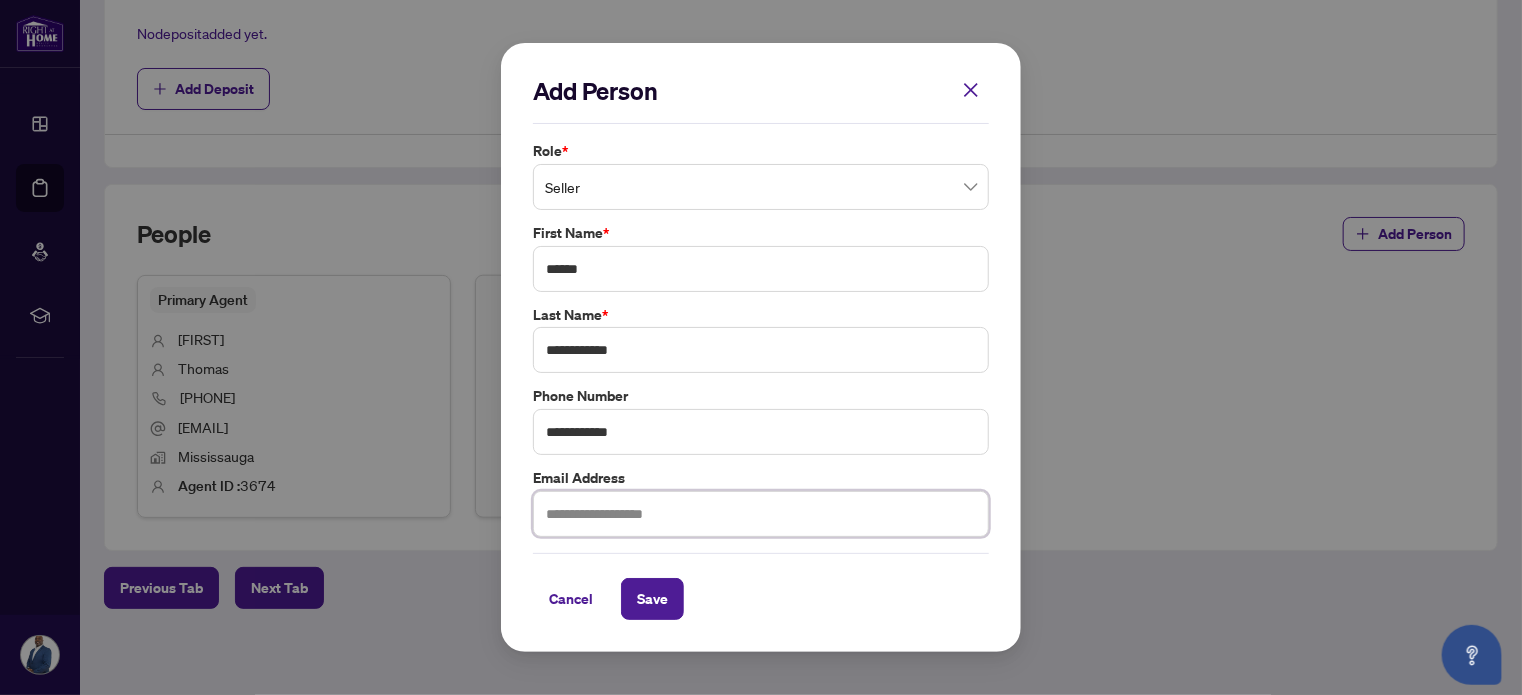 click at bounding box center (761, 514) 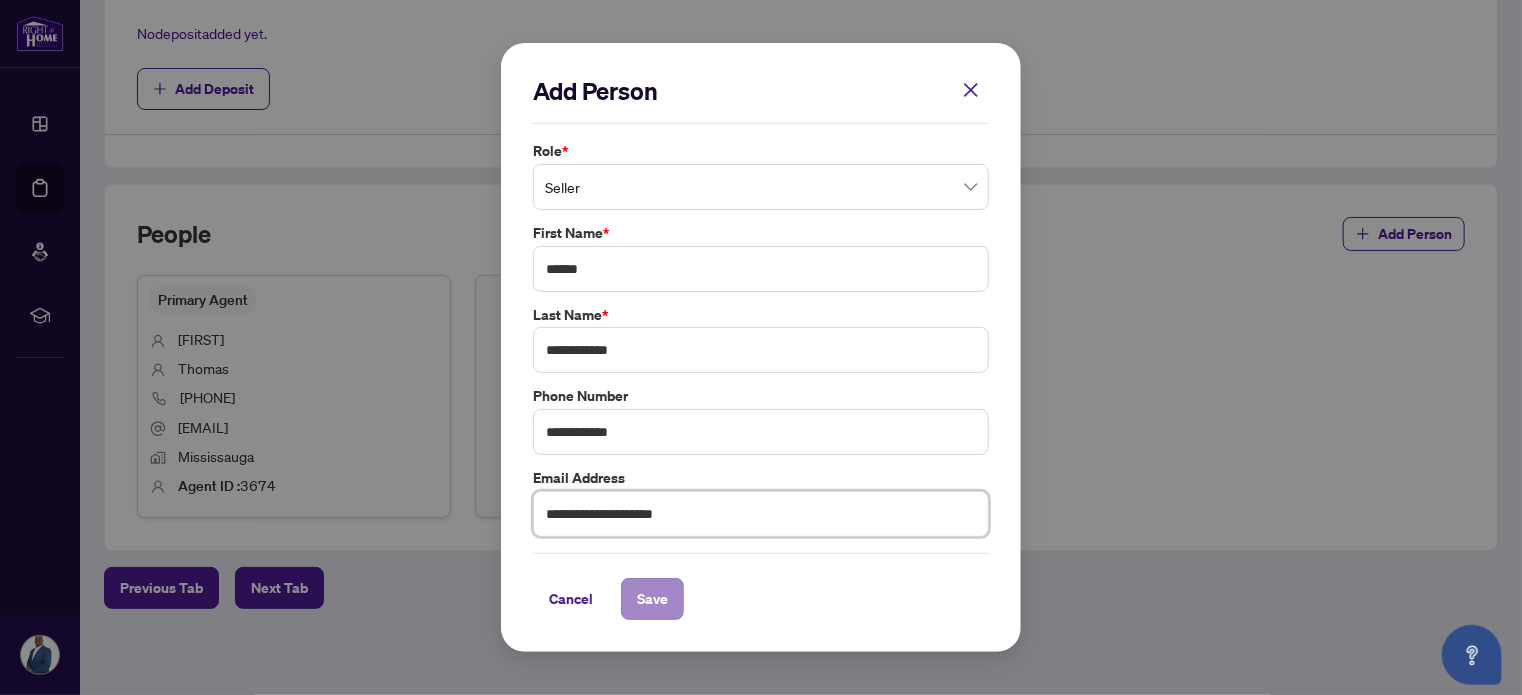type on "**********" 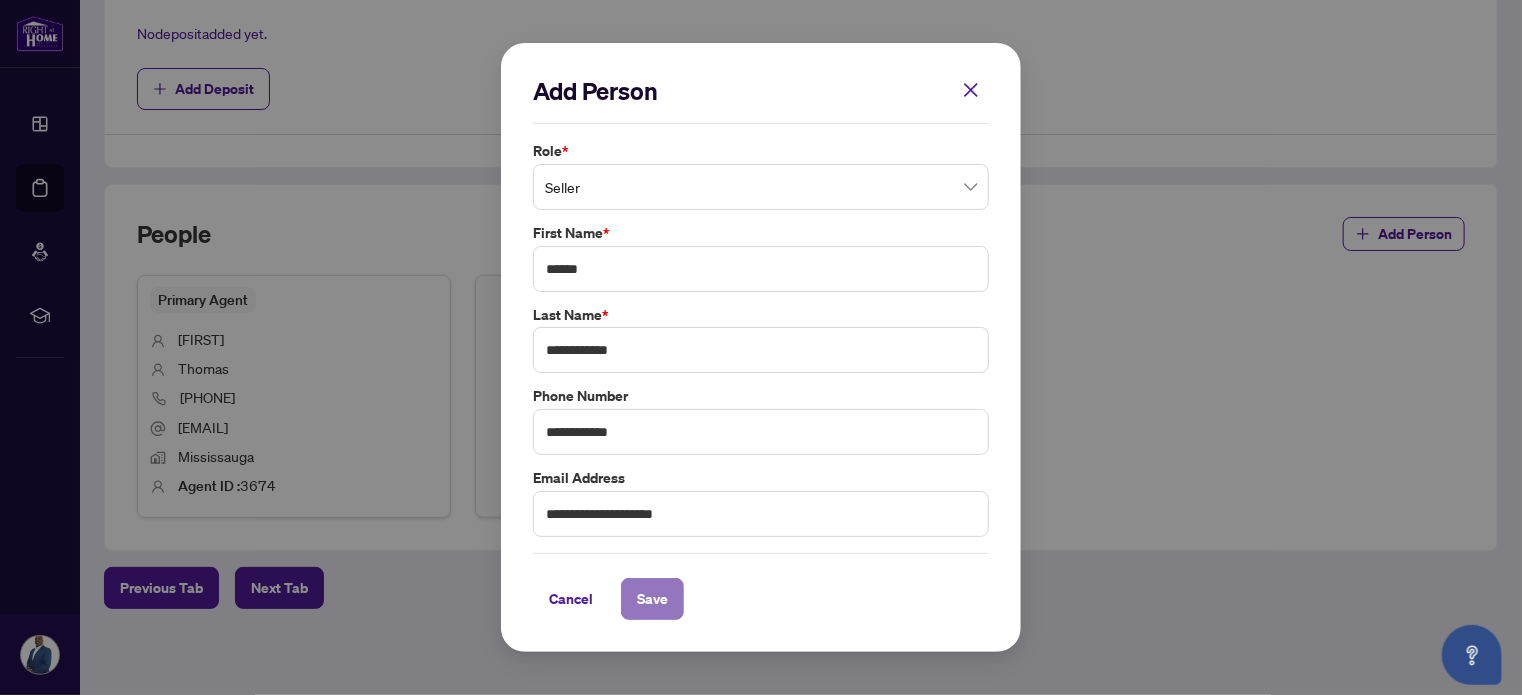 click on "Save" at bounding box center [652, 599] 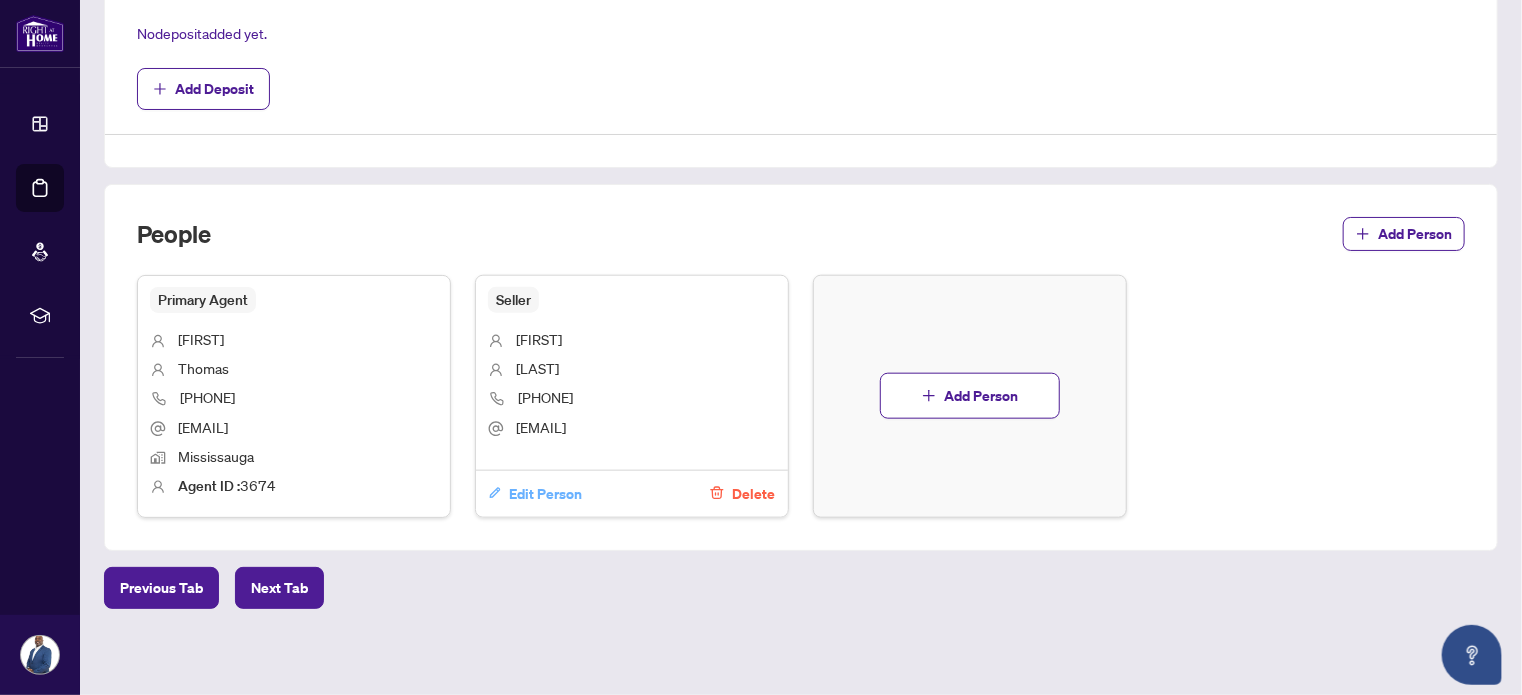 click on "Edit Person" at bounding box center [545, 494] 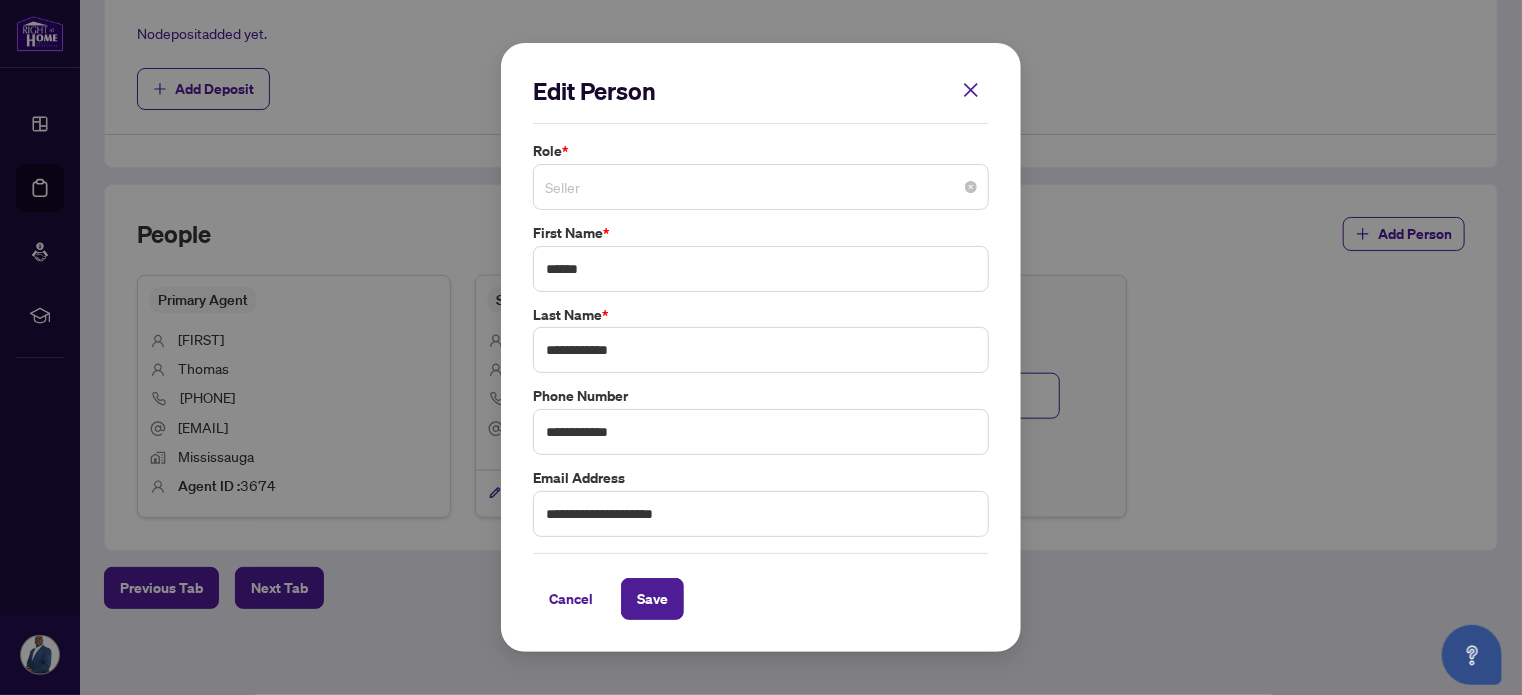click on "Seller" at bounding box center [761, 187] 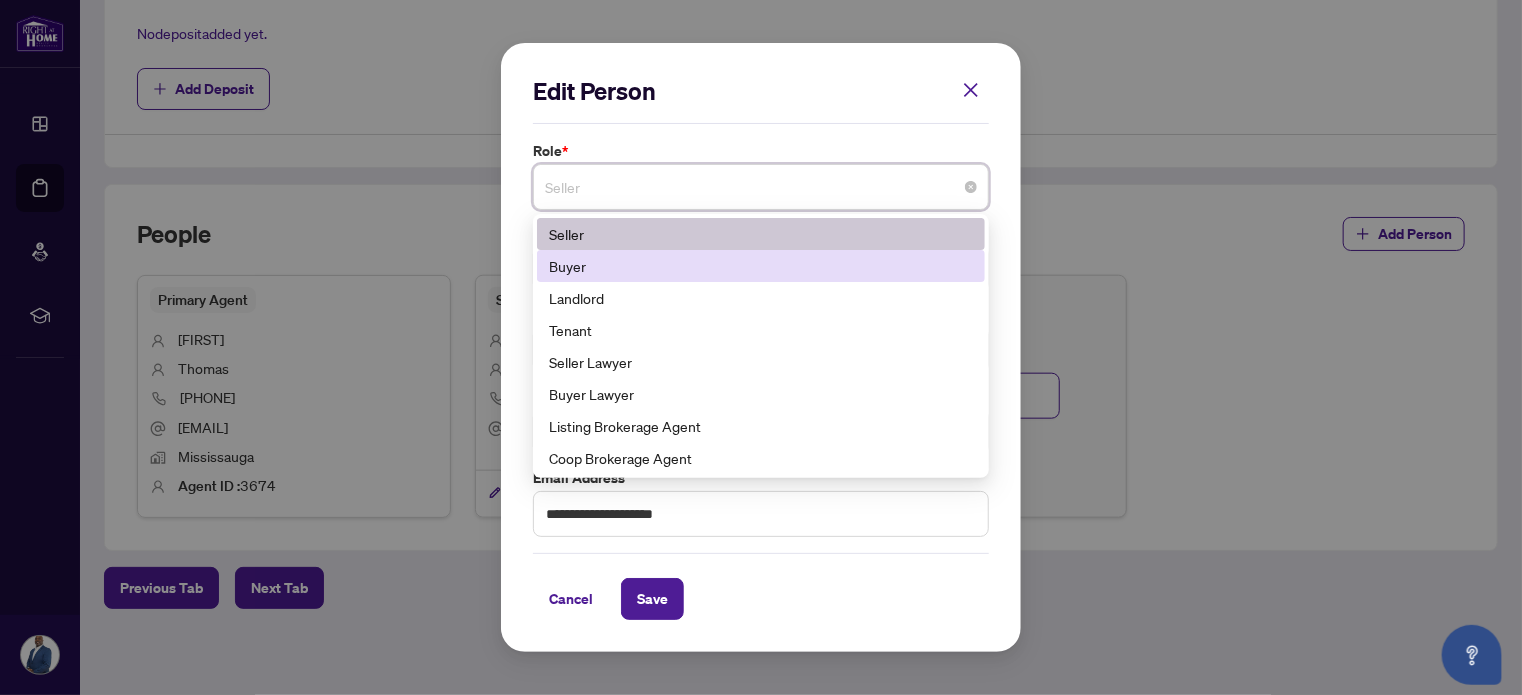 scroll, scrollTop: 100, scrollLeft: 0, axis: vertical 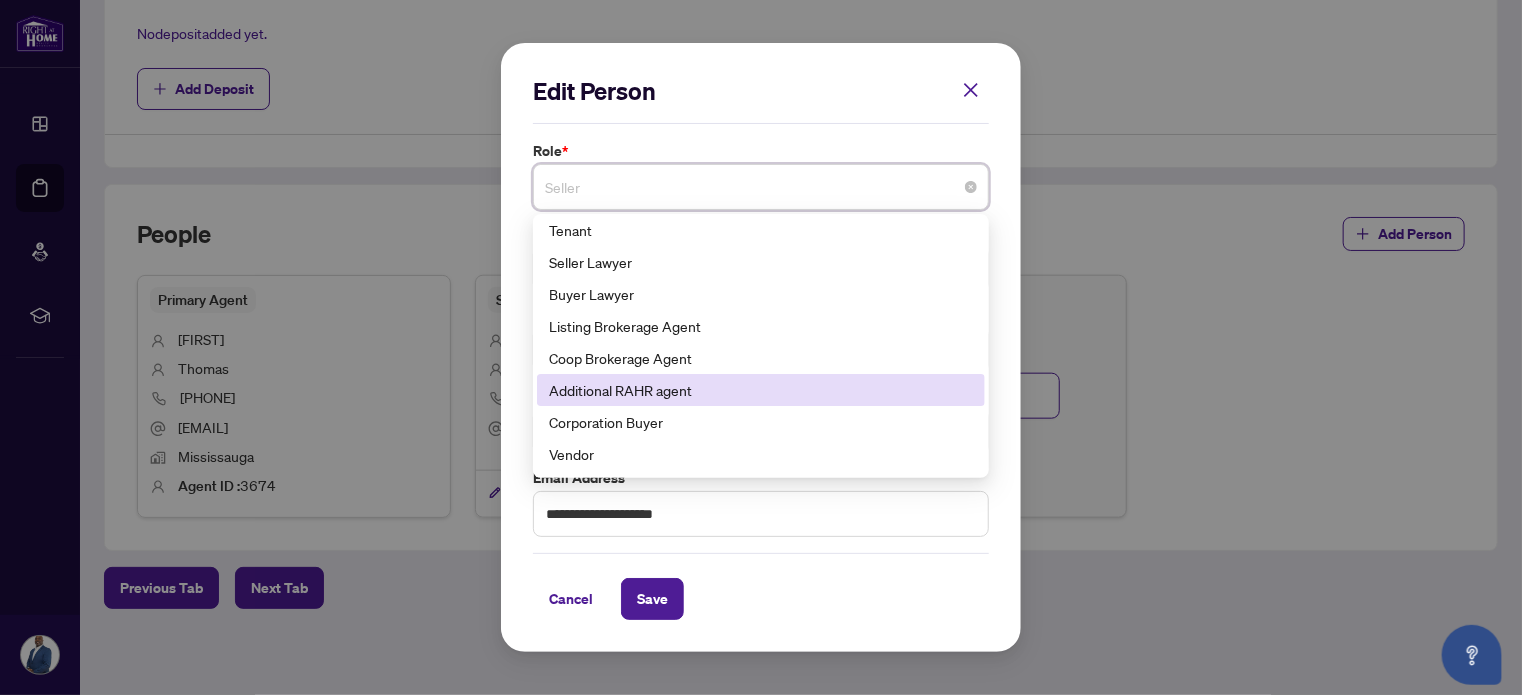 click on "Additional RAHR agent" at bounding box center [761, 390] 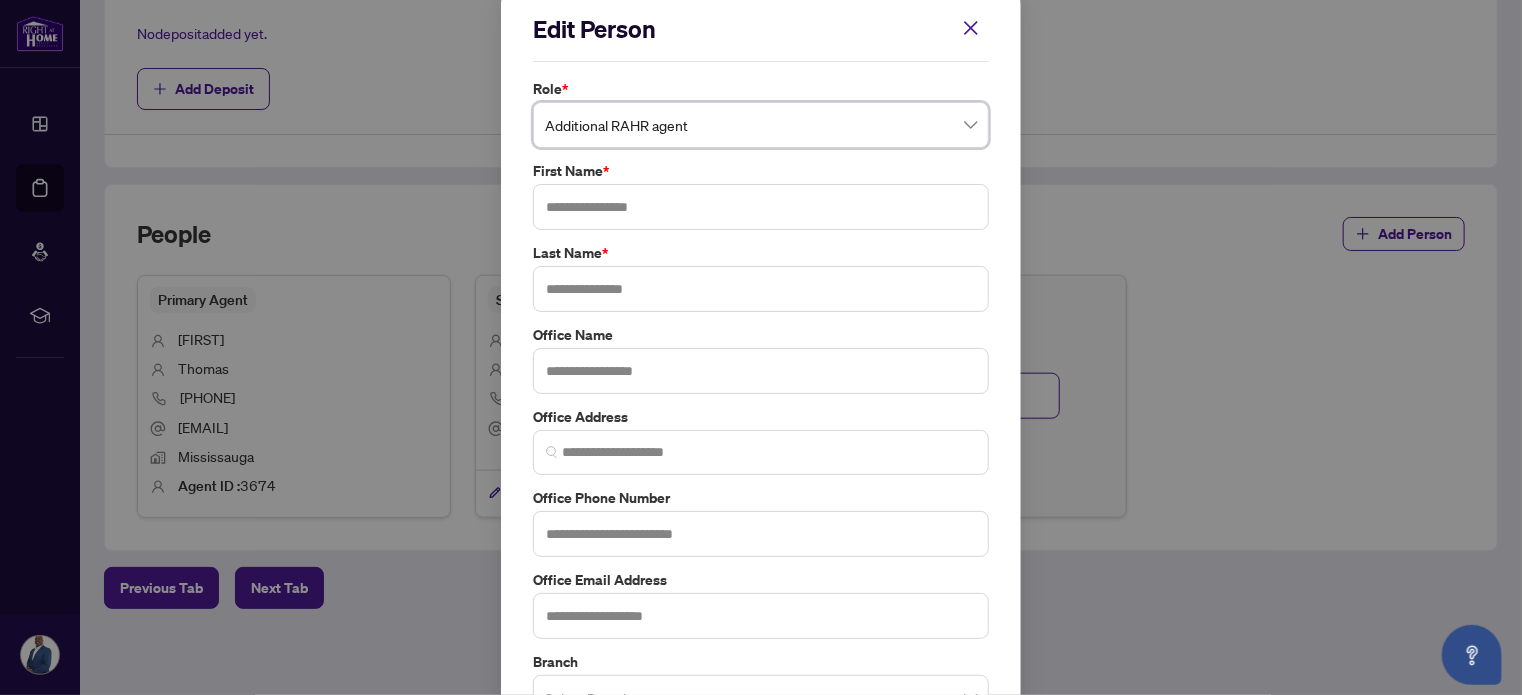scroll, scrollTop: 0, scrollLeft: 0, axis: both 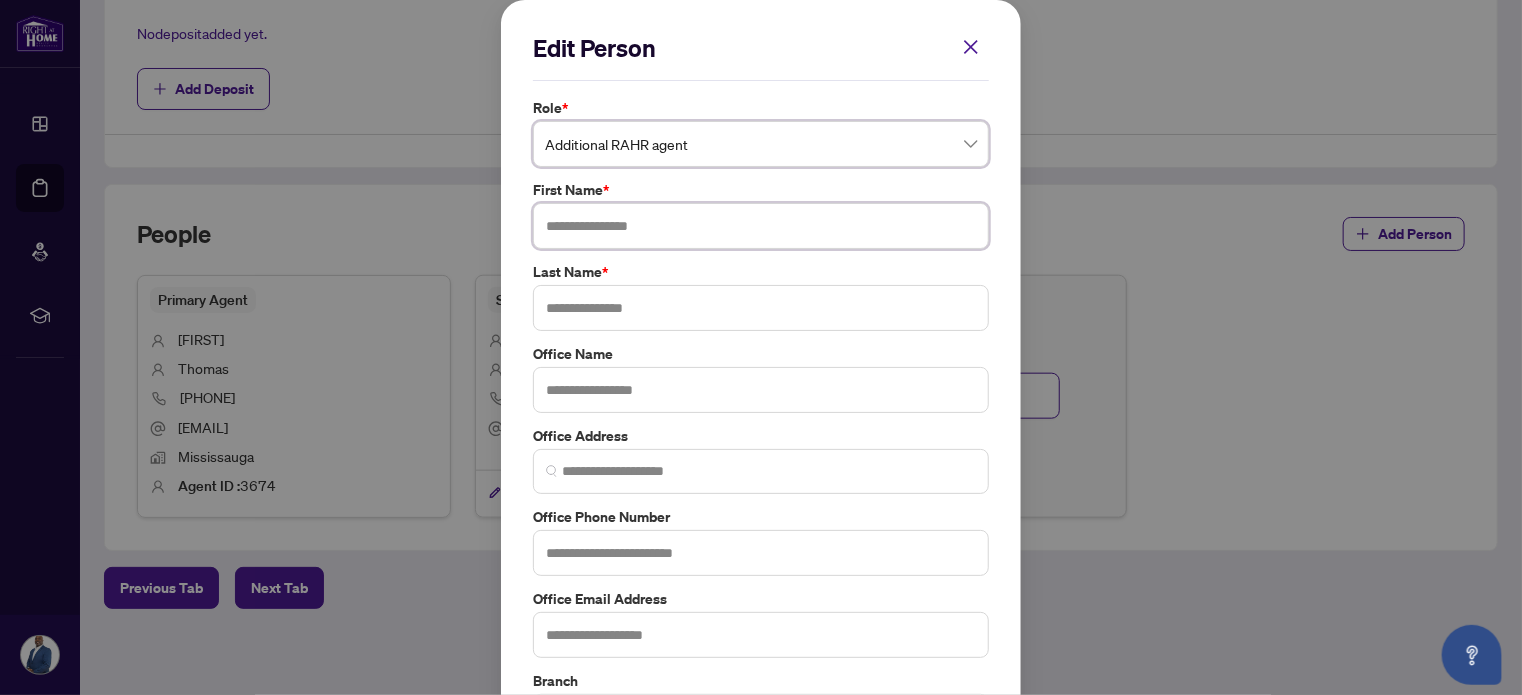 click at bounding box center (761, 226) 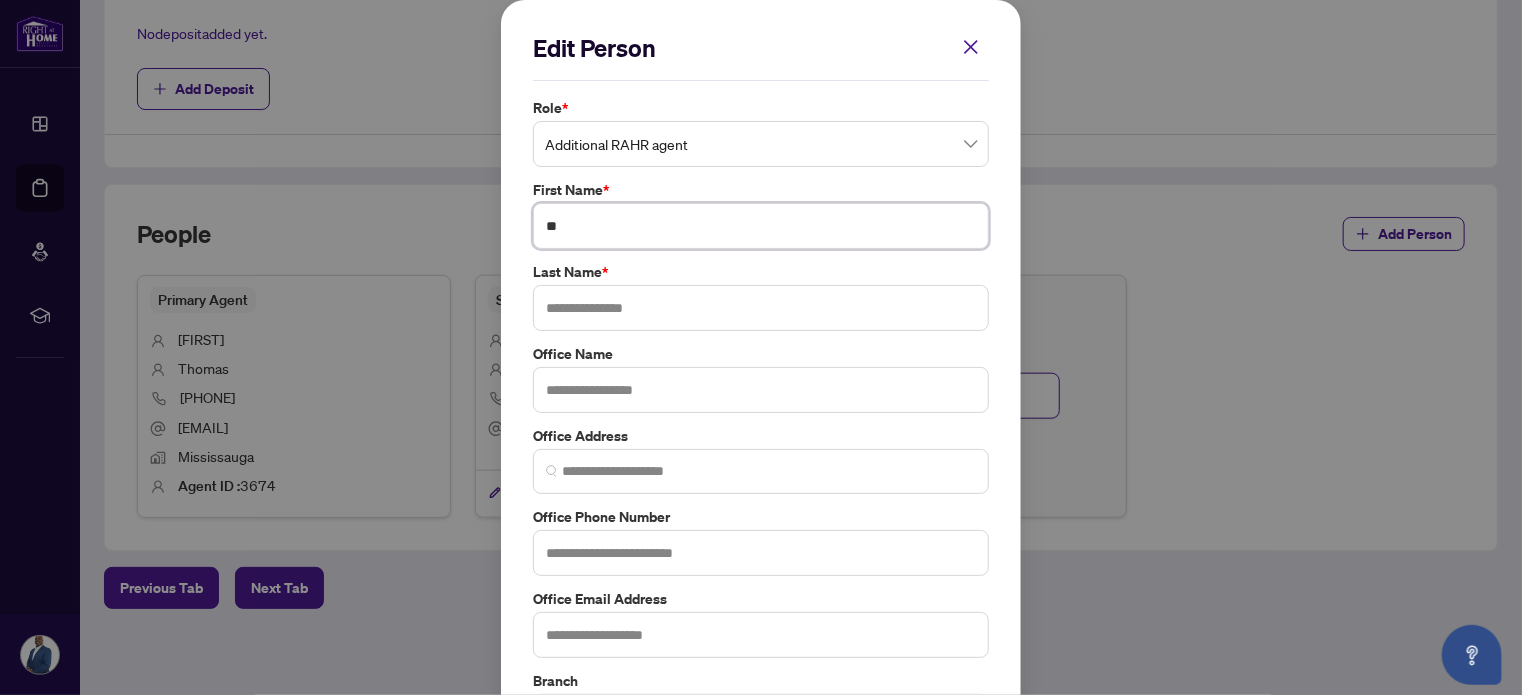 type on "*" 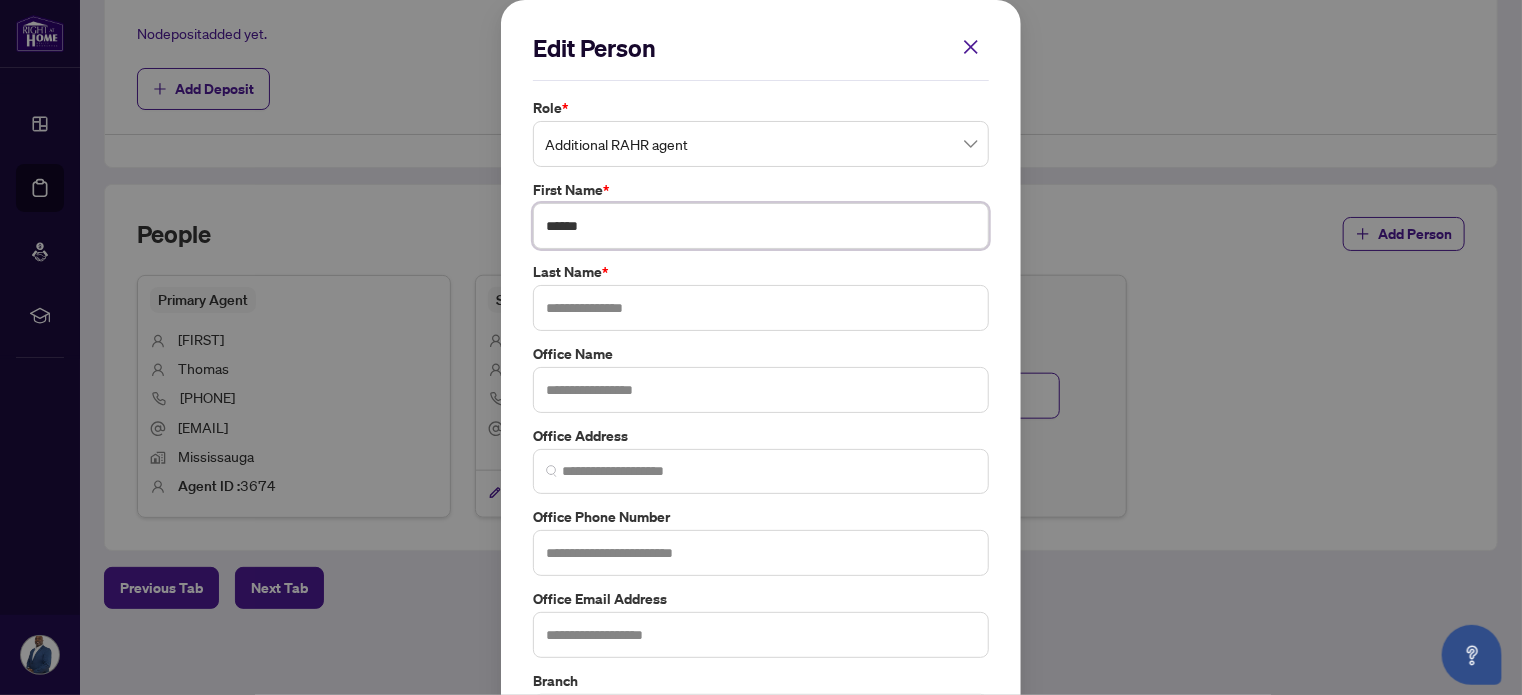 type on "******" 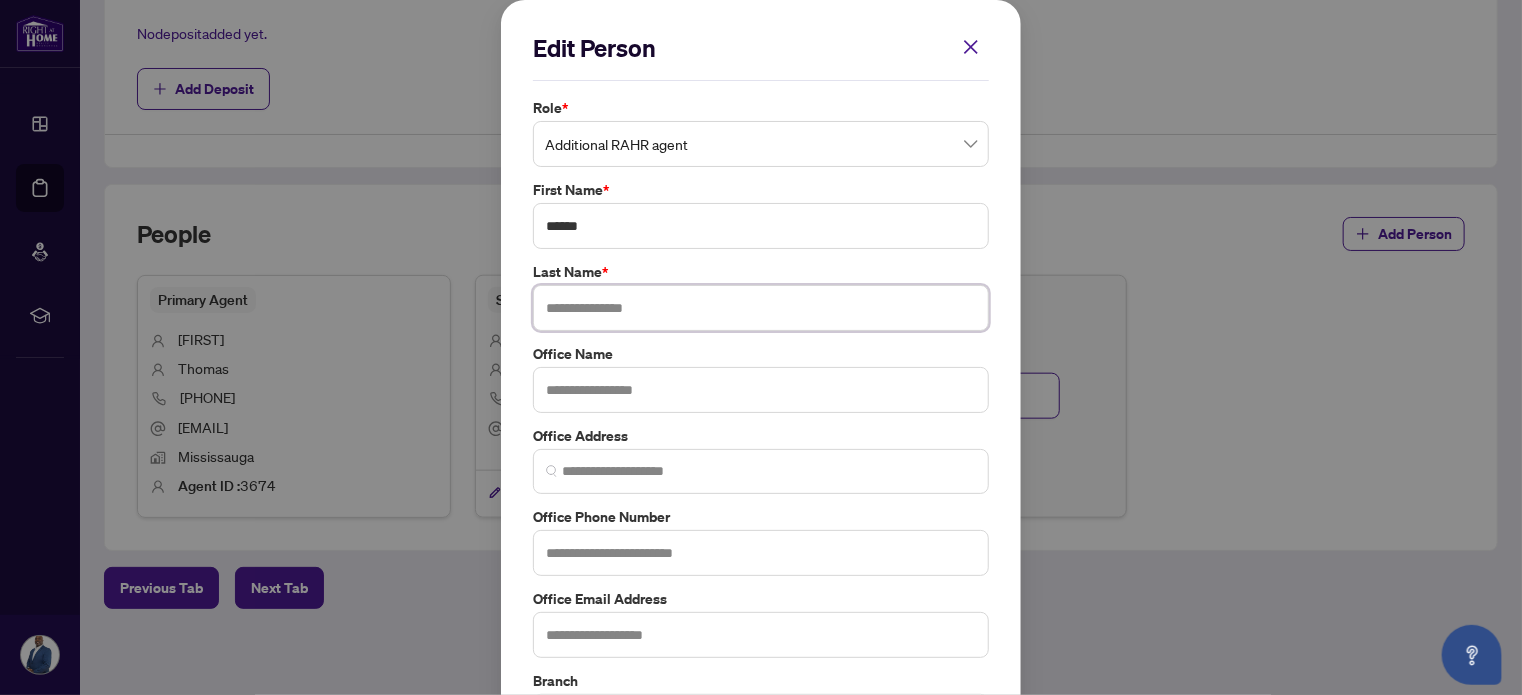 click at bounding box center [761, 308] 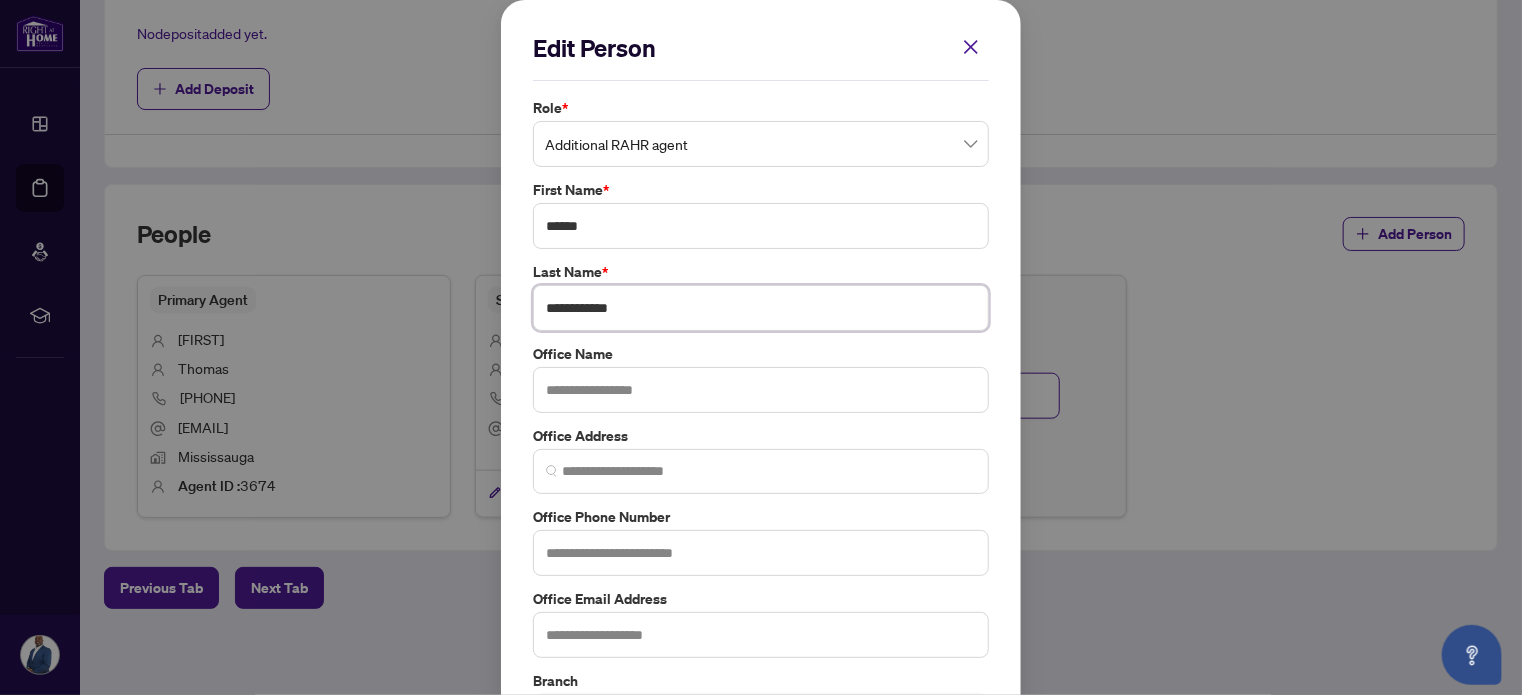 type on "**********" 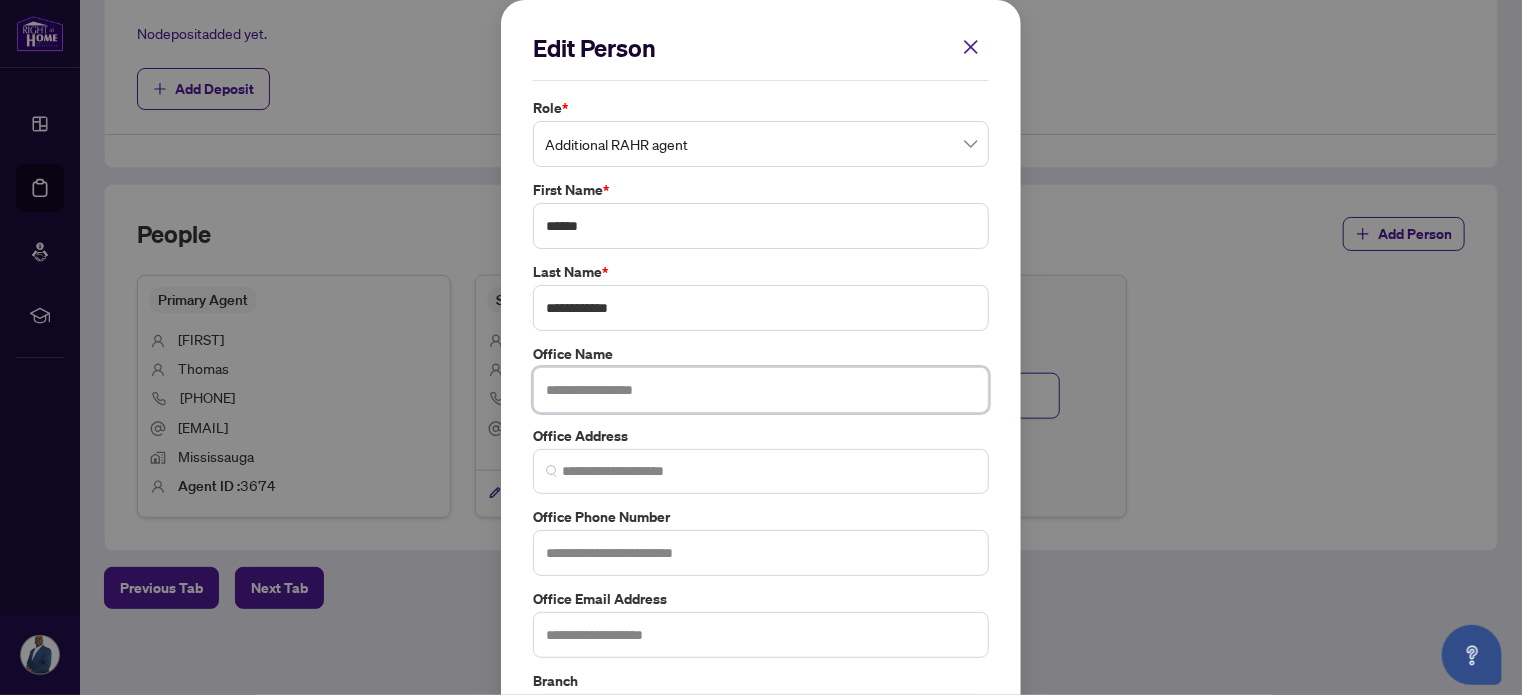 click at bounding box center (761, 390) 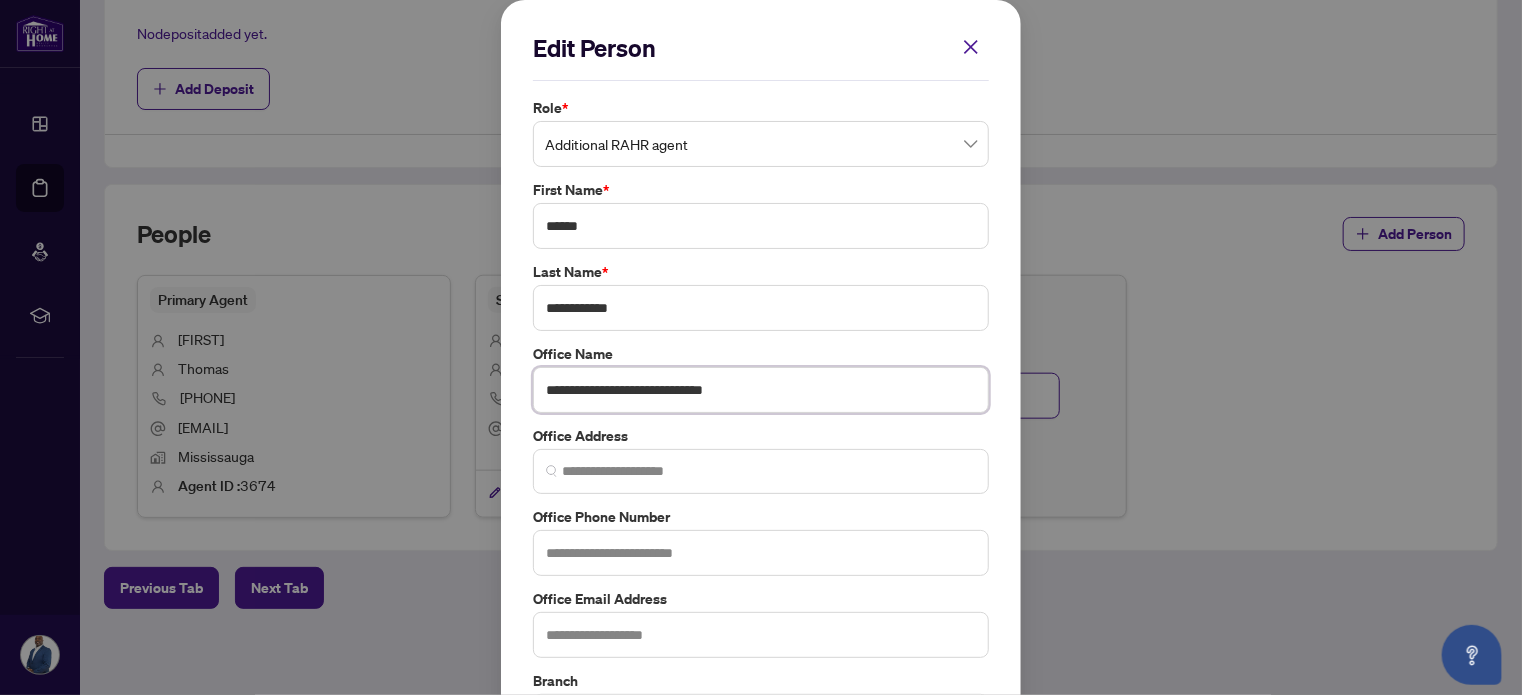drag, startPoint x: 806, startPoint y: 385, endPoint x: 542, endPoint y: 384, distance: 264.0019 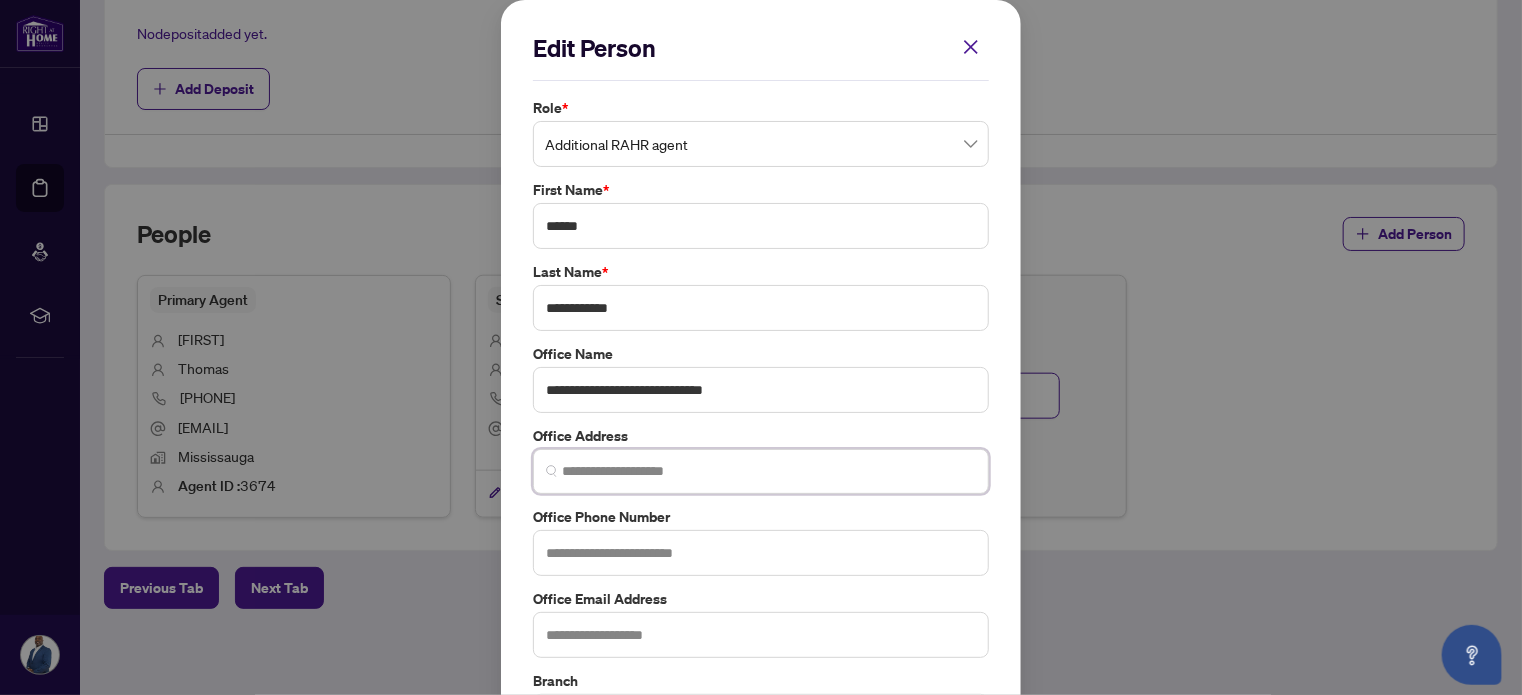 click at bounding box center [769, 471] 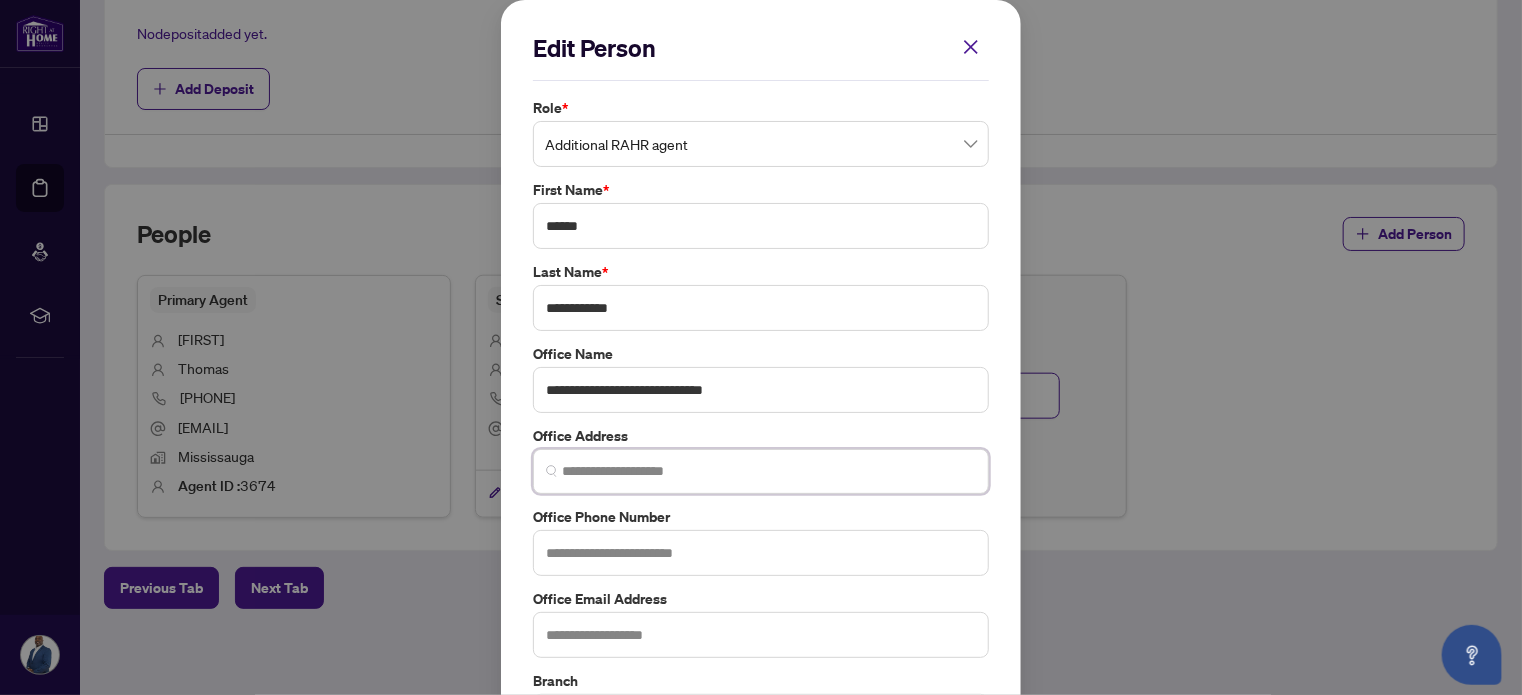 paste on "**********" 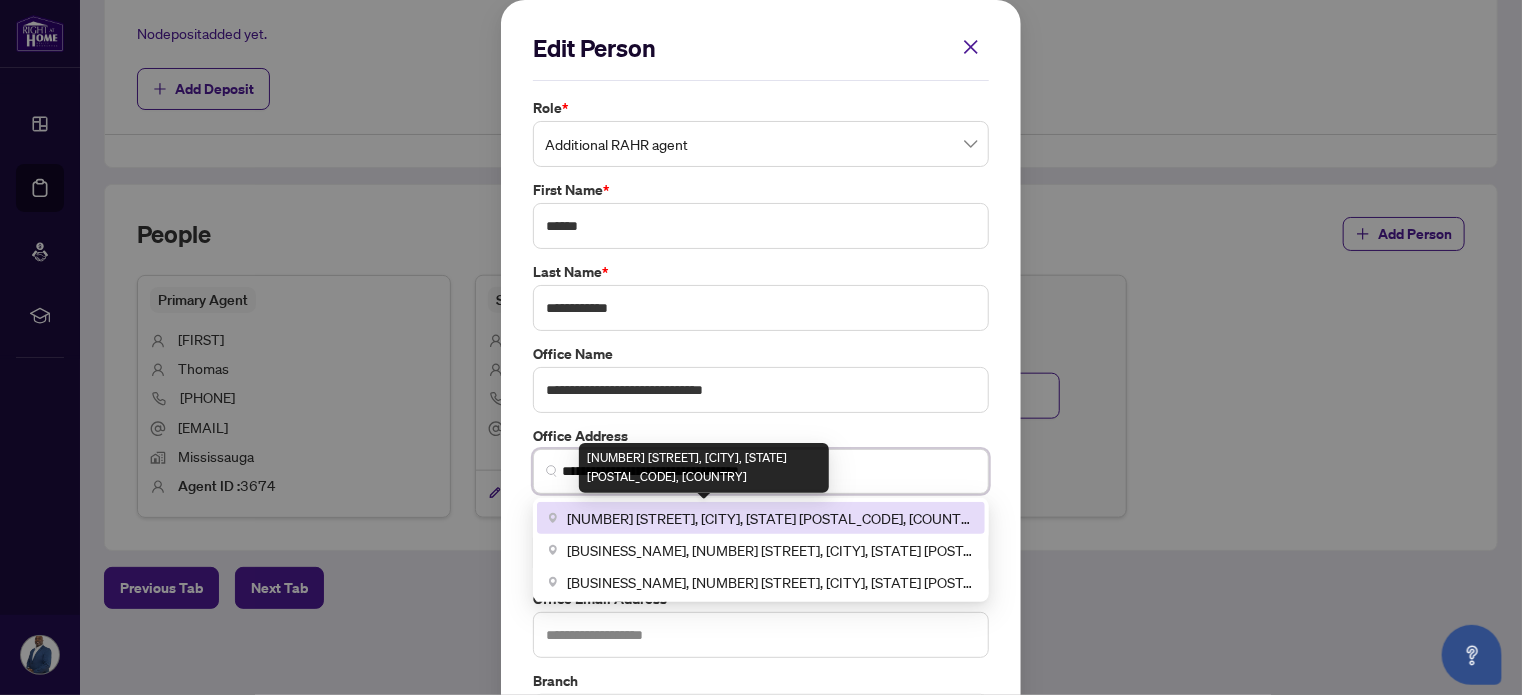 click on "[NUMBER] [STREET], [CITY], [STATE] [POSTAL_CODE], [COUNTRY]" at bounding box center [770, 518] 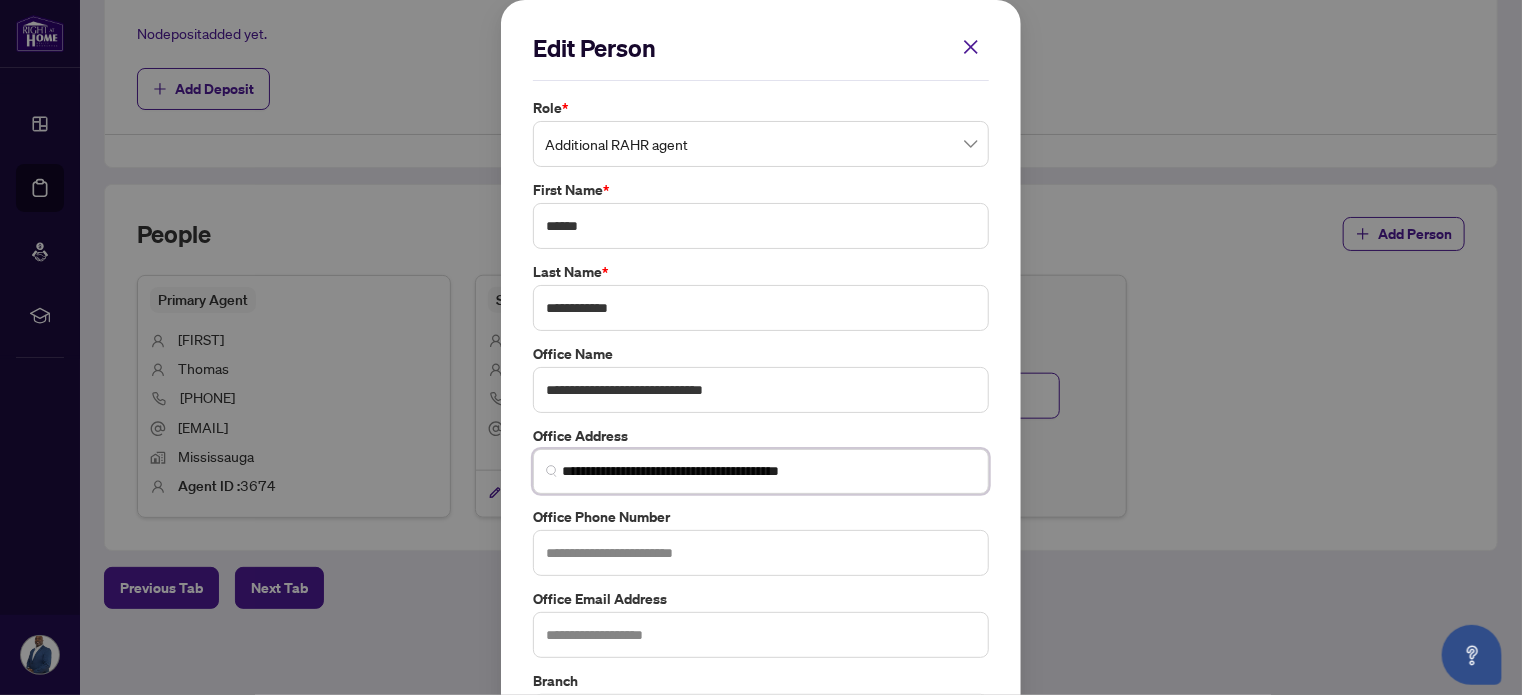 type on "**********" 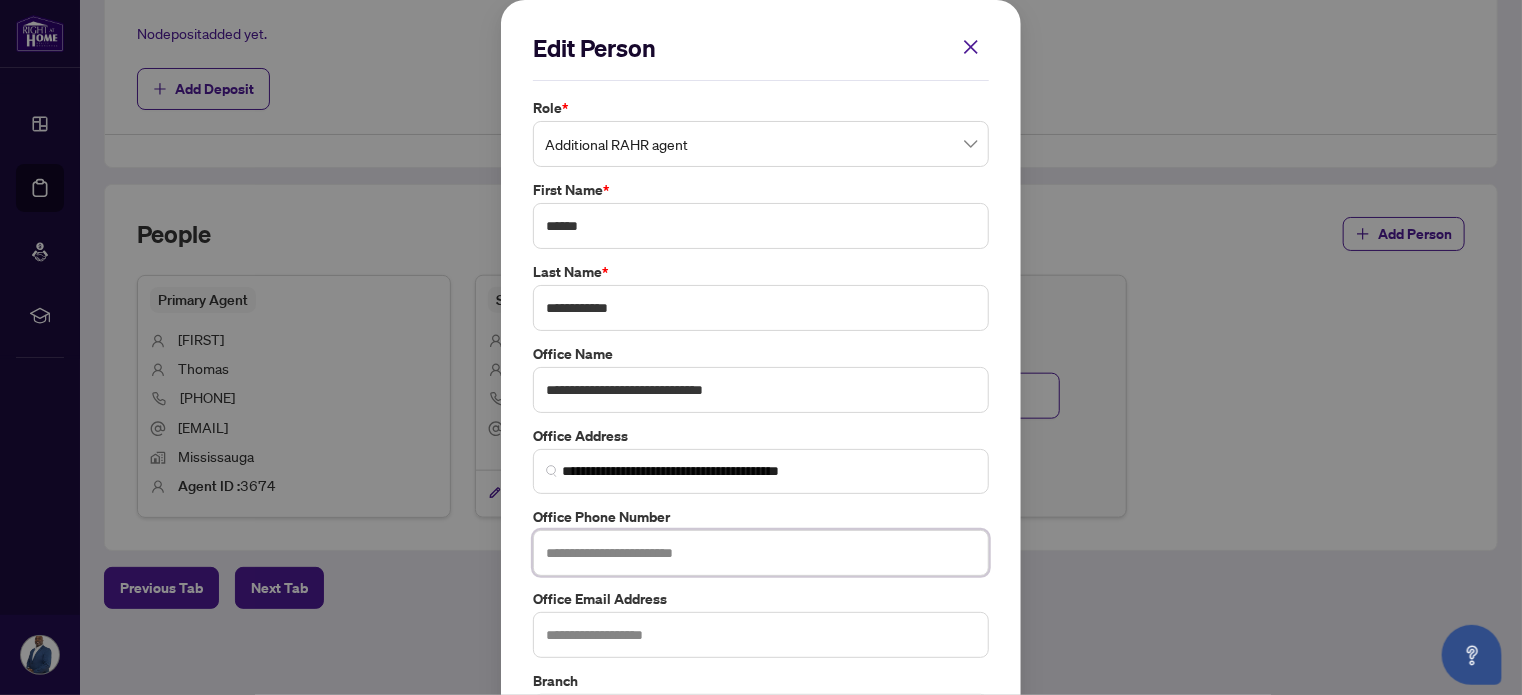 click at bounding box center (761, 553) 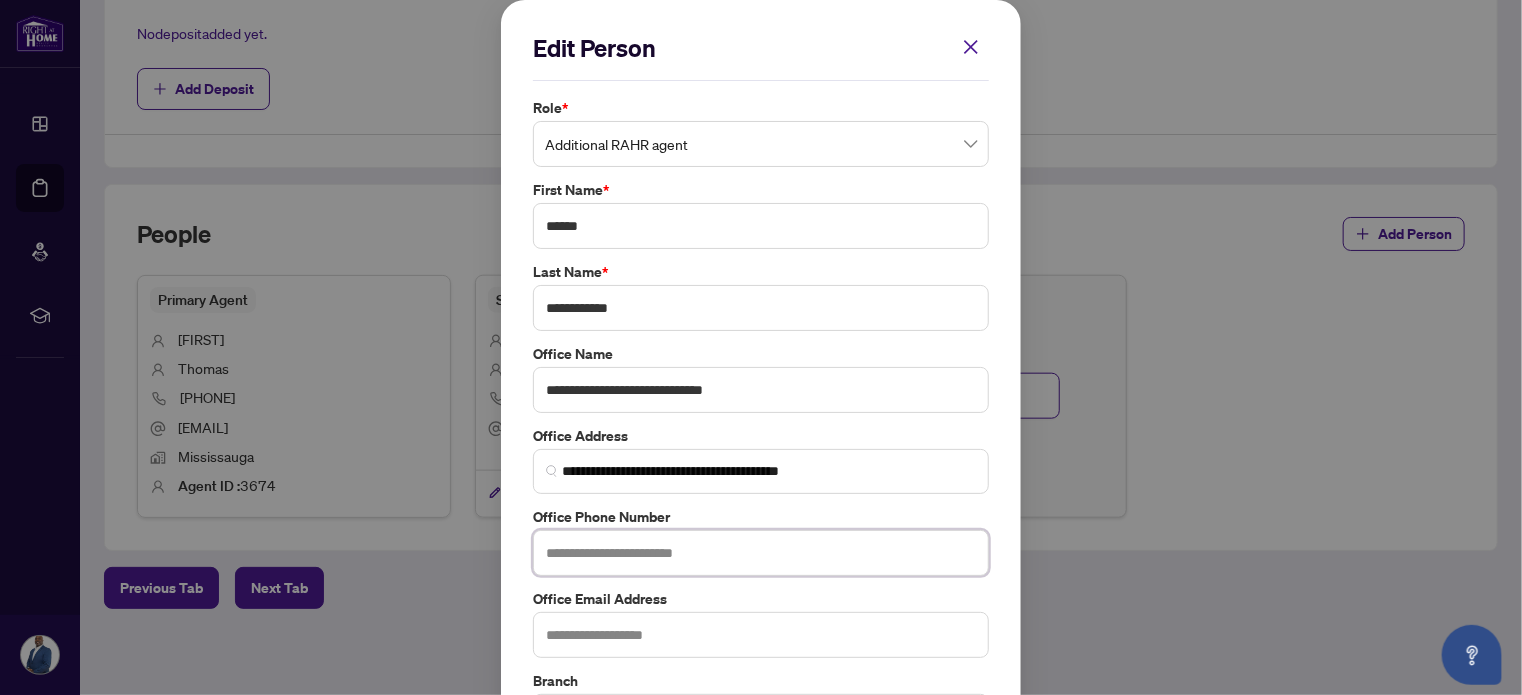 click at bounding box center (761, 553) 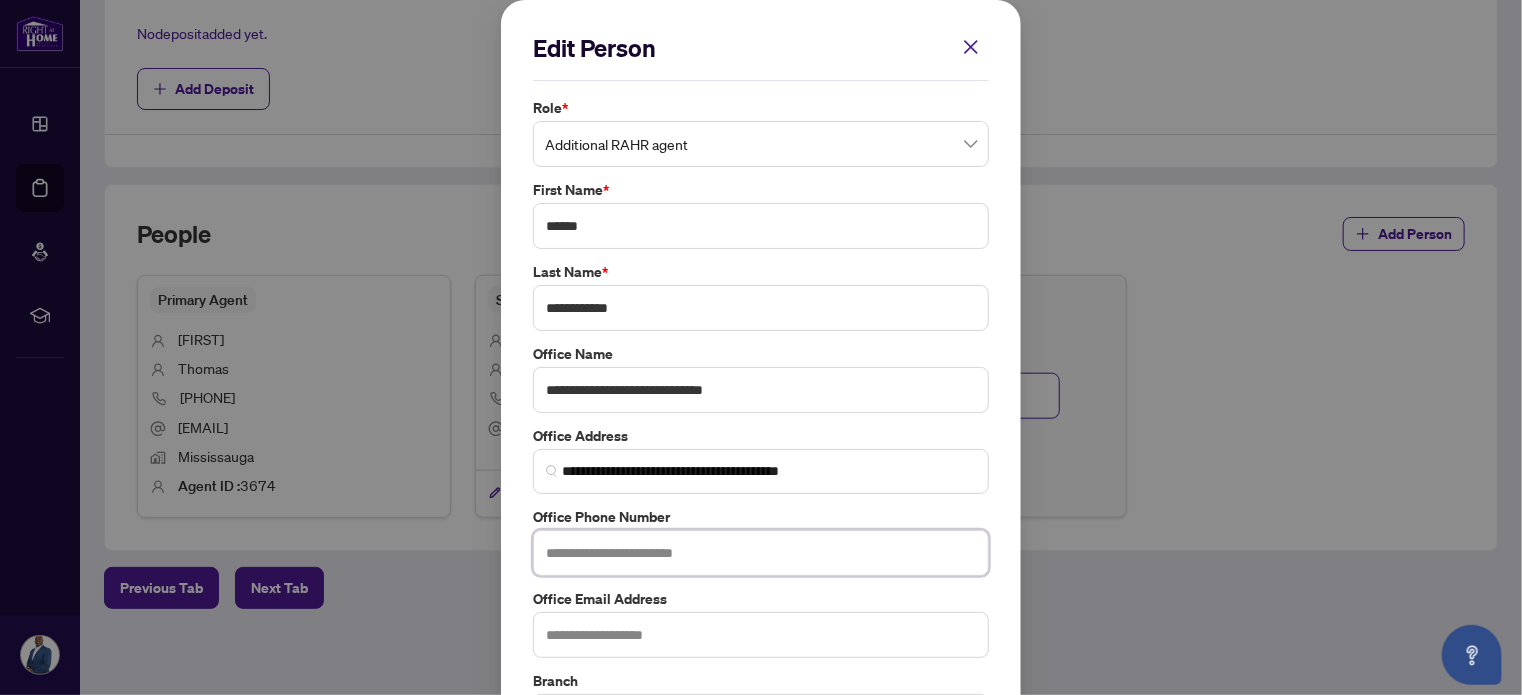 paste on "**********" 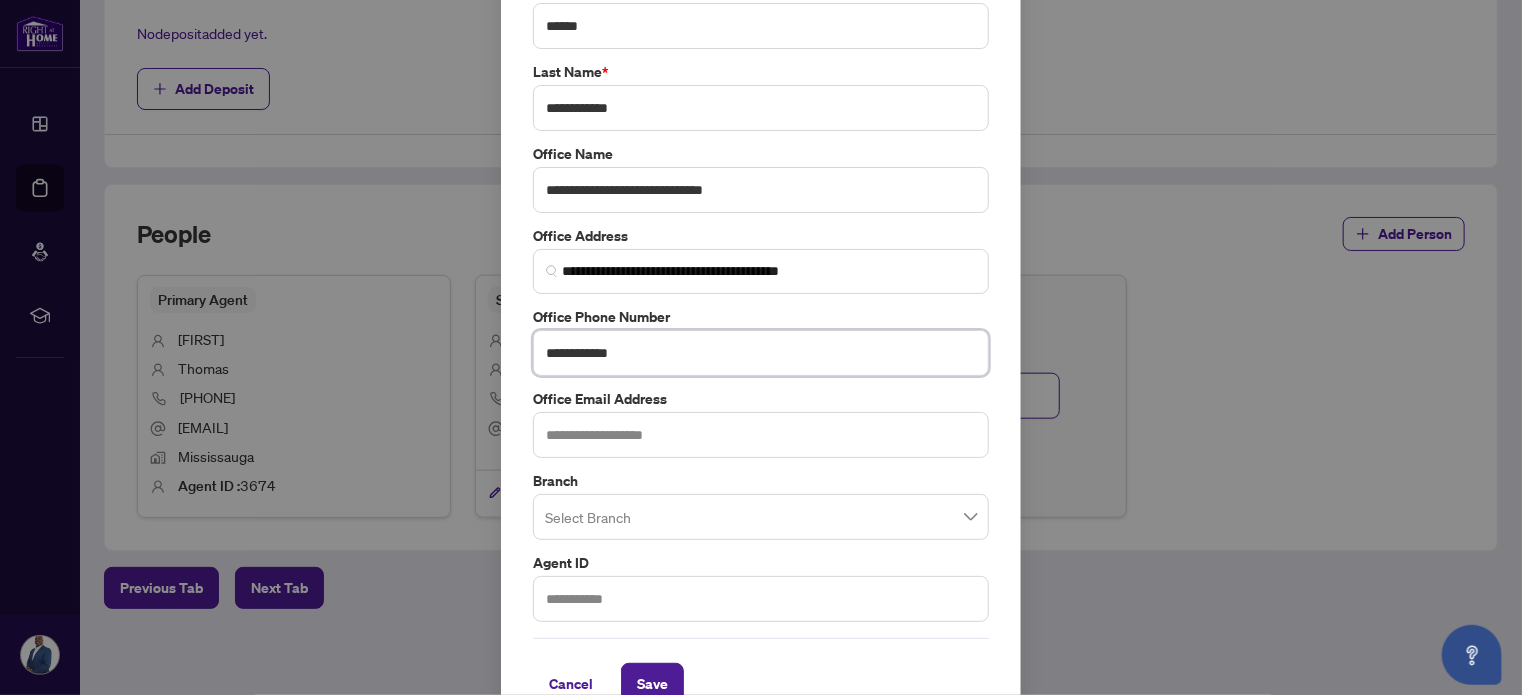 scroll, scrollTop: 237, scrollLeft: 0, axis: vertical 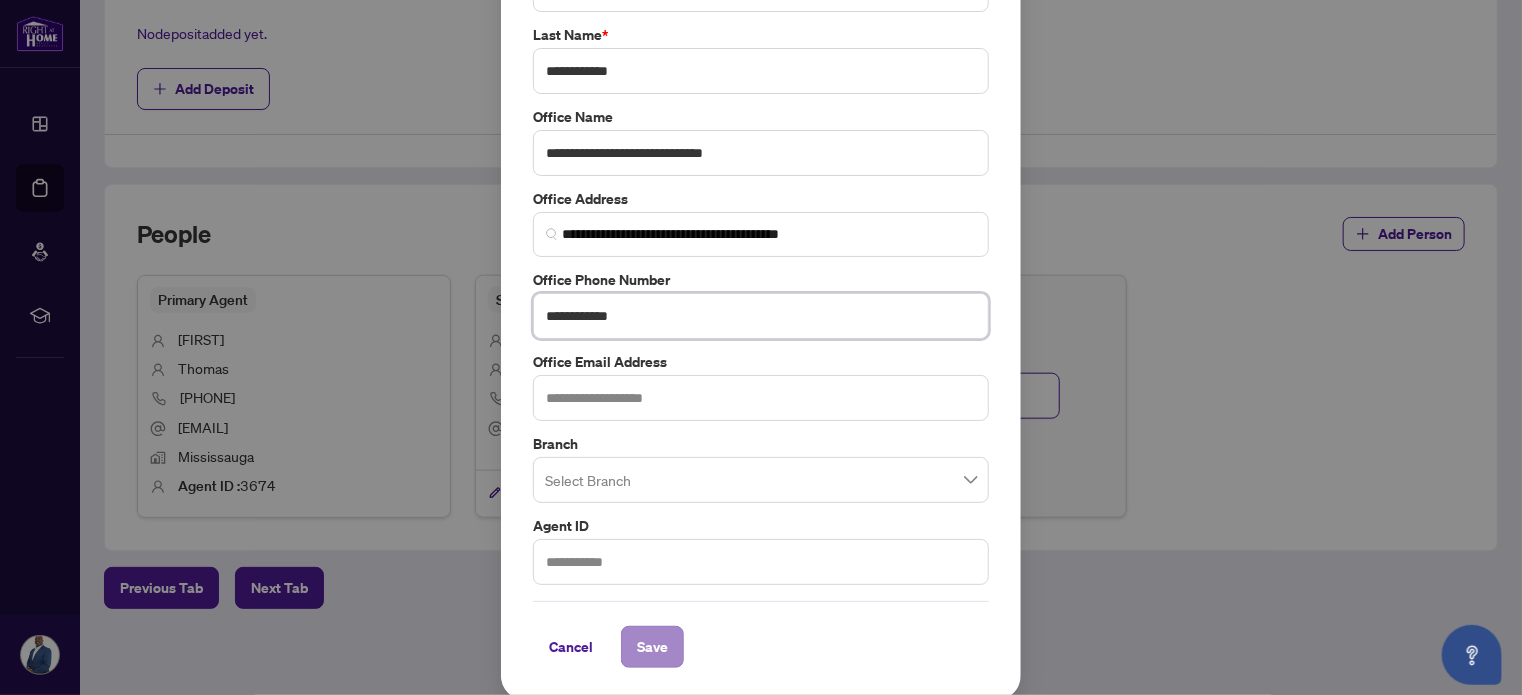 type on "**********" 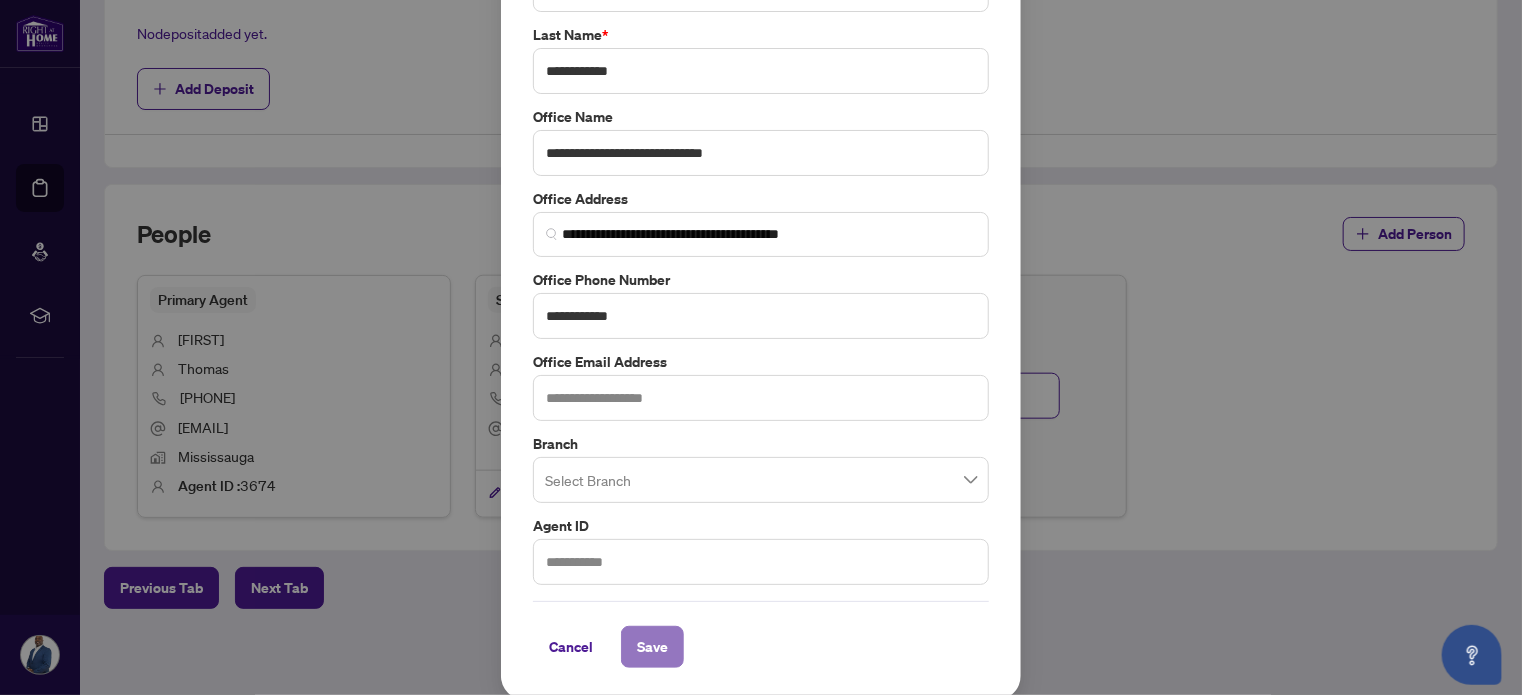 click on "Save" at bounding box center (652, 647) 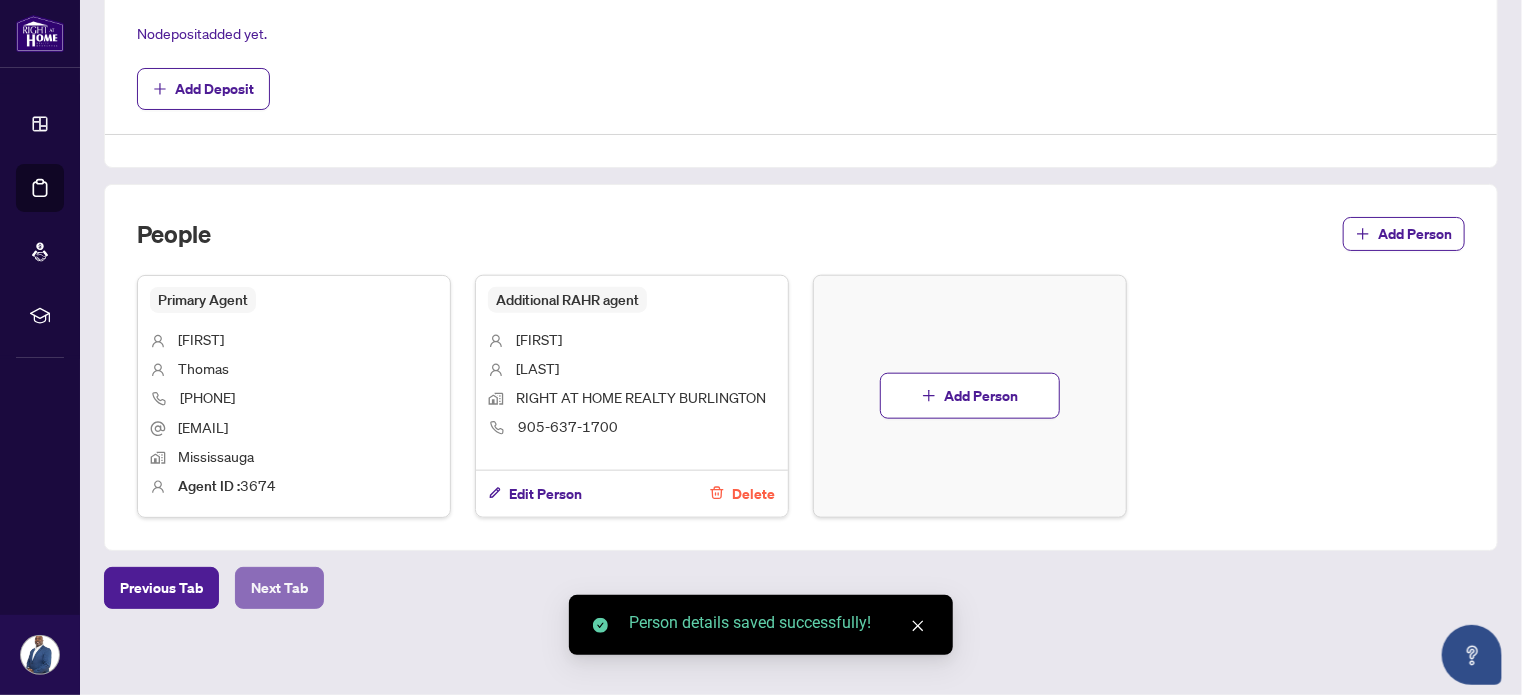 click on "Next Tab" at bounding box center (279, 588) 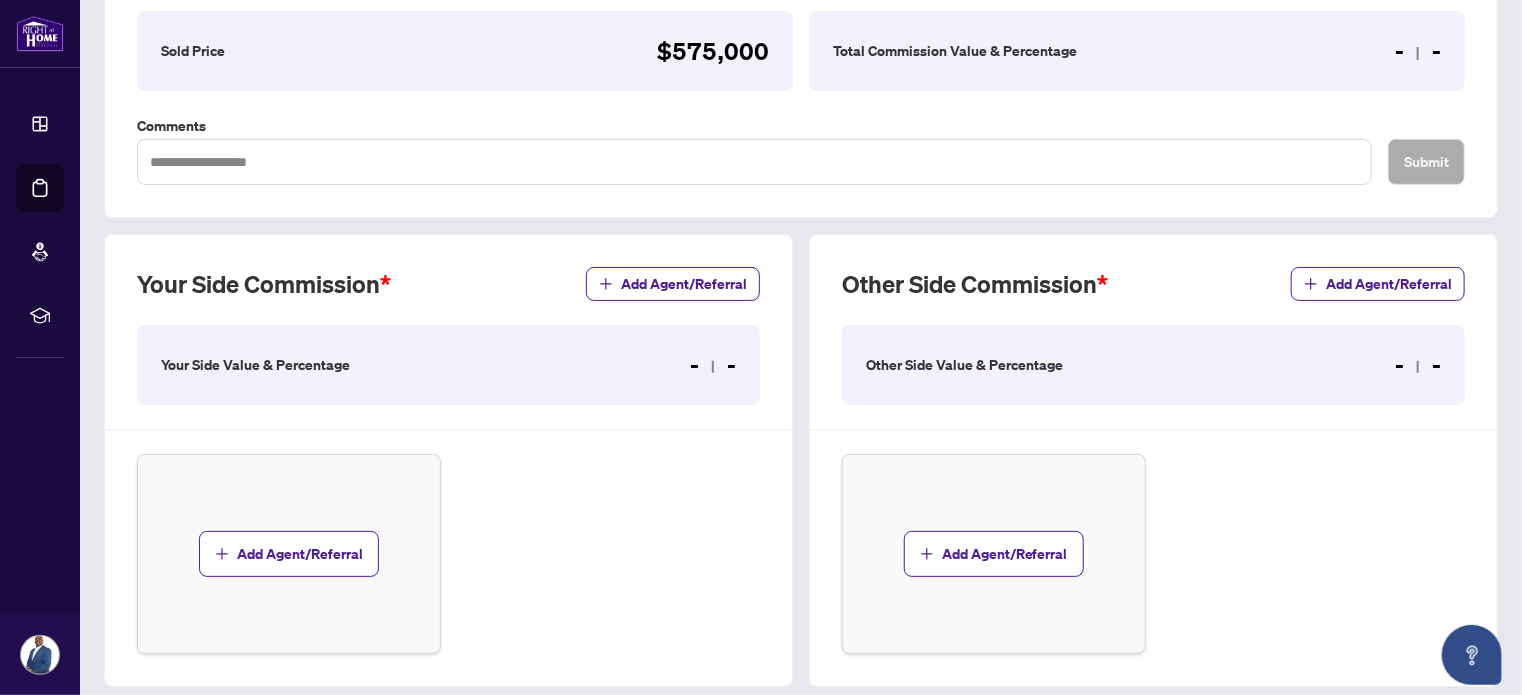 scroll, scrollTop: 400, scrollLeft: 0, axis: vertical 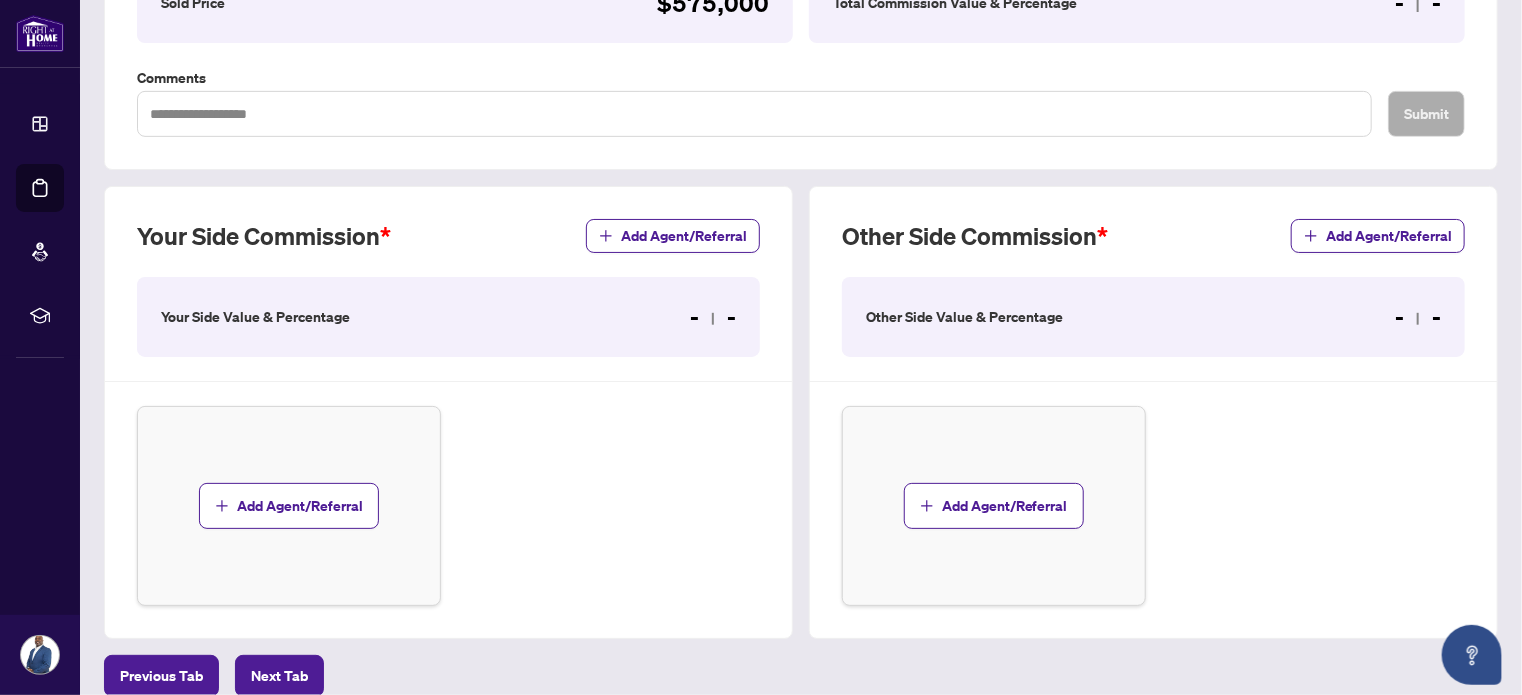 click on "-     -" at bounding box center (713, 317) 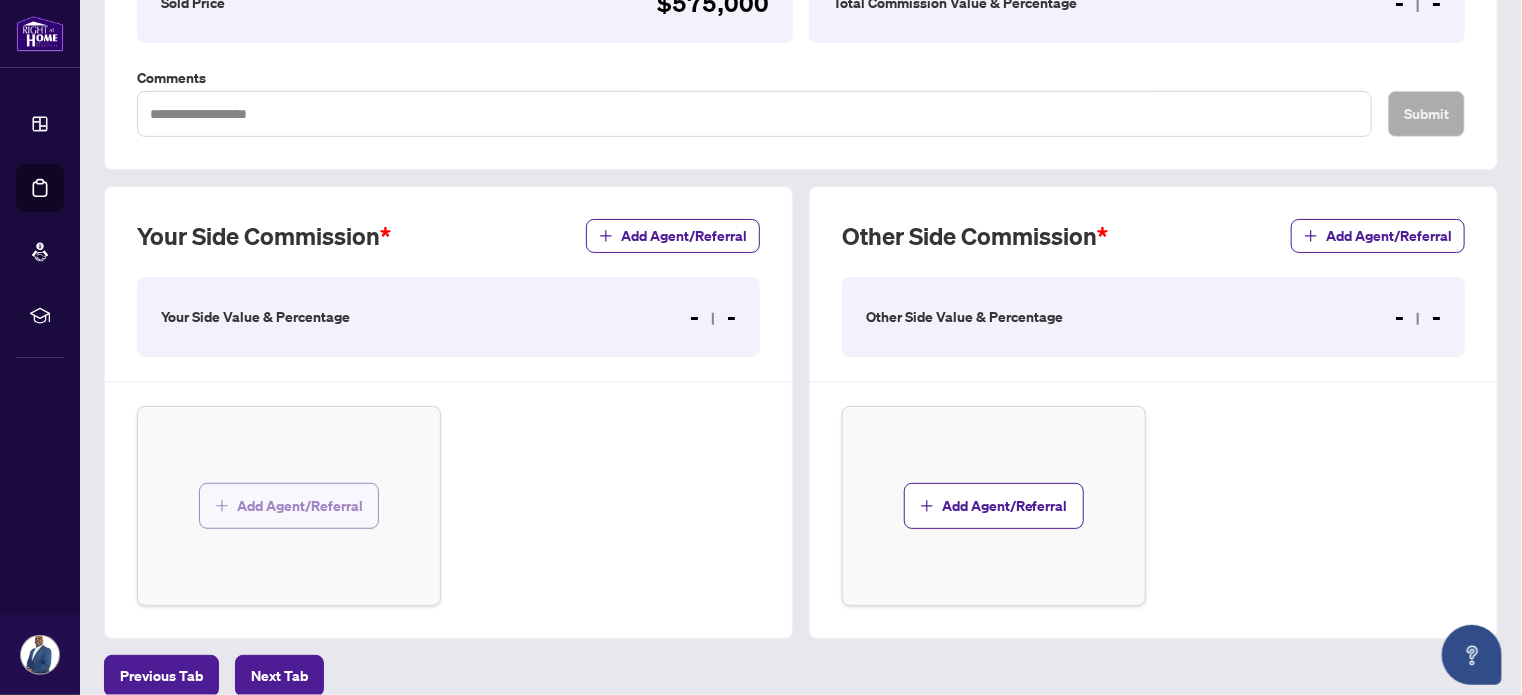 click on "Add Agent/Referral" at bounding box center [300, 506] 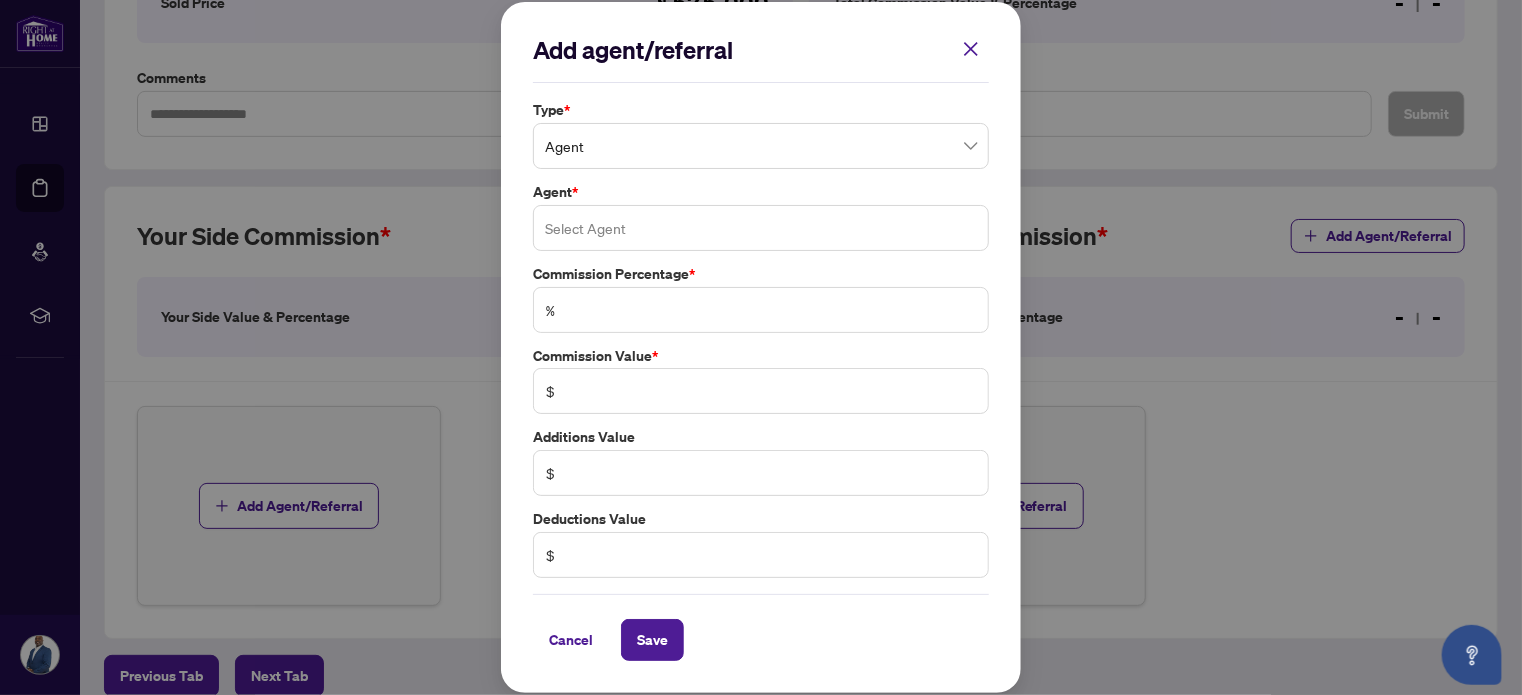 click at bounding box center (761, 228) 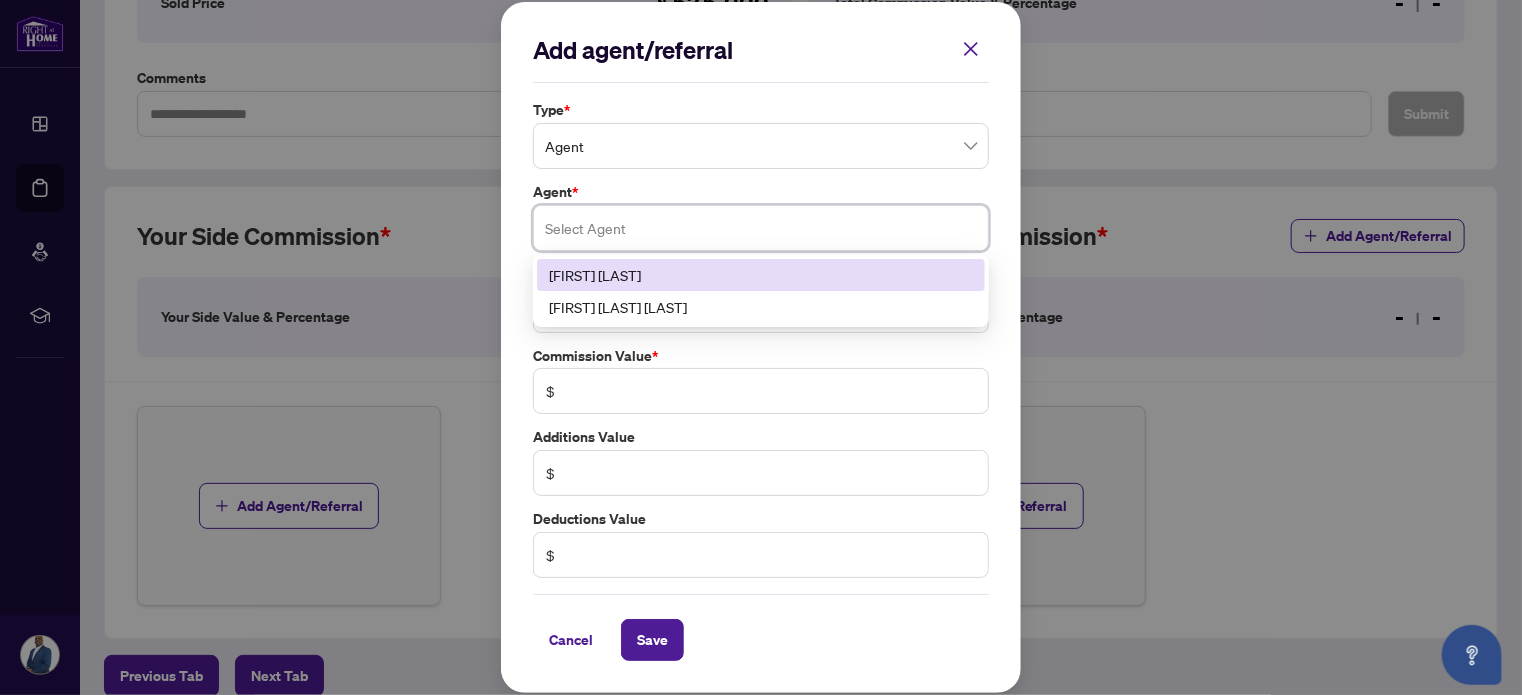 click on "[FIRST] [LAST]" at bounding box center [761, 275] 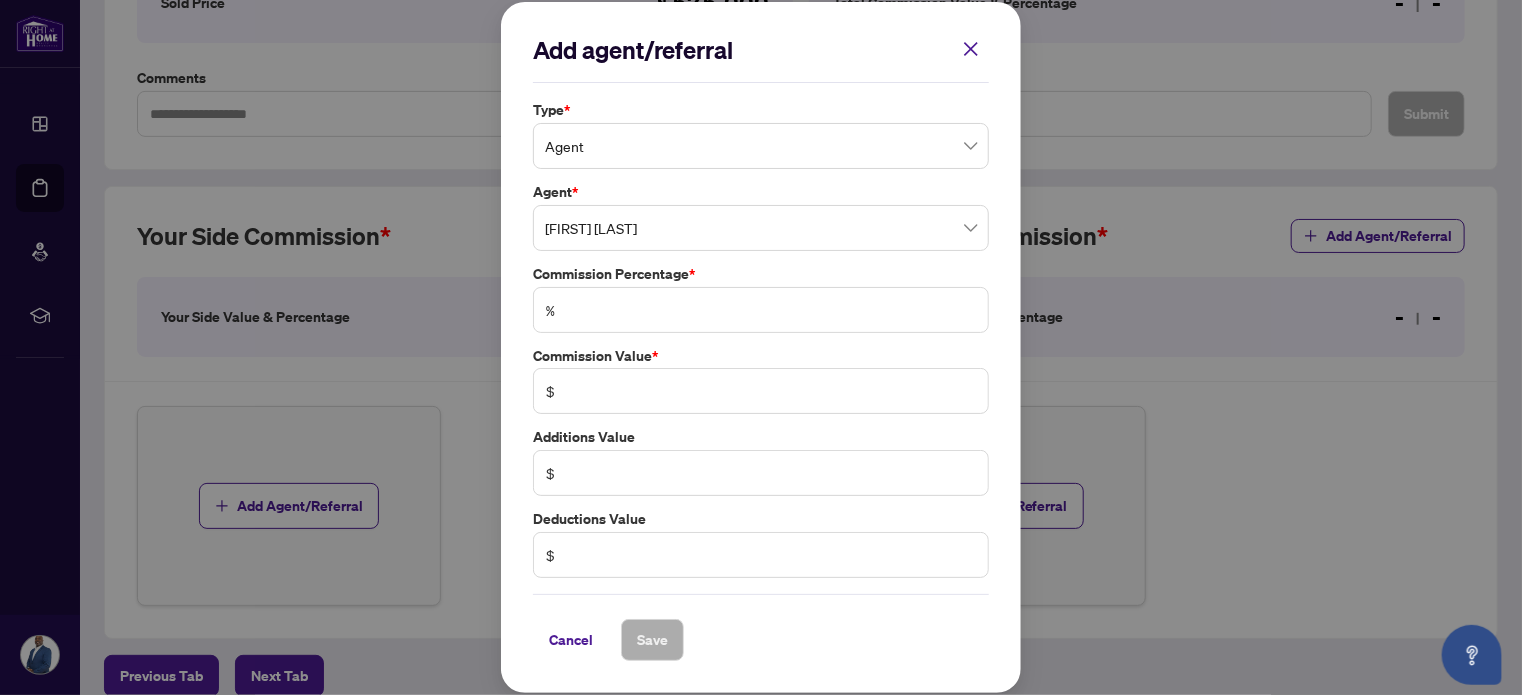 click on "%" at bounding box center [761, 310] 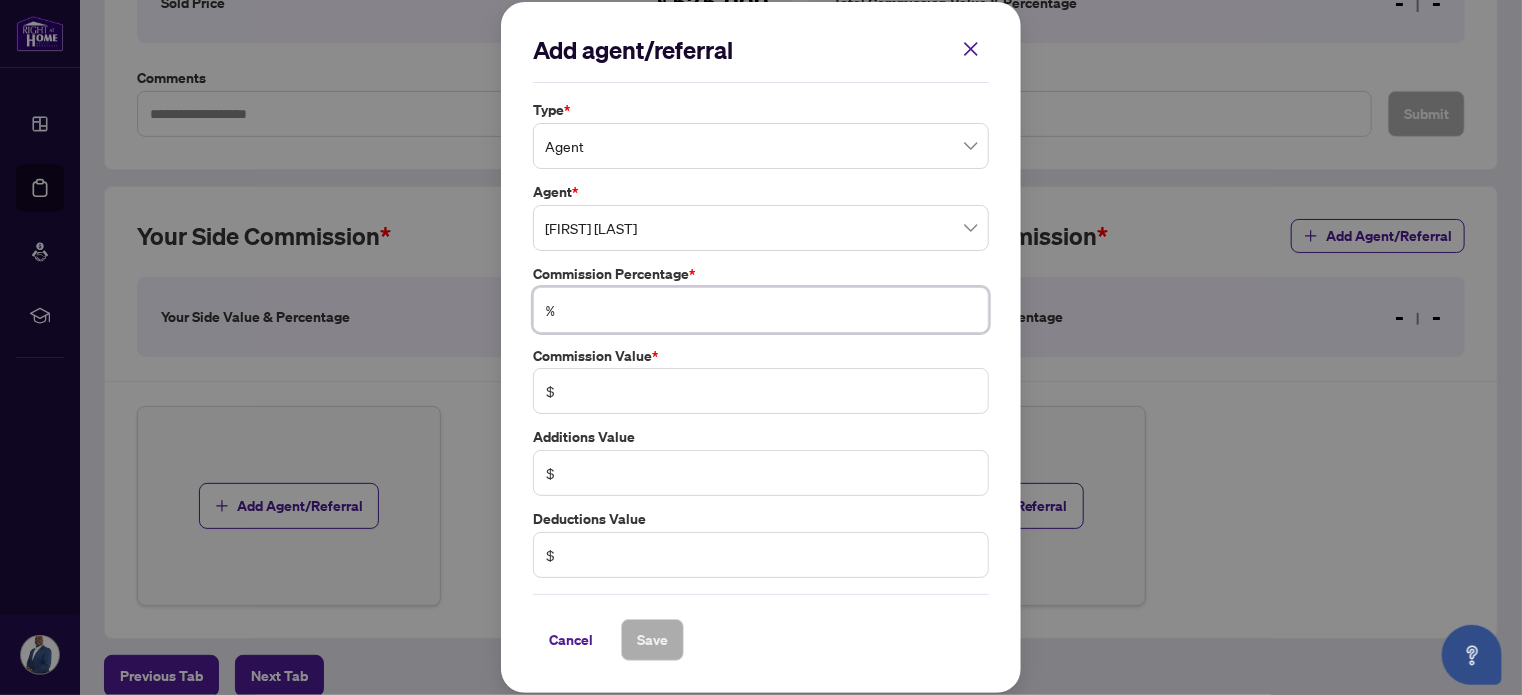 type on "*" 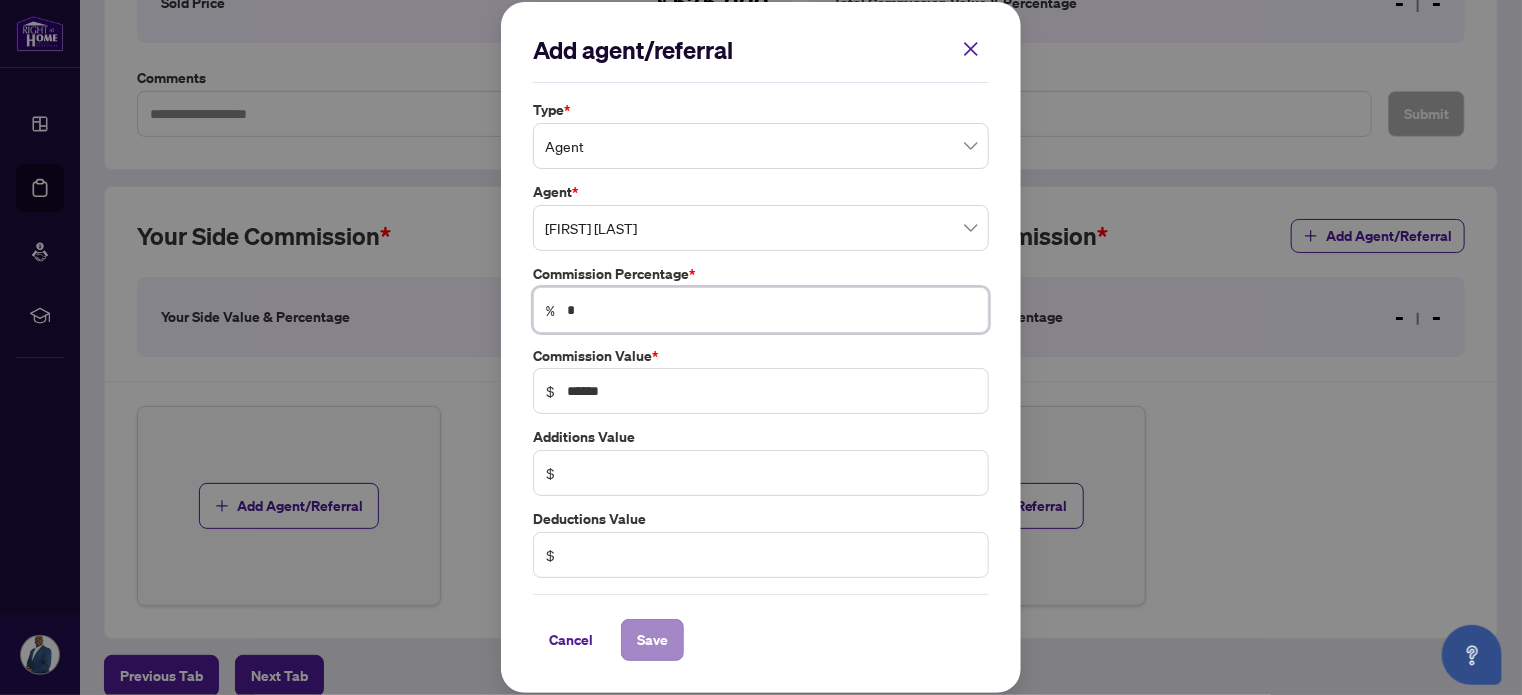 type on "*" 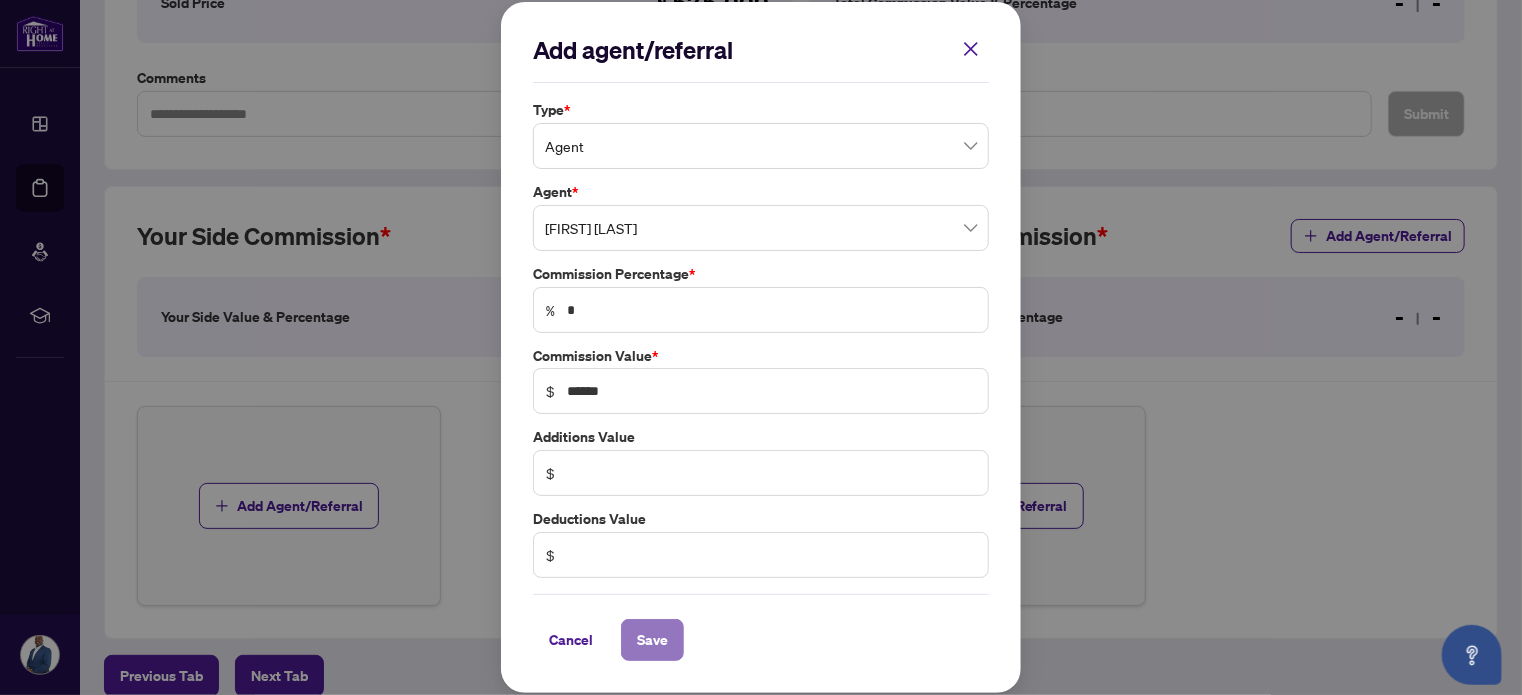 click on "Save" at bounding box center (652, 640) 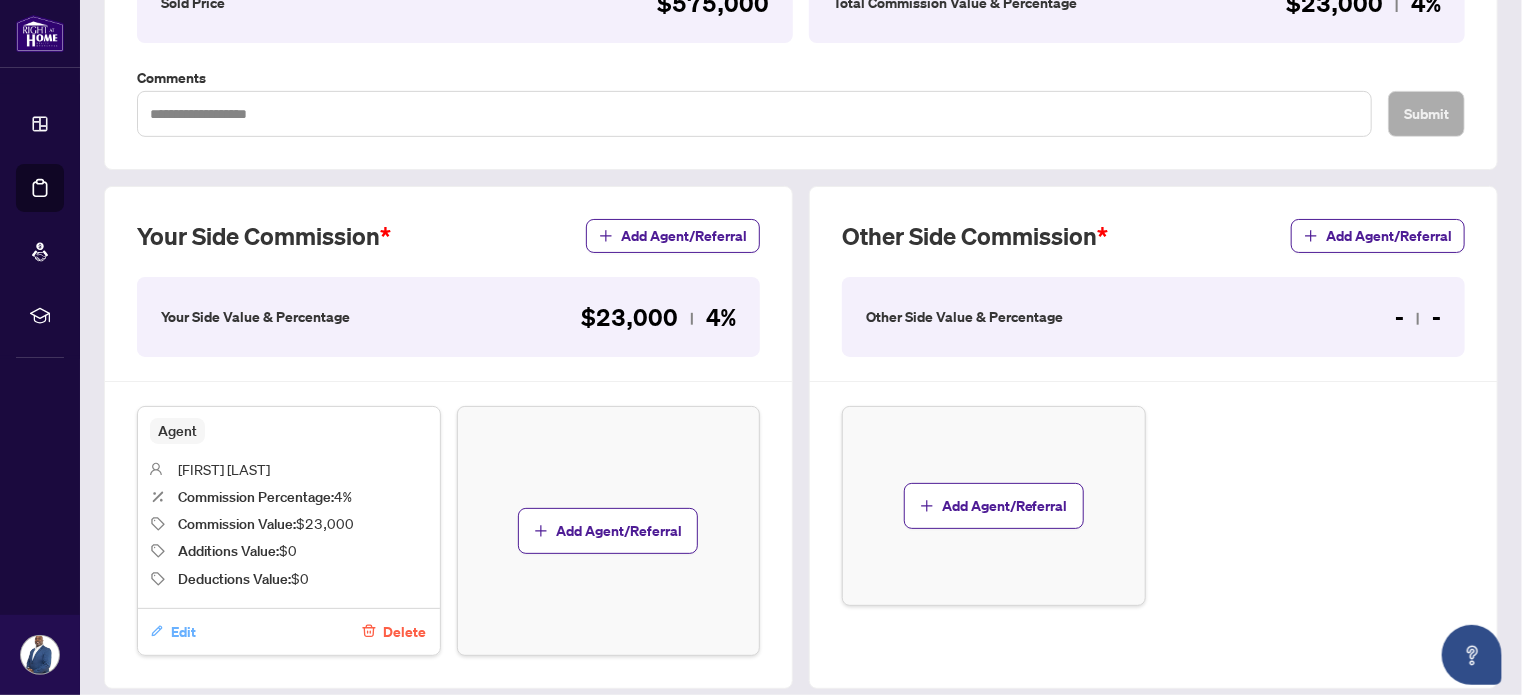 click on "Edit" at bounding box center (183, 632) 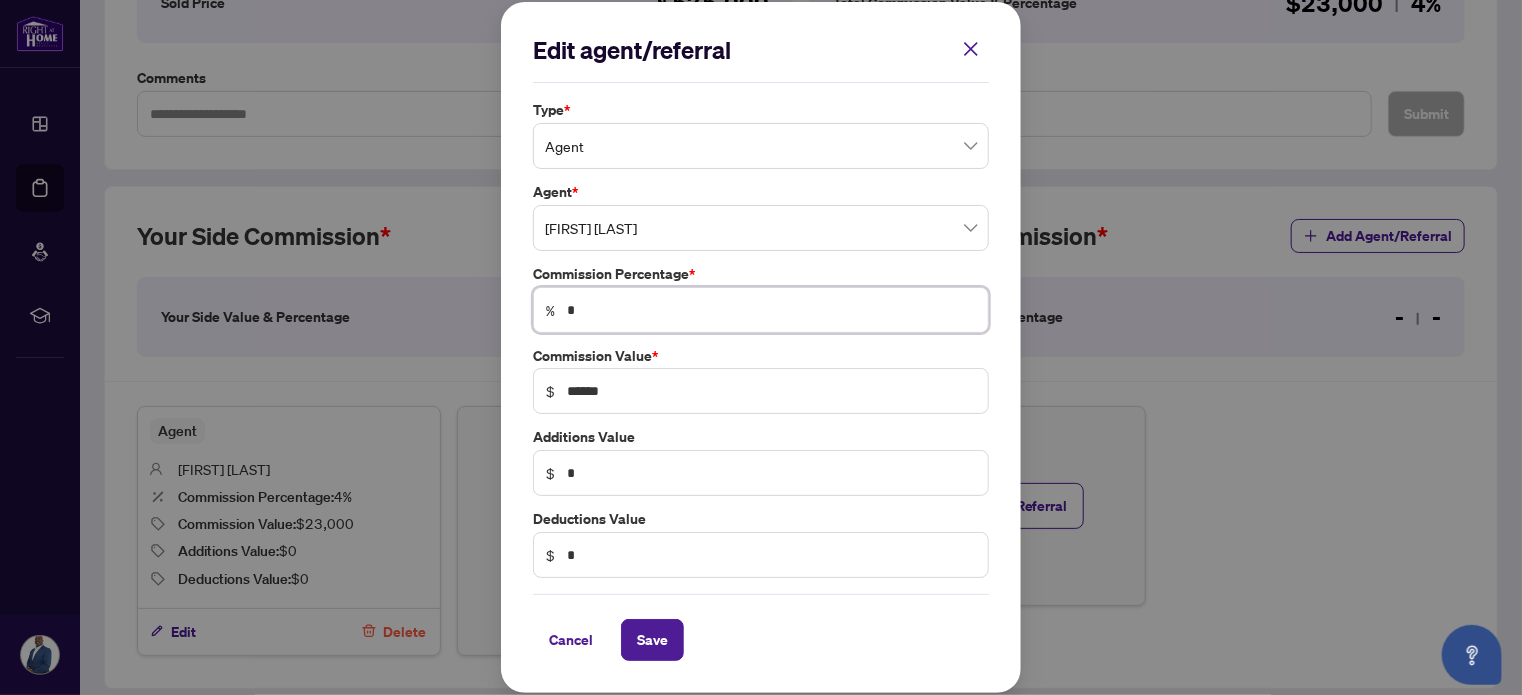 drag, startPoint x: 591, startPoint y: 314, endPoint x: 548, endPoint y: 309, distance: 43.289722 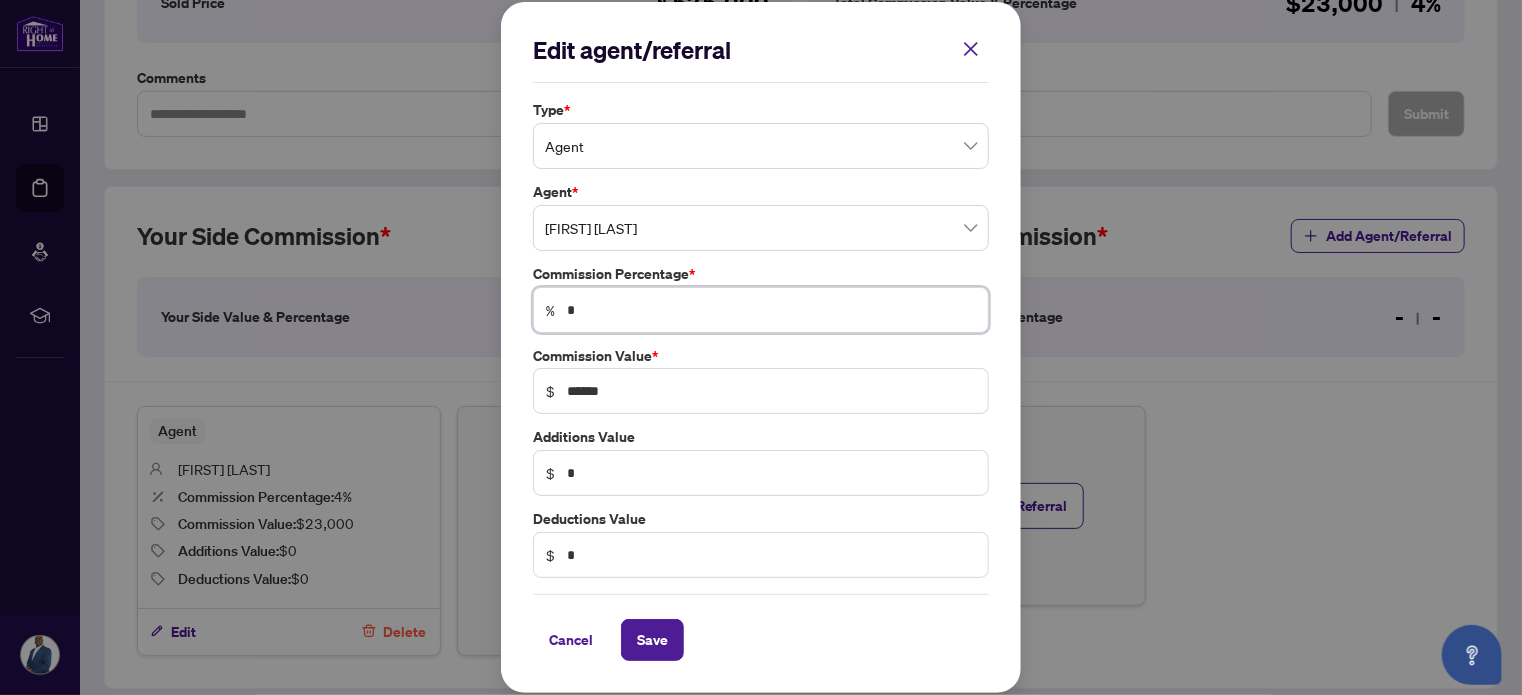 type on "*" 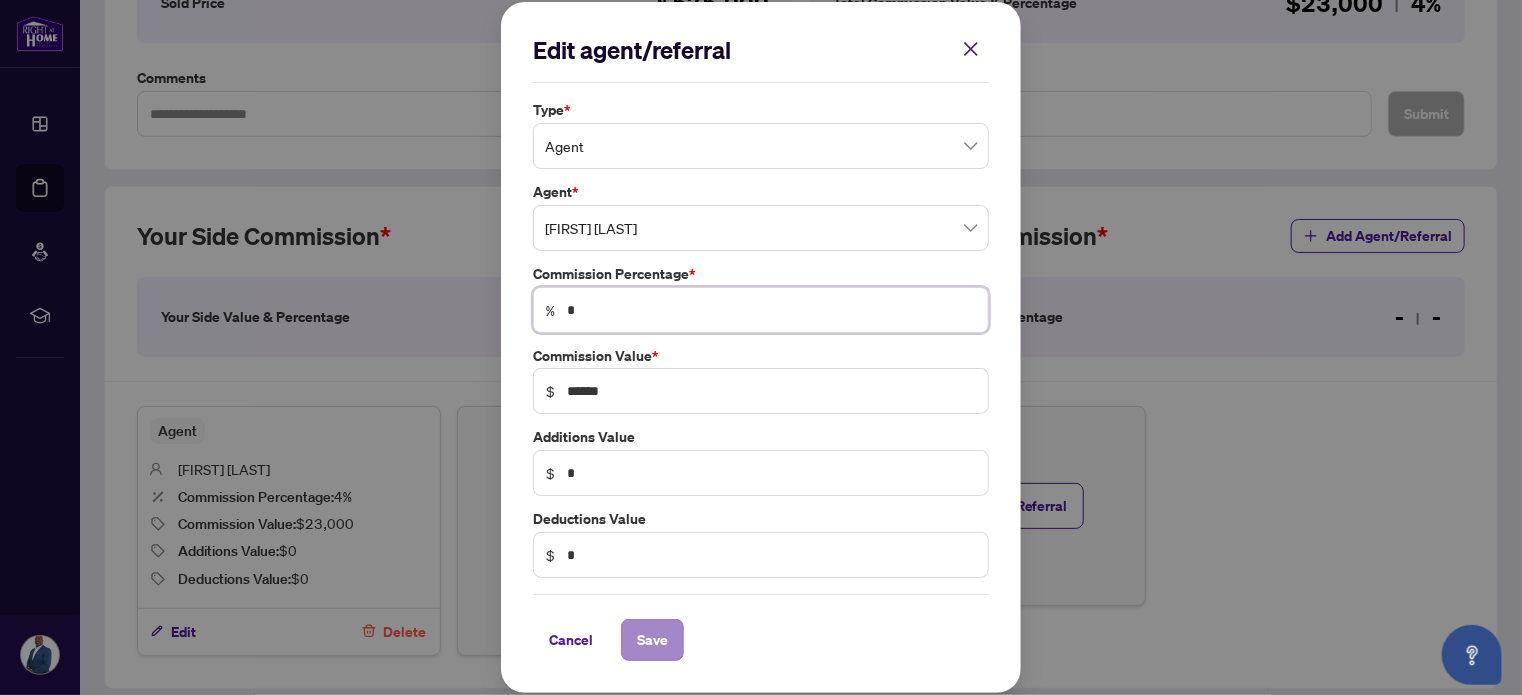 type on "*" 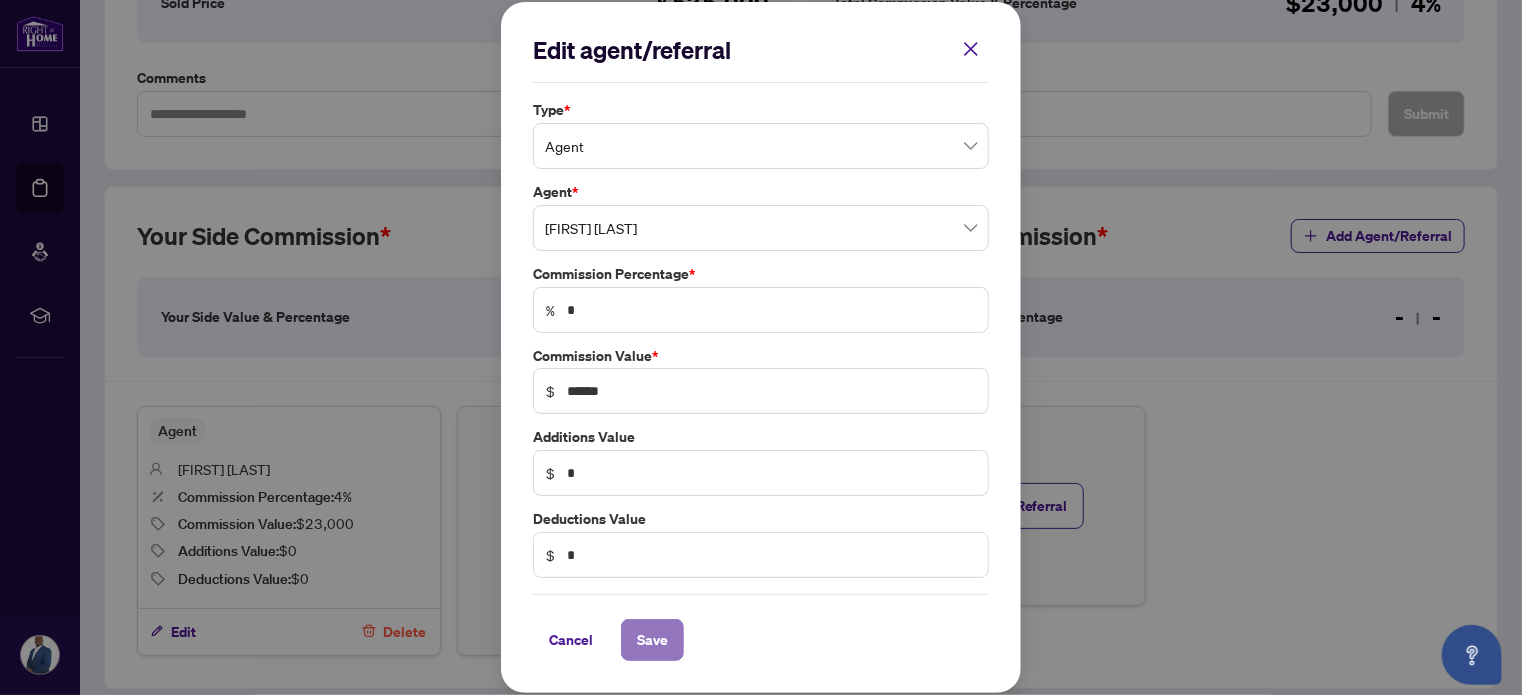 click on "Save" at bounding box center (652, 640) 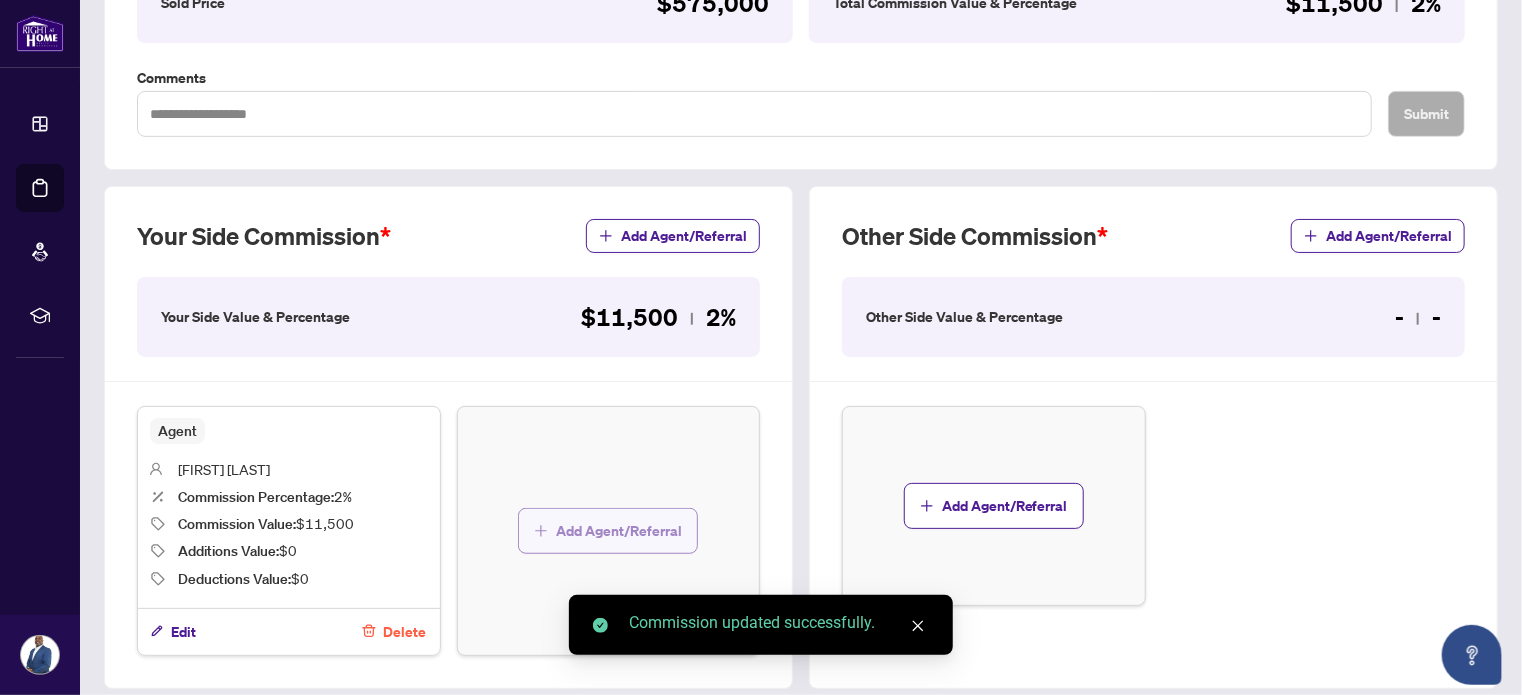 click on "Add Agent/Referral" at bounding box center (619, 531) 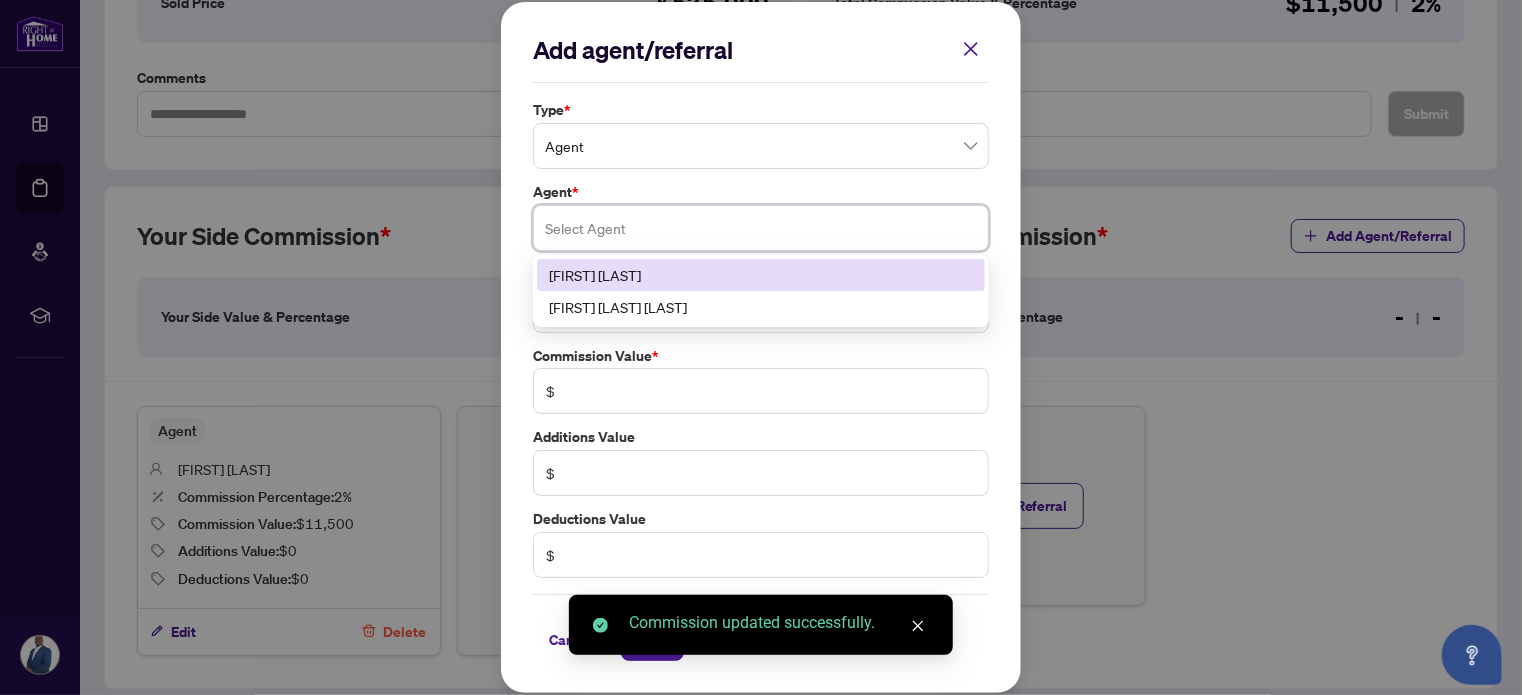 click at bounding box center [761, 228] 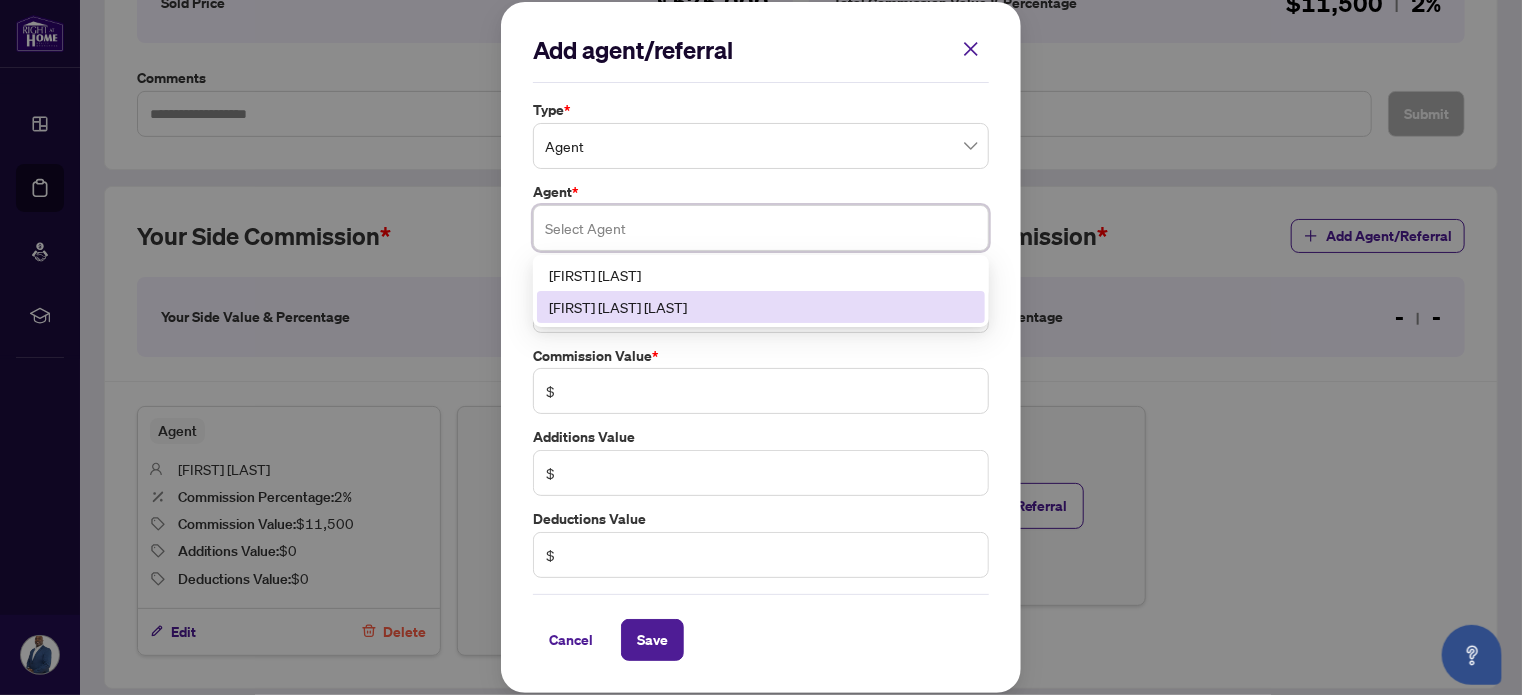 click on "[FIRST] [LAST] [LAST]" at bounding box center [761, 307] 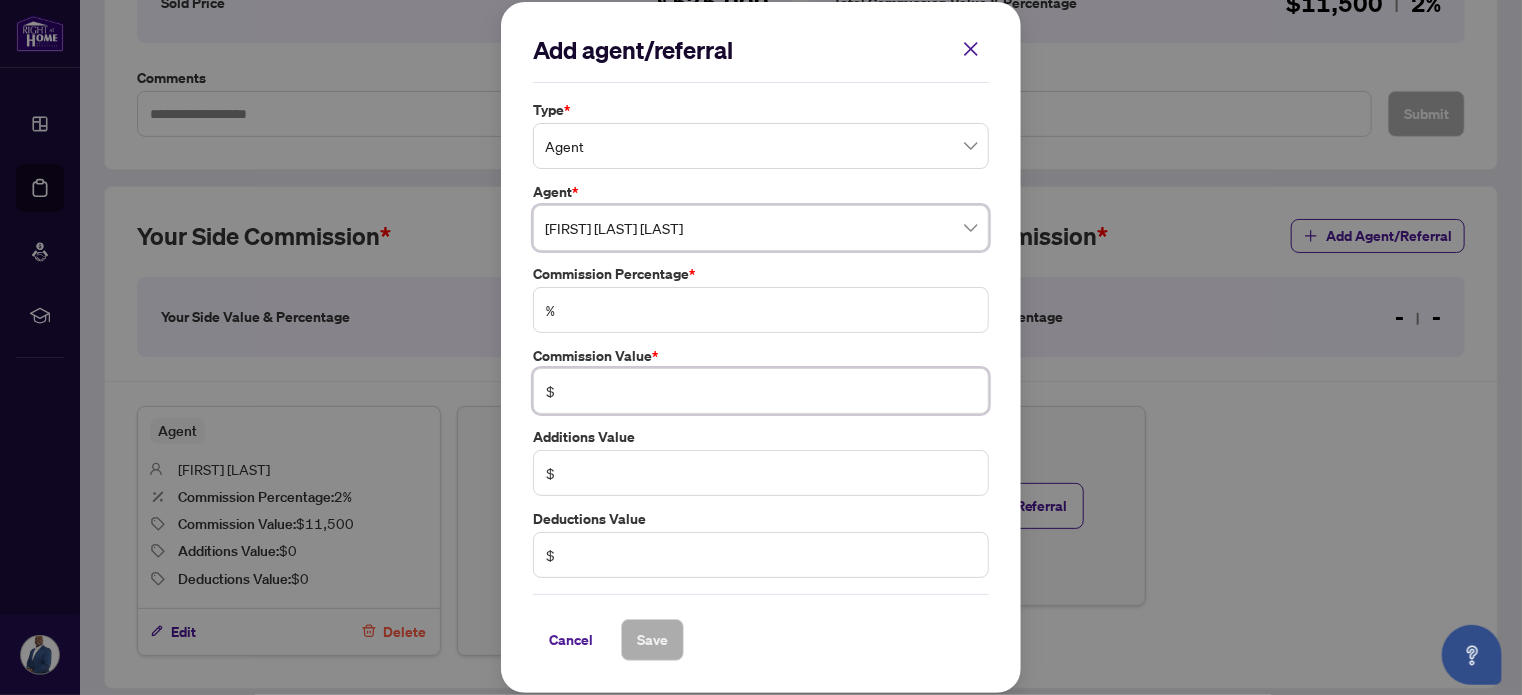 click at bounding box center [771, 391] 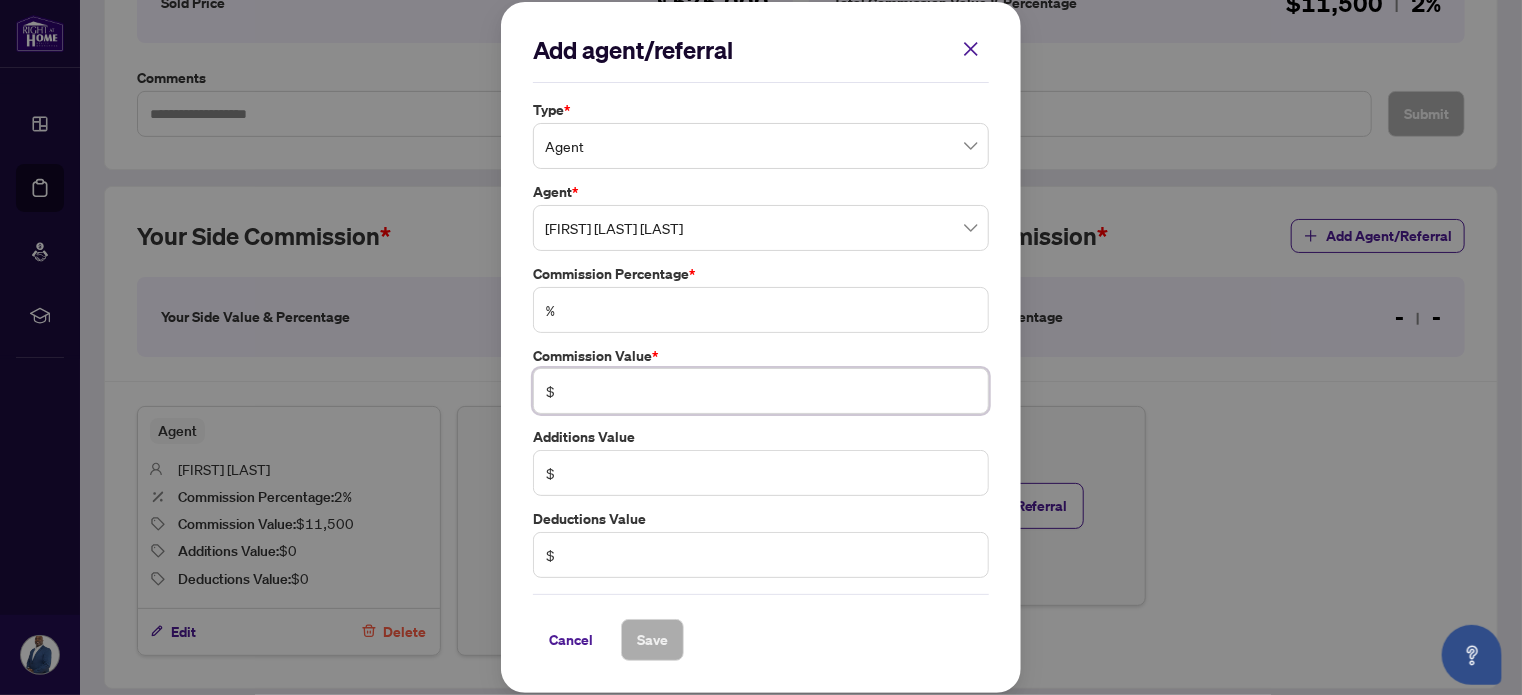 type on "******" 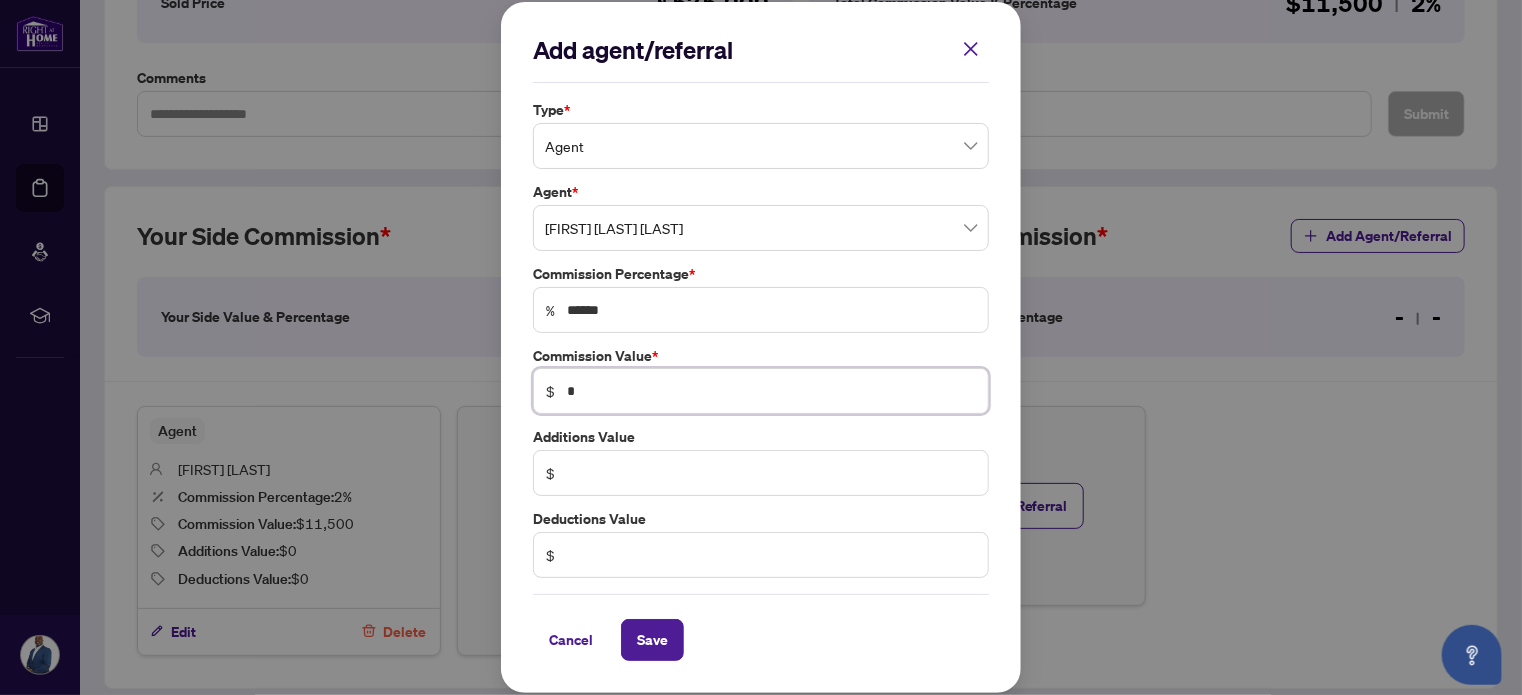 type 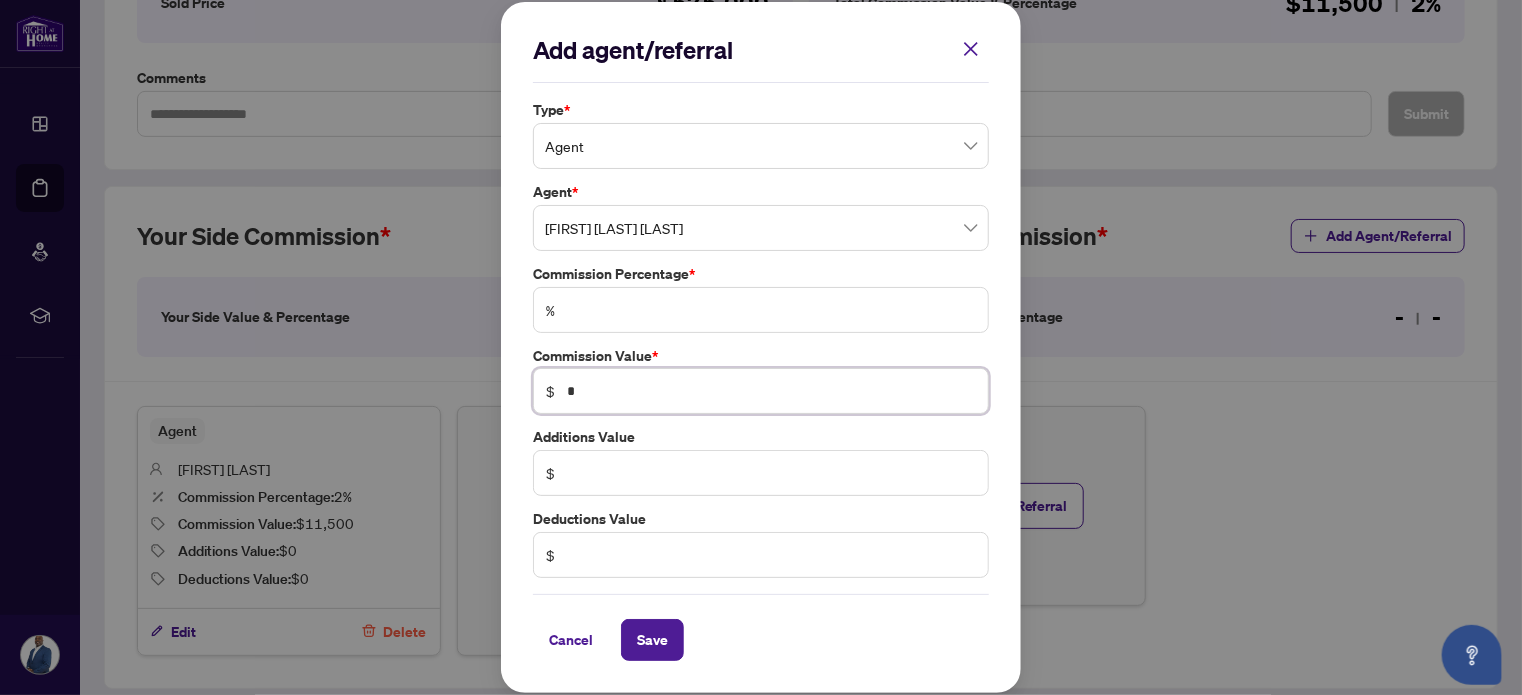 type 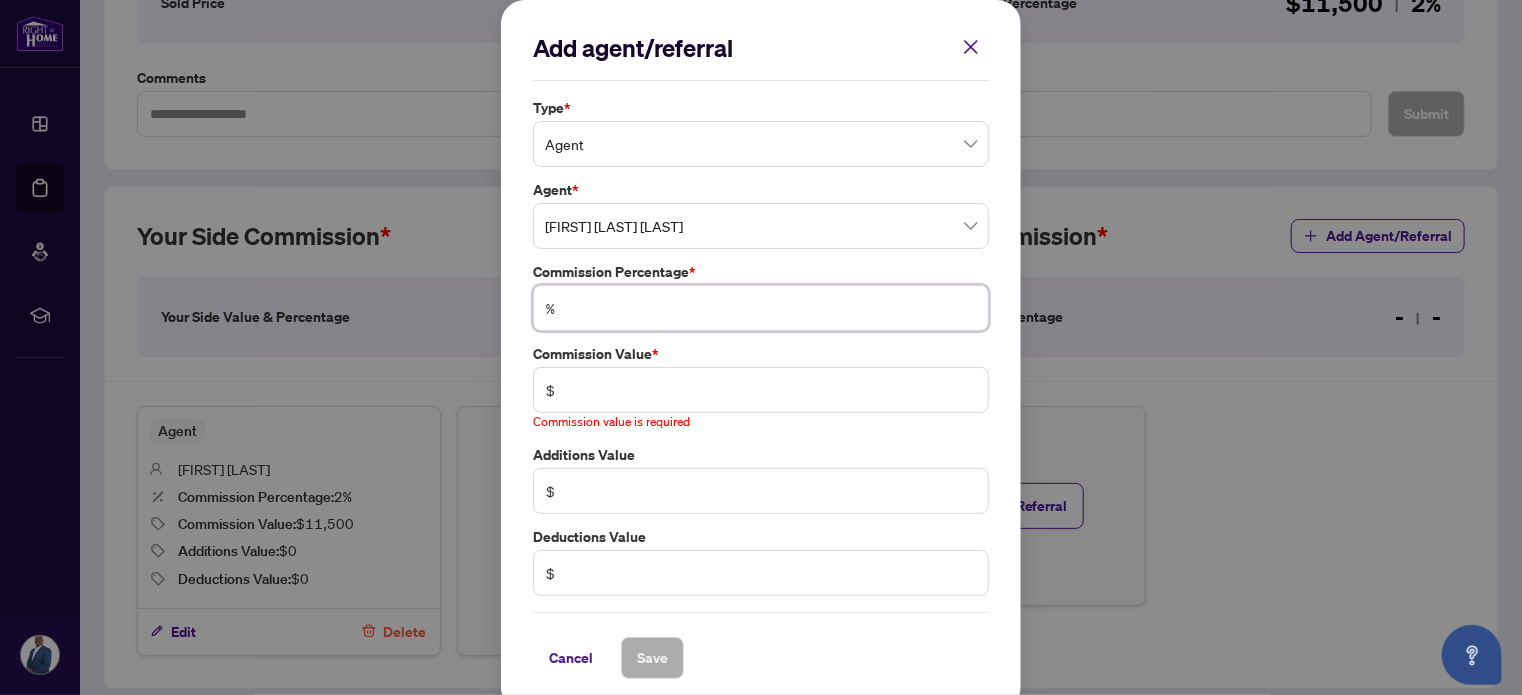 click at bounding box center (771, 308) 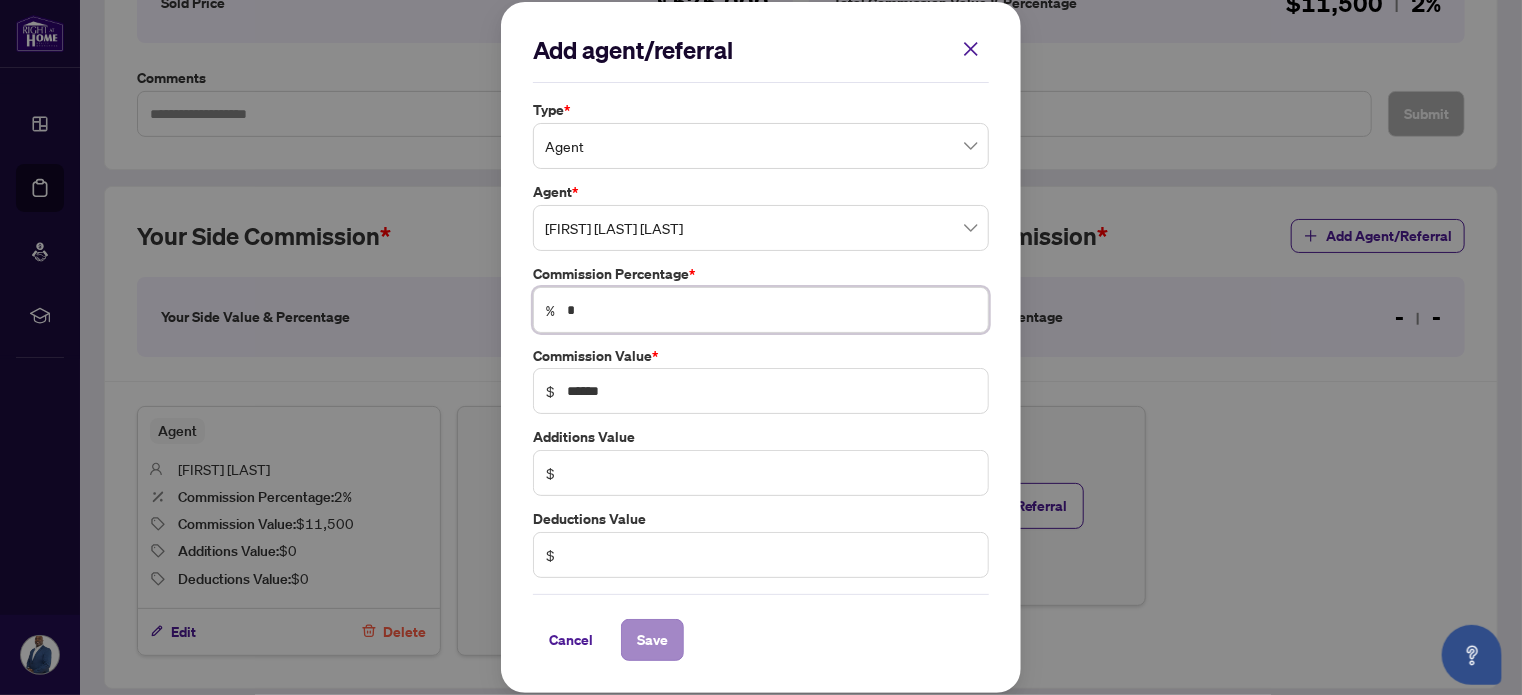 type on "*" 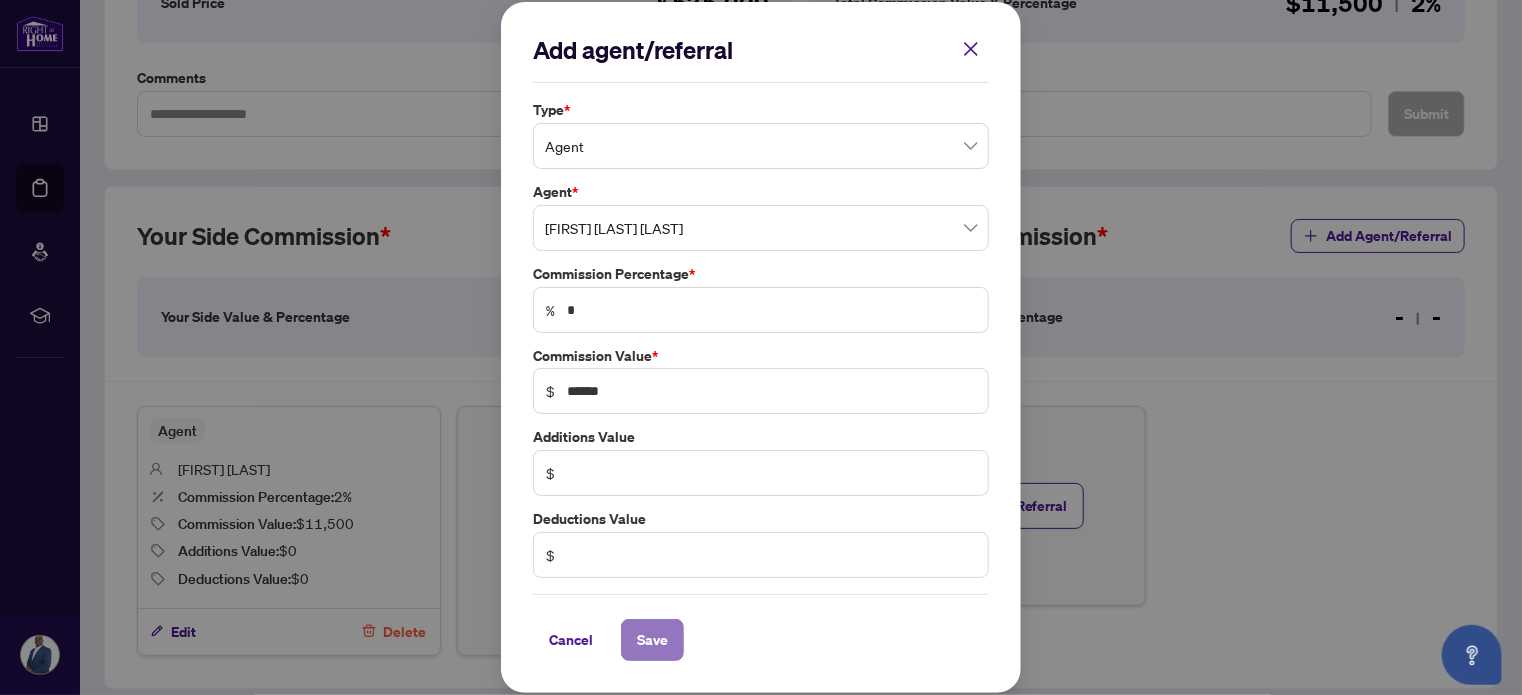 click on "Save" at bounding box center (652, 640) 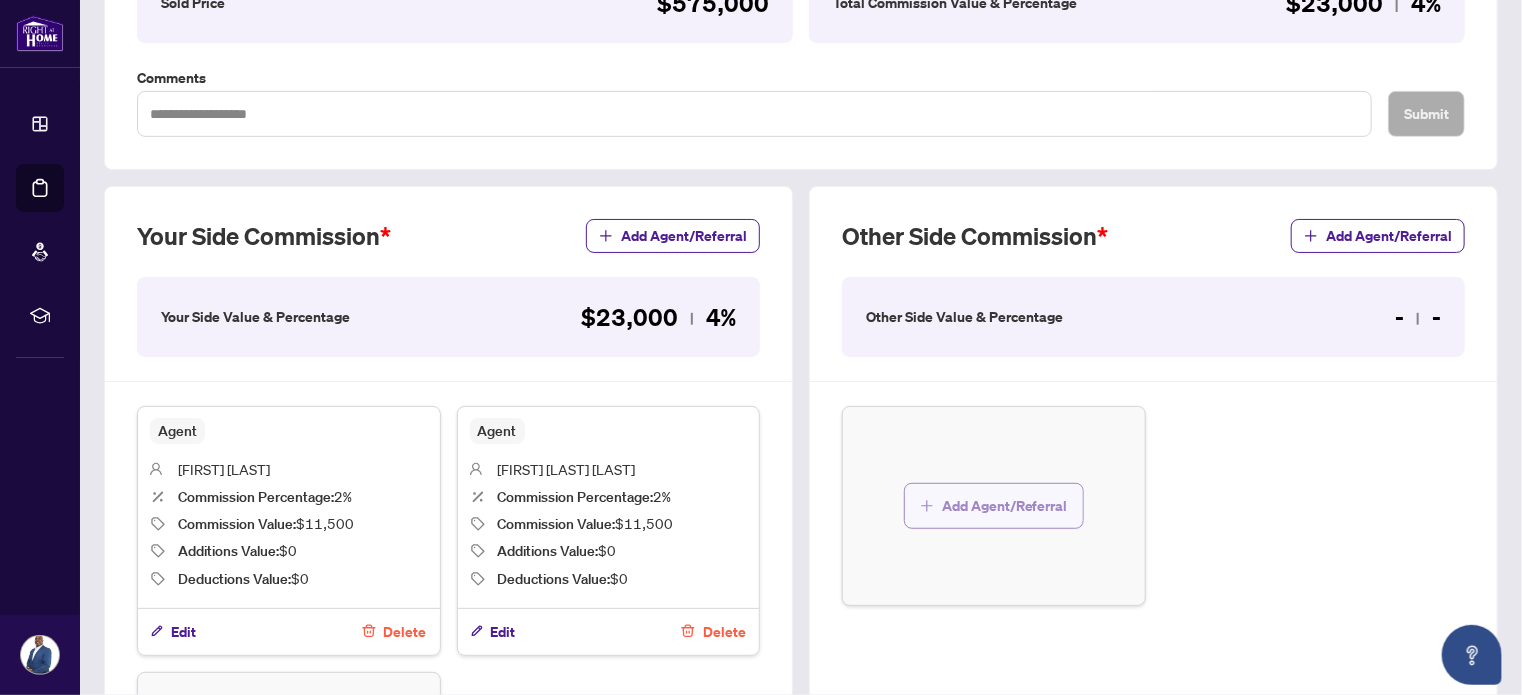 click on "Add Agent/Referral" at bounding box center [1005, 506] 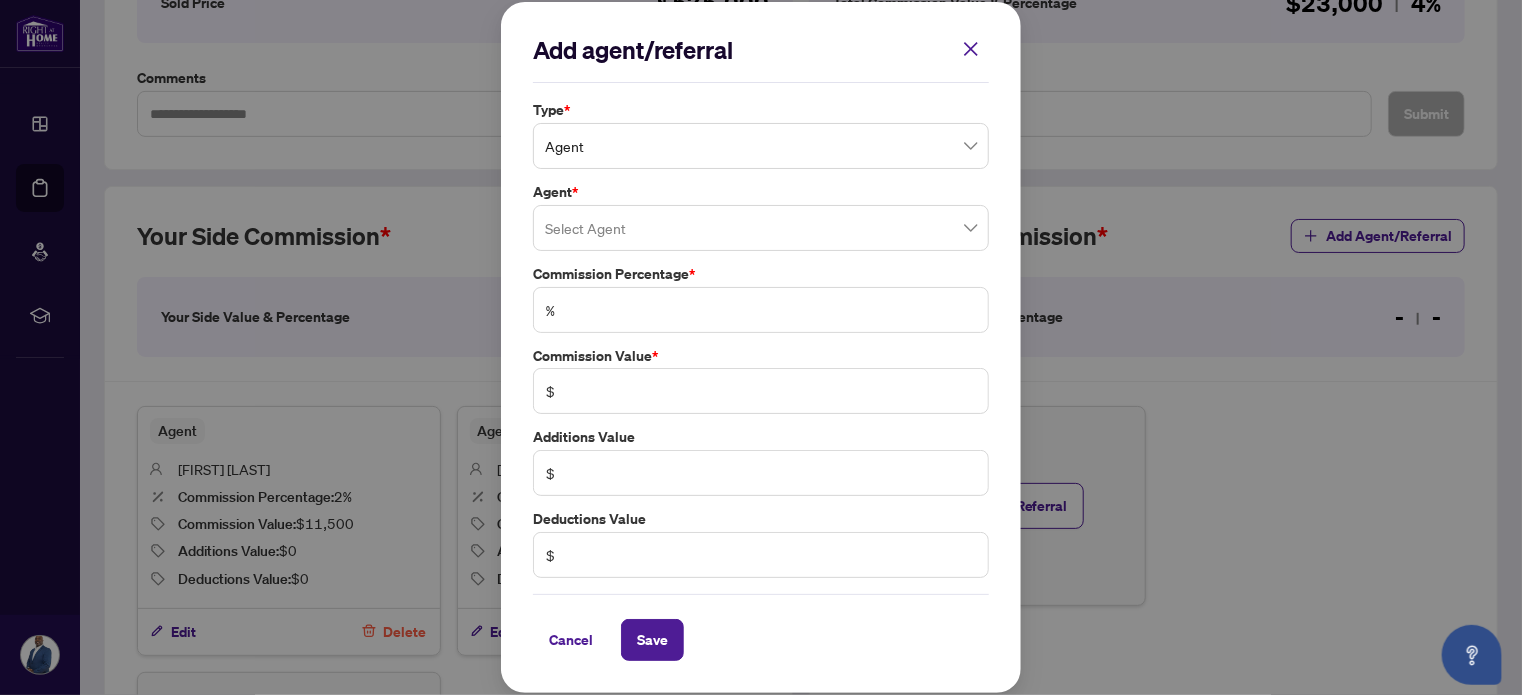 click on "Agent" at bounding box center (761, 146) 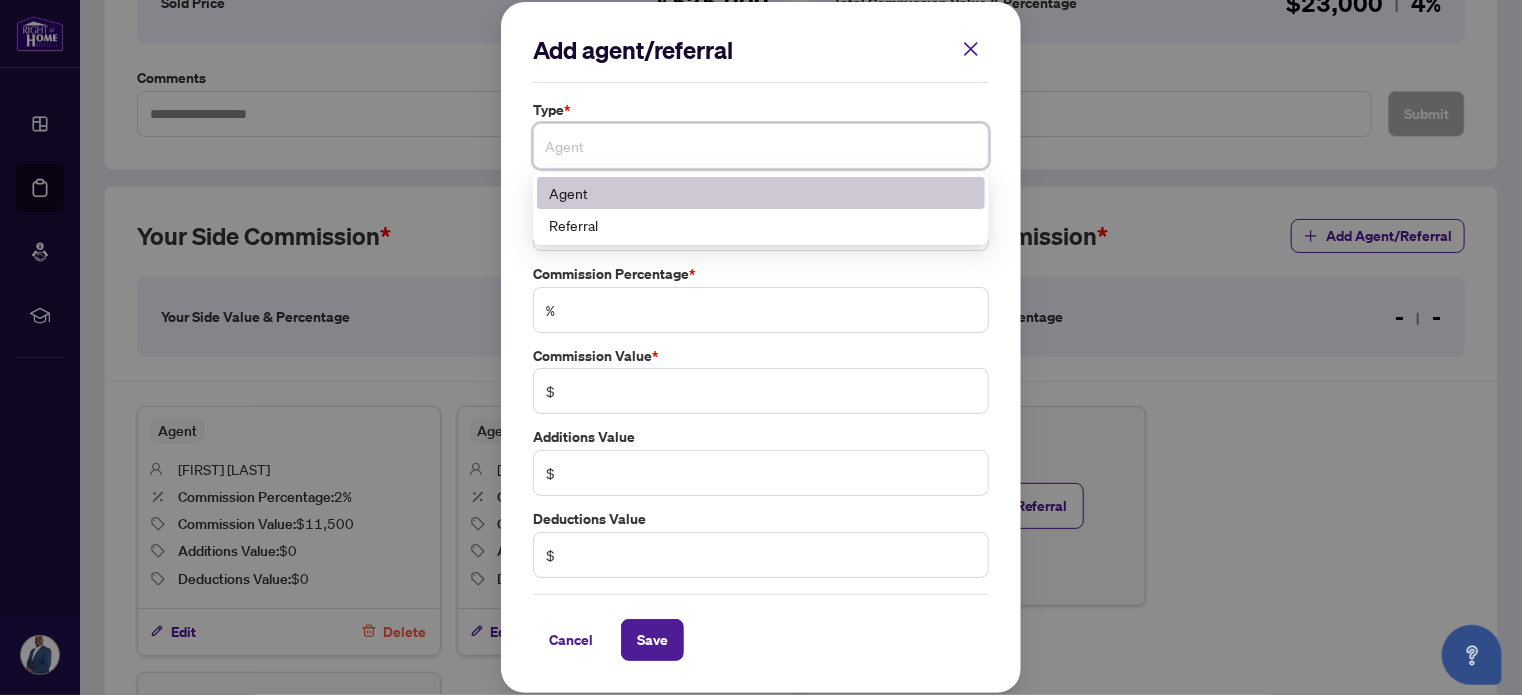click on "Agent" at bounding box center (761, 193) 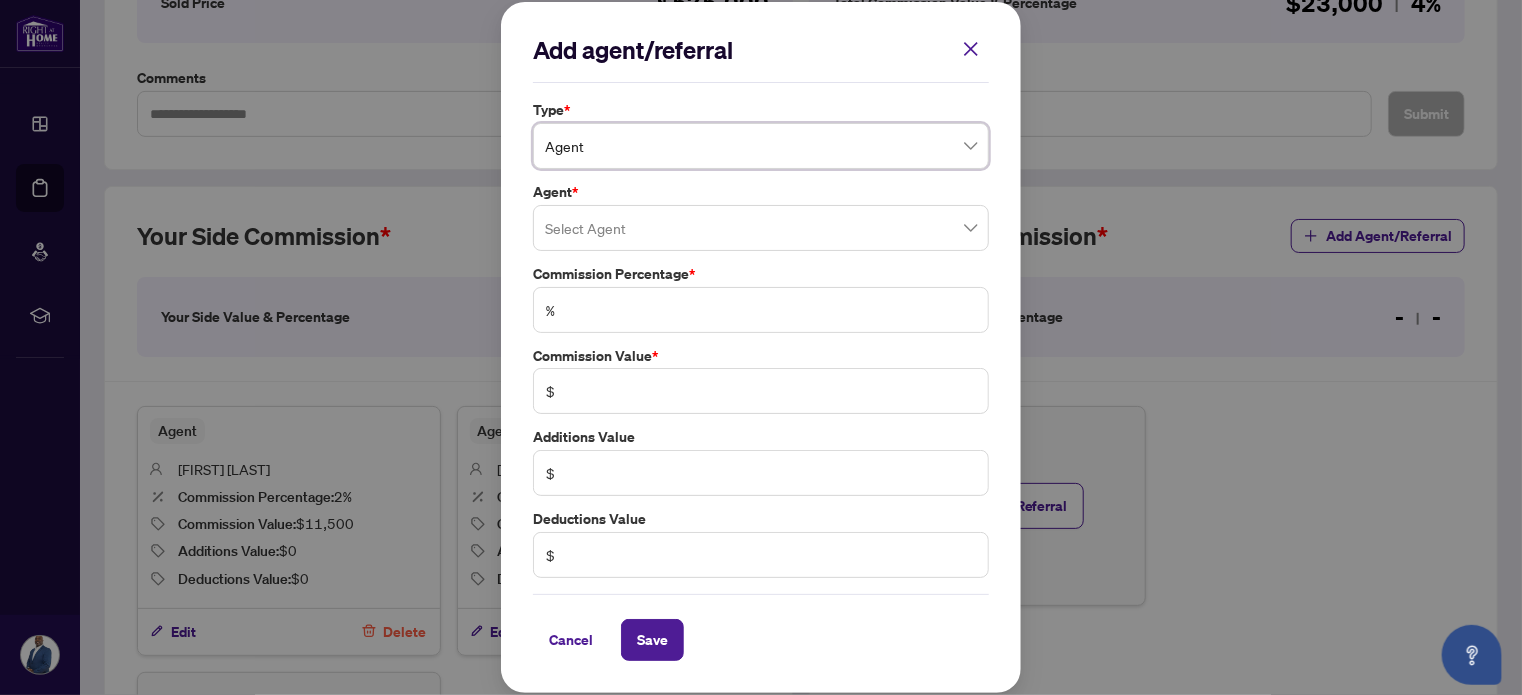 click at bounding box center [761, 228] 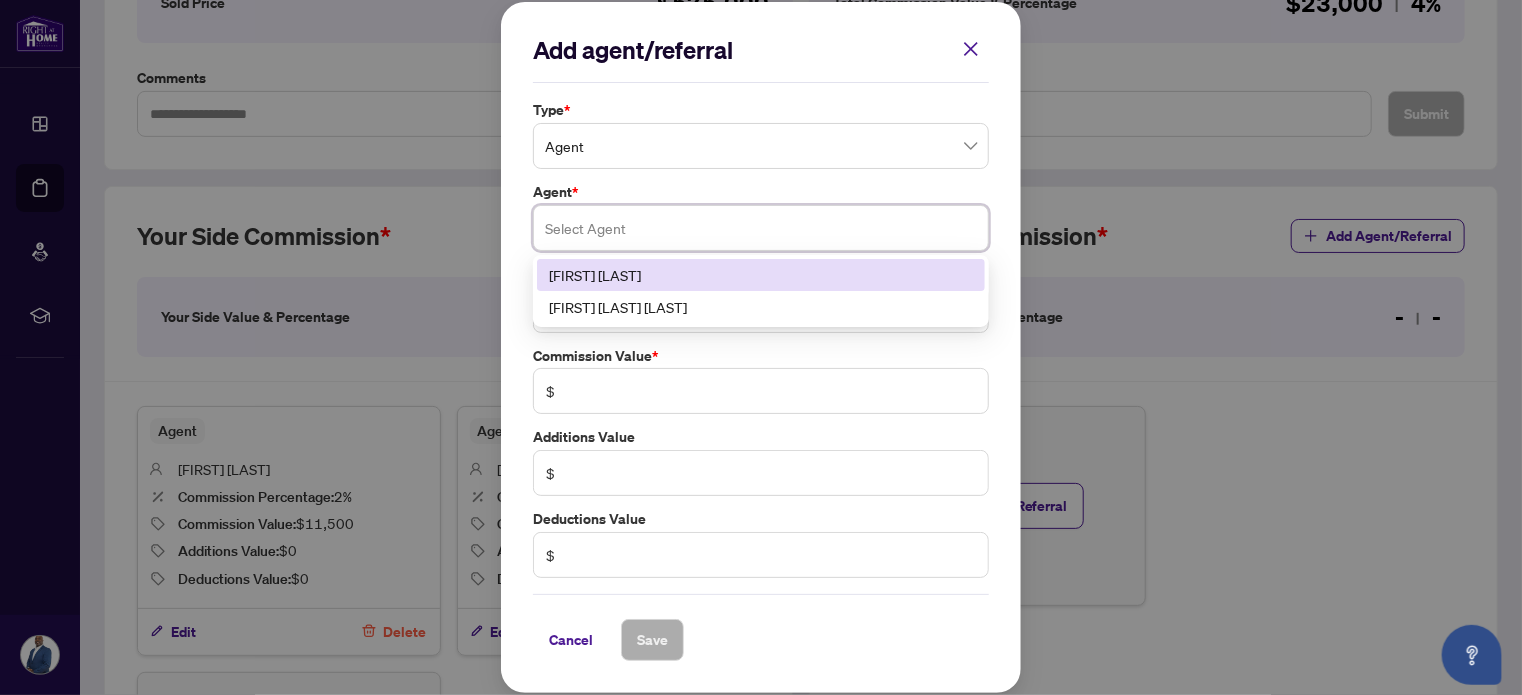 click at bounding box center (761, 228) 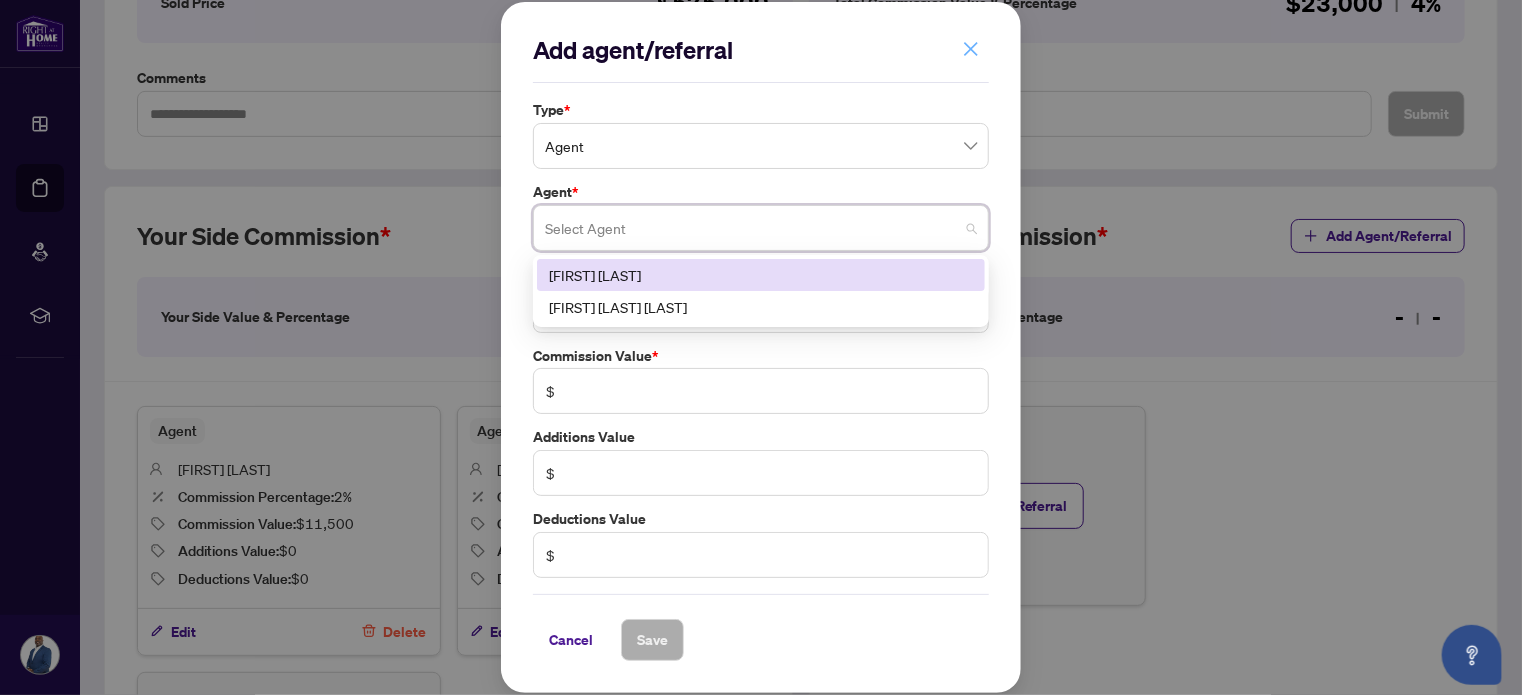 click at bounding box center [971, 49] 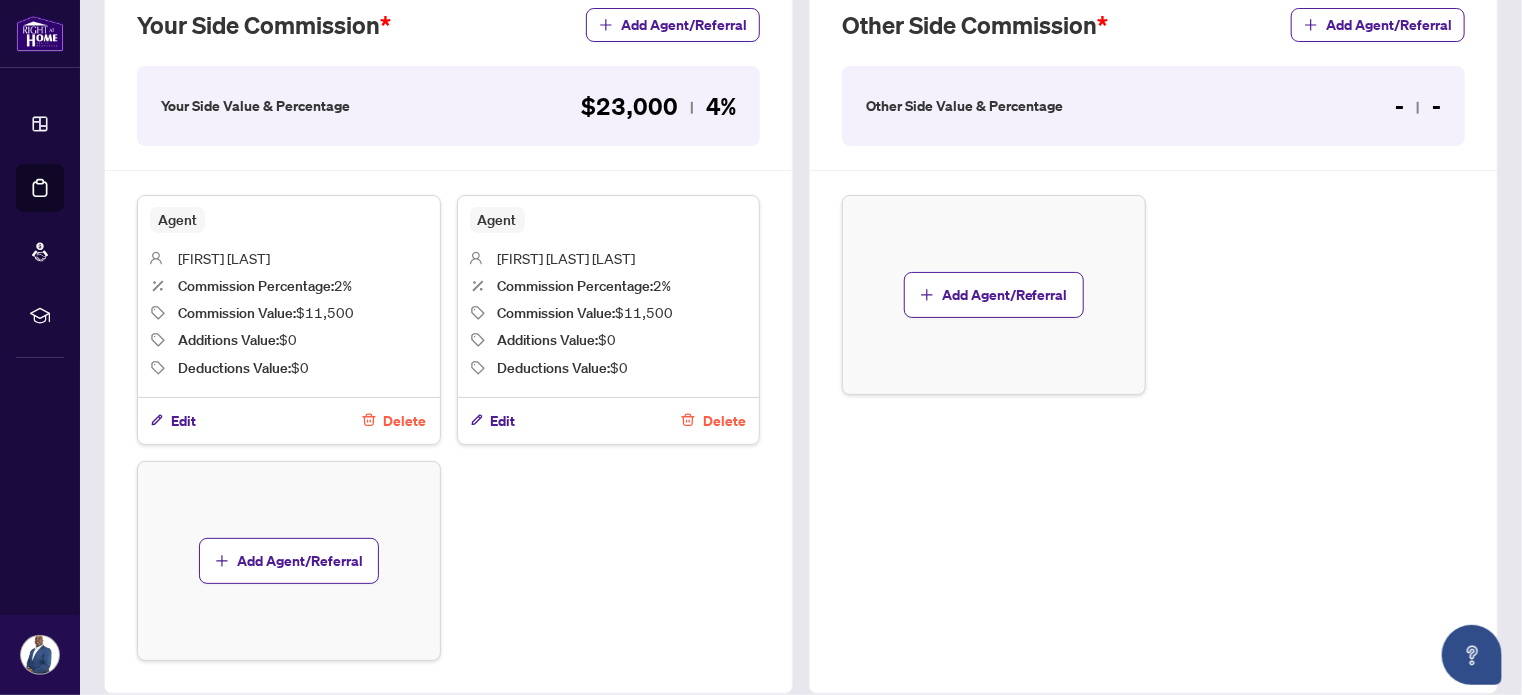 scroll, scrollTop: 700, scrollLeft: 0, axis: vertical 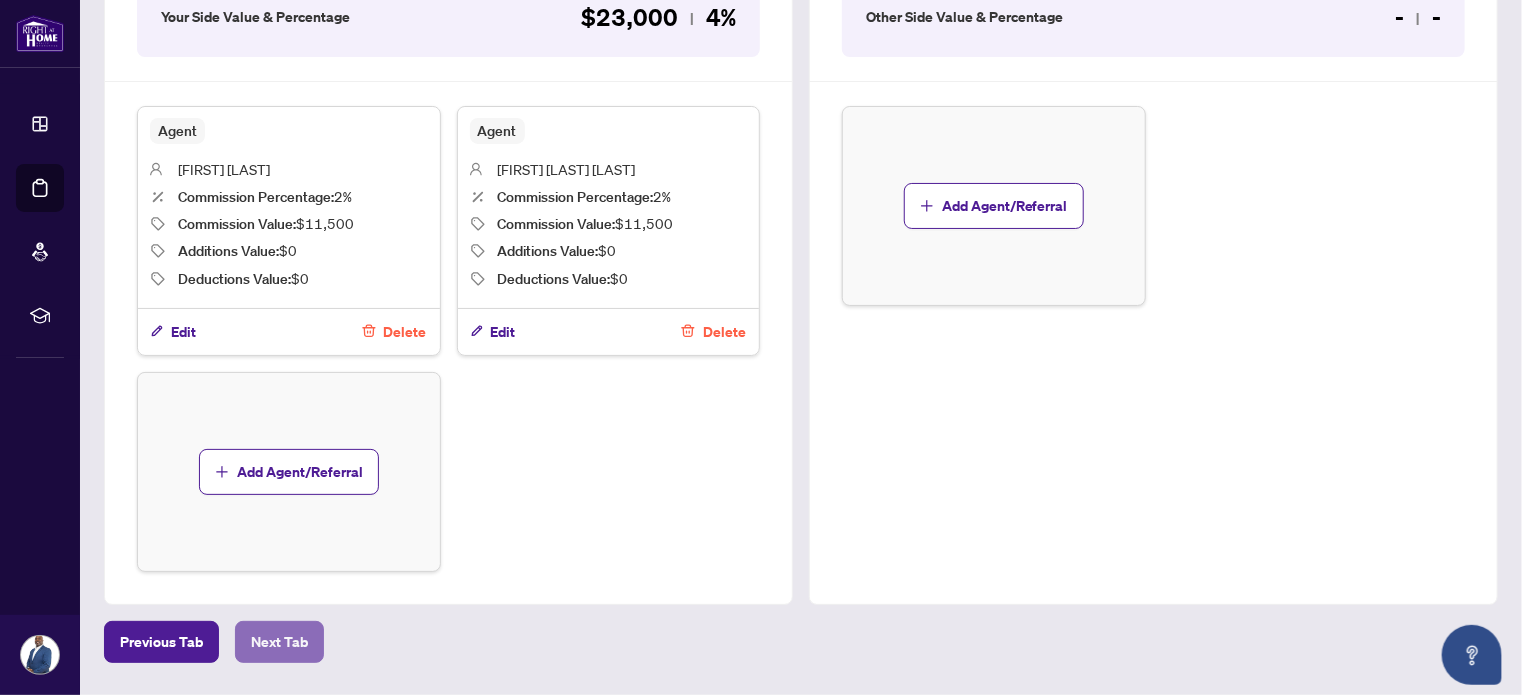click on "Next Tab" at bounding box center (279, 642) 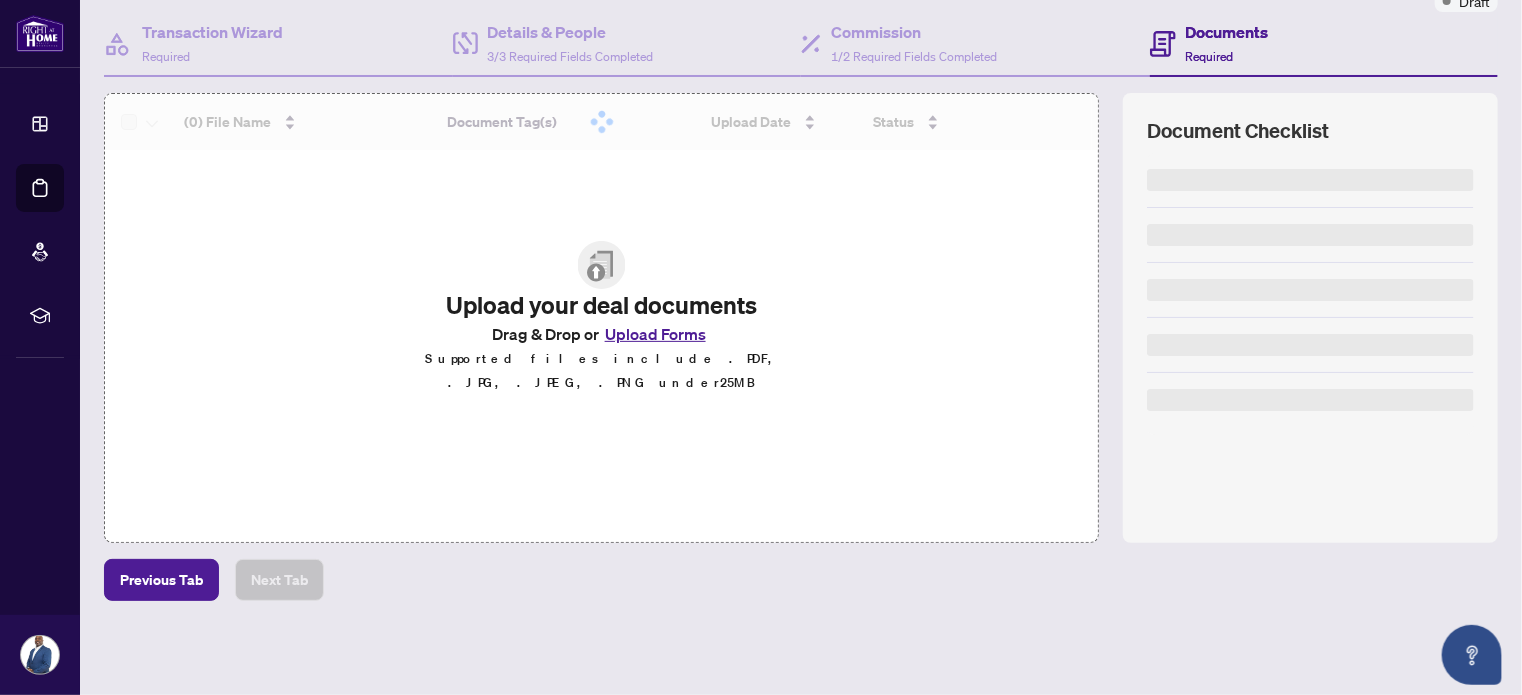 scroll, scrollTop: 0, scrollLeft: 0, axis: both 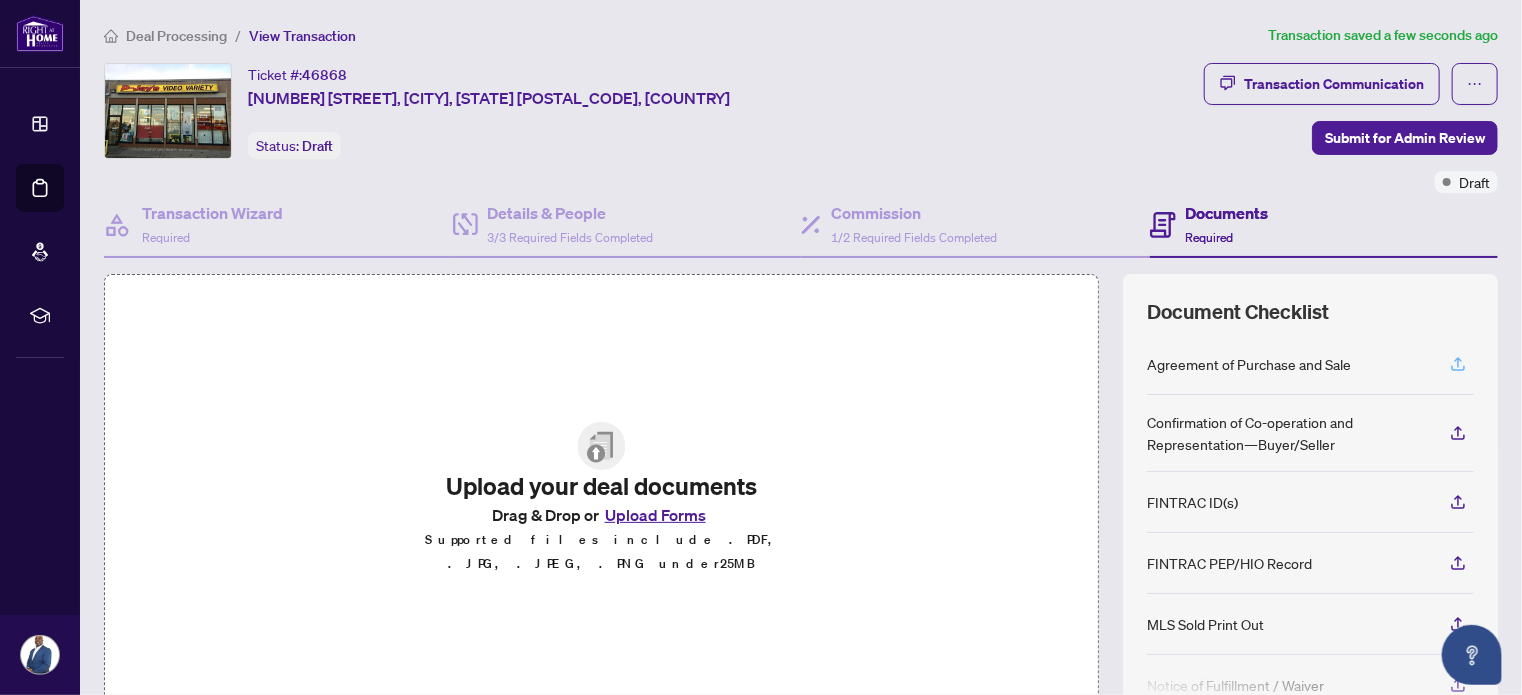 click 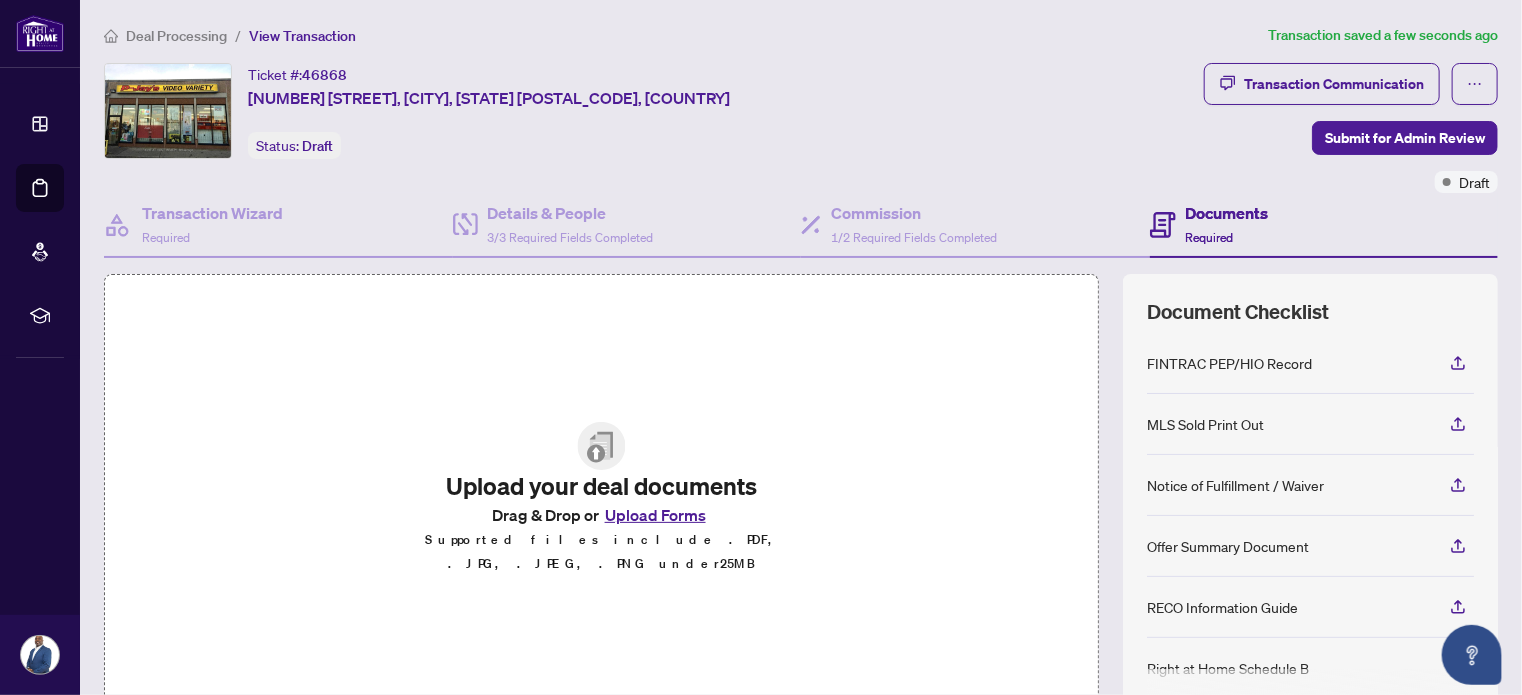 scroll, scrollTop: 200, scrollLeft: 0, axis: vertical 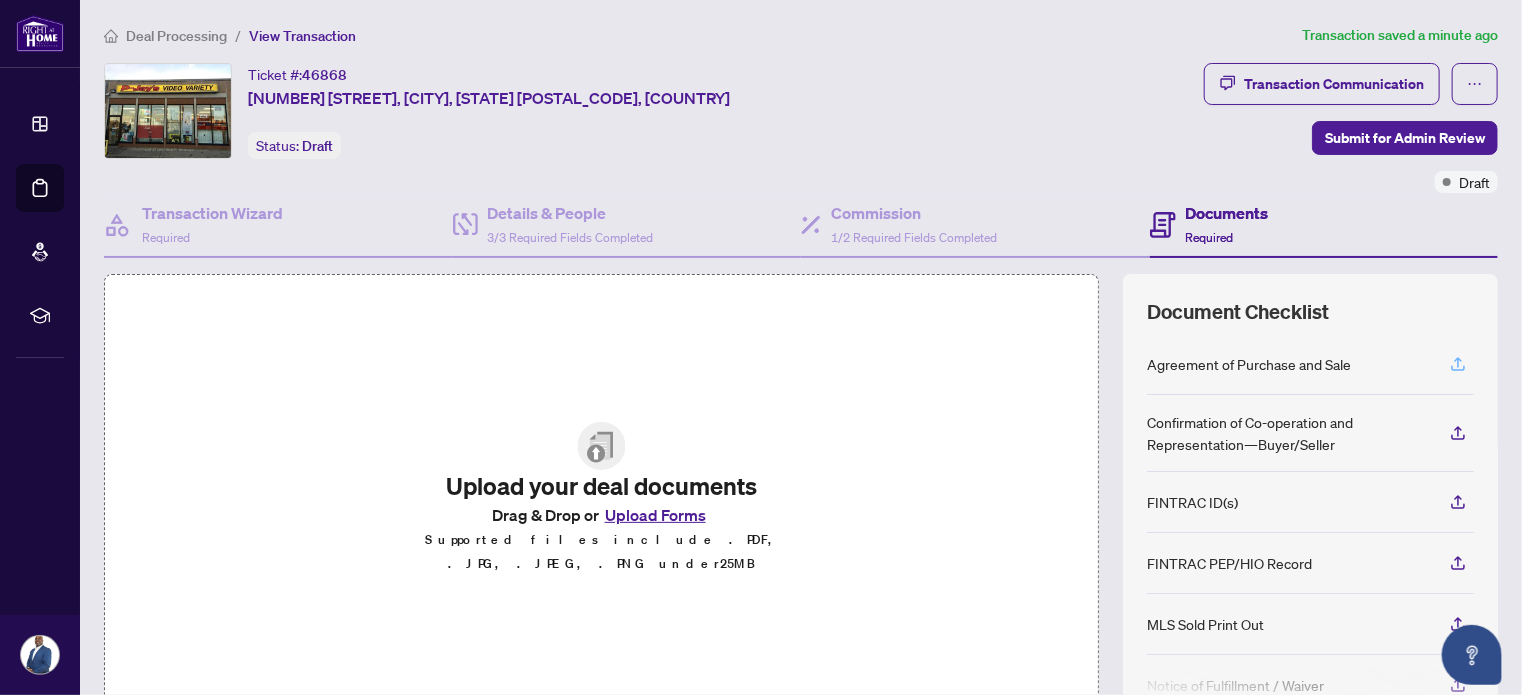 click 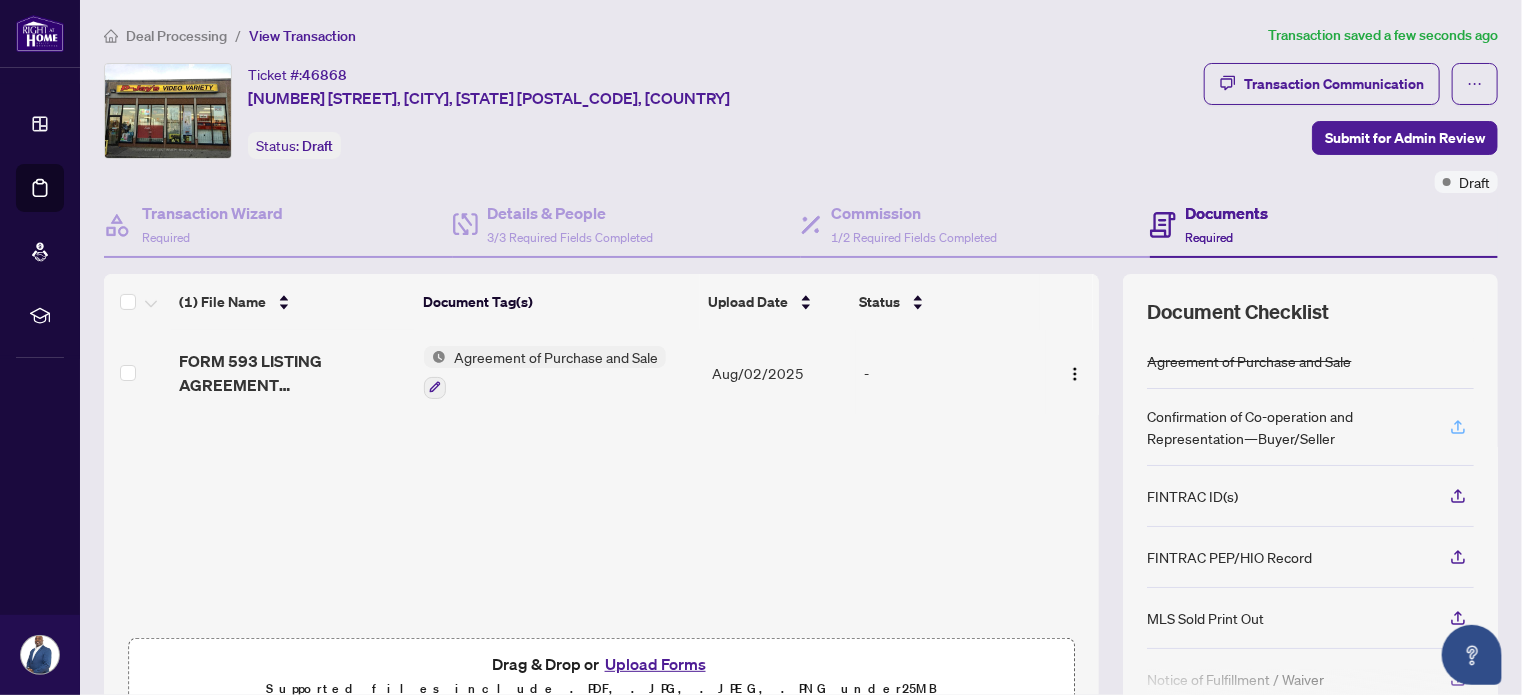 click 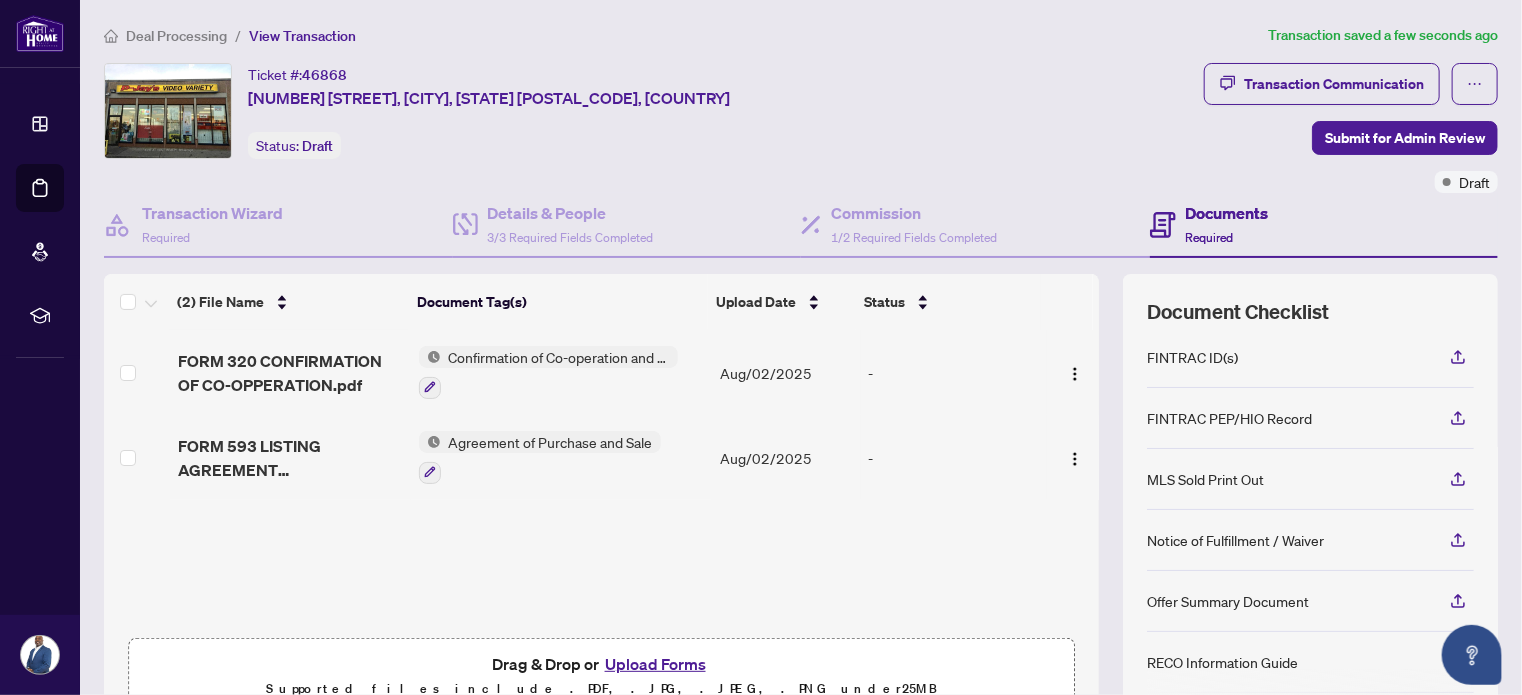 scroll, scrollTop: 195, scrollLeft: 0, axis: vertical 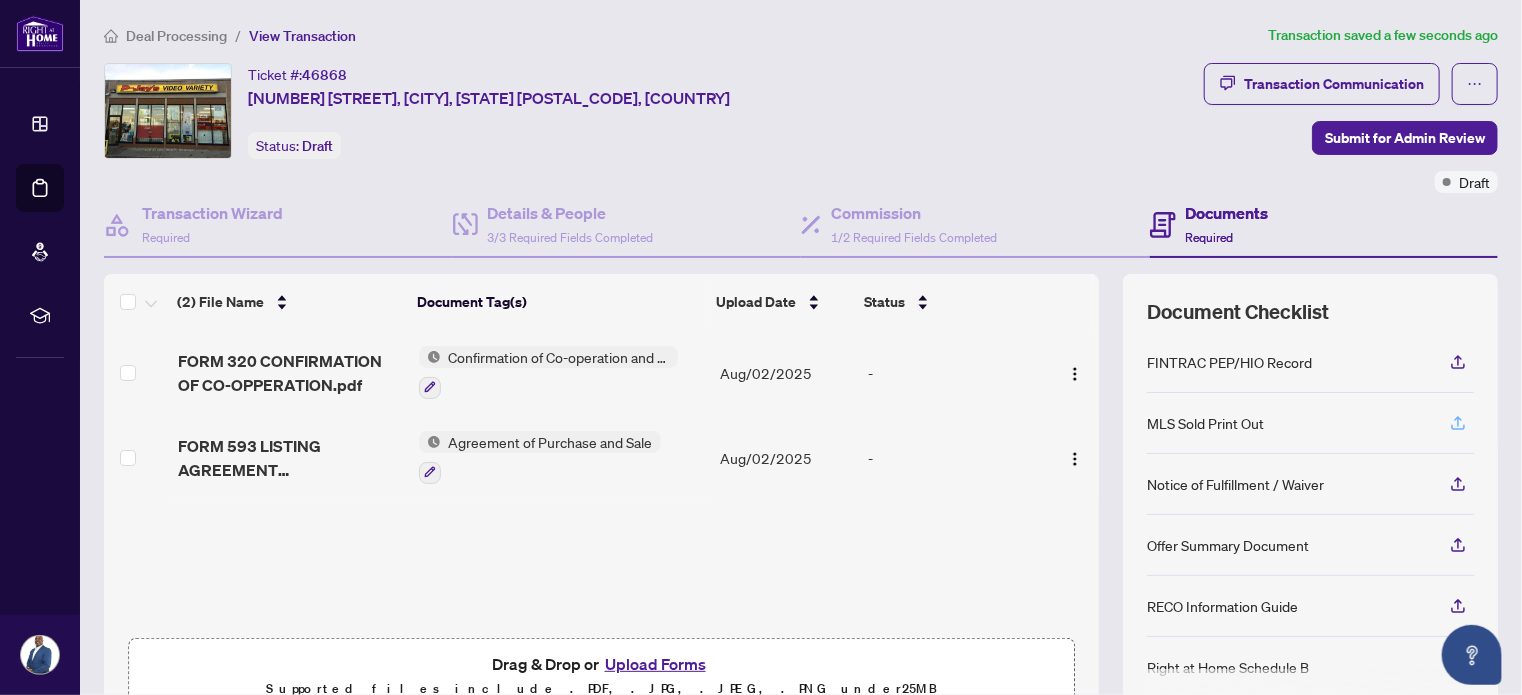 click 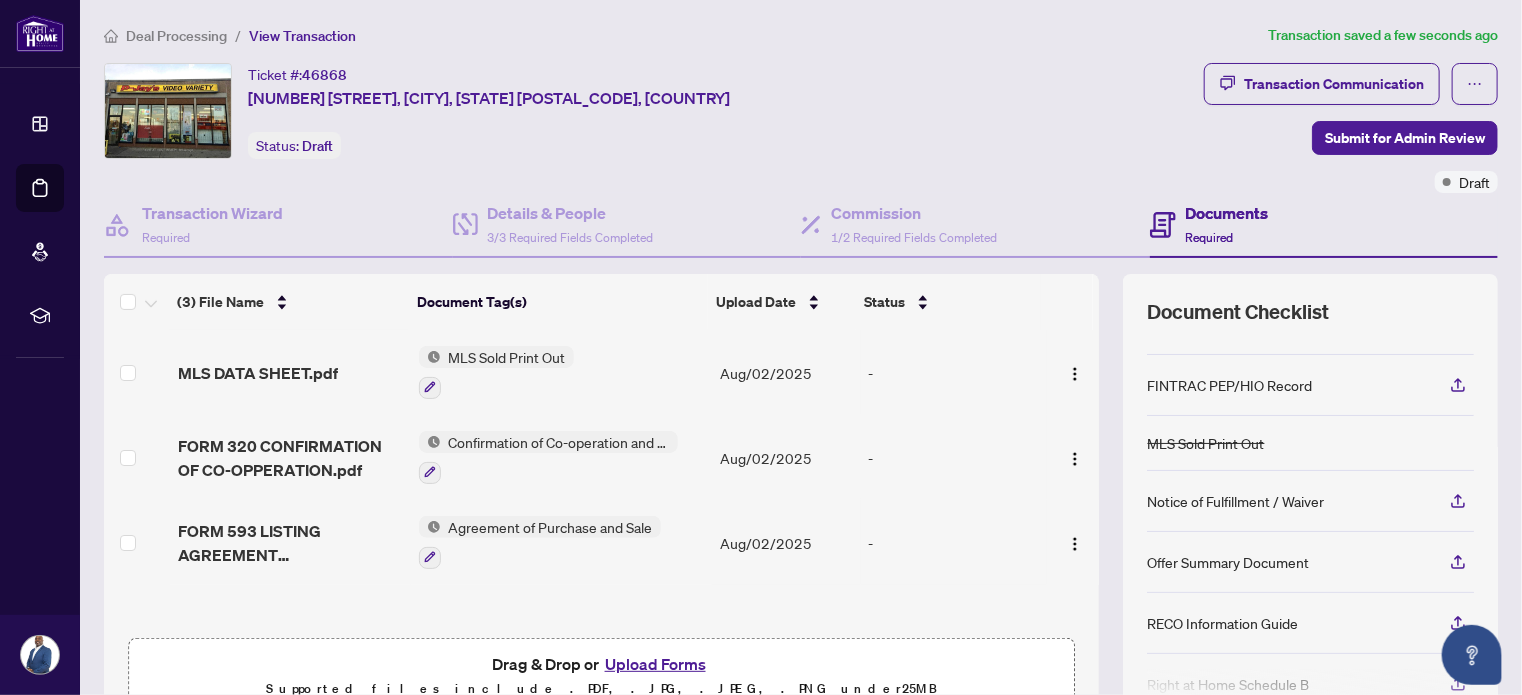 scroll, scrollTop: 189, scrollLeft: 0, axis: vertical 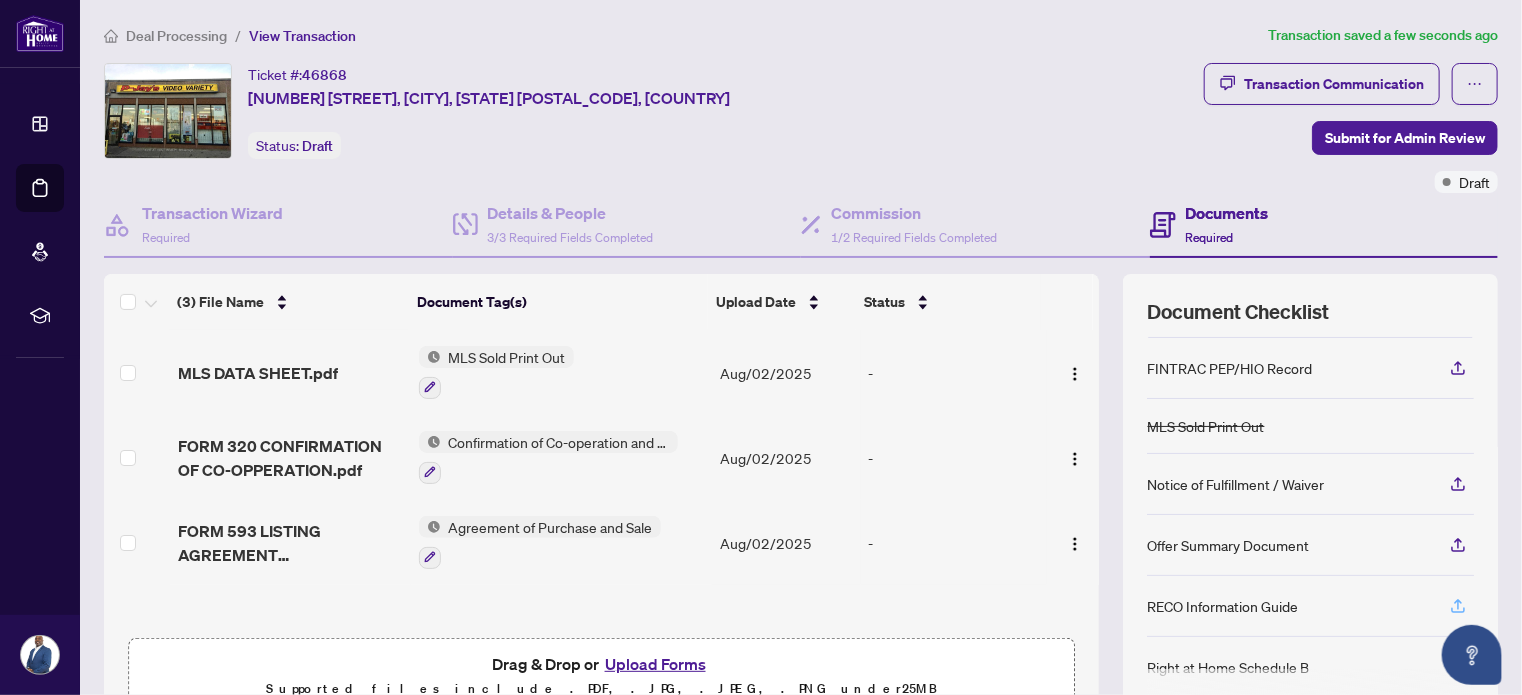 click 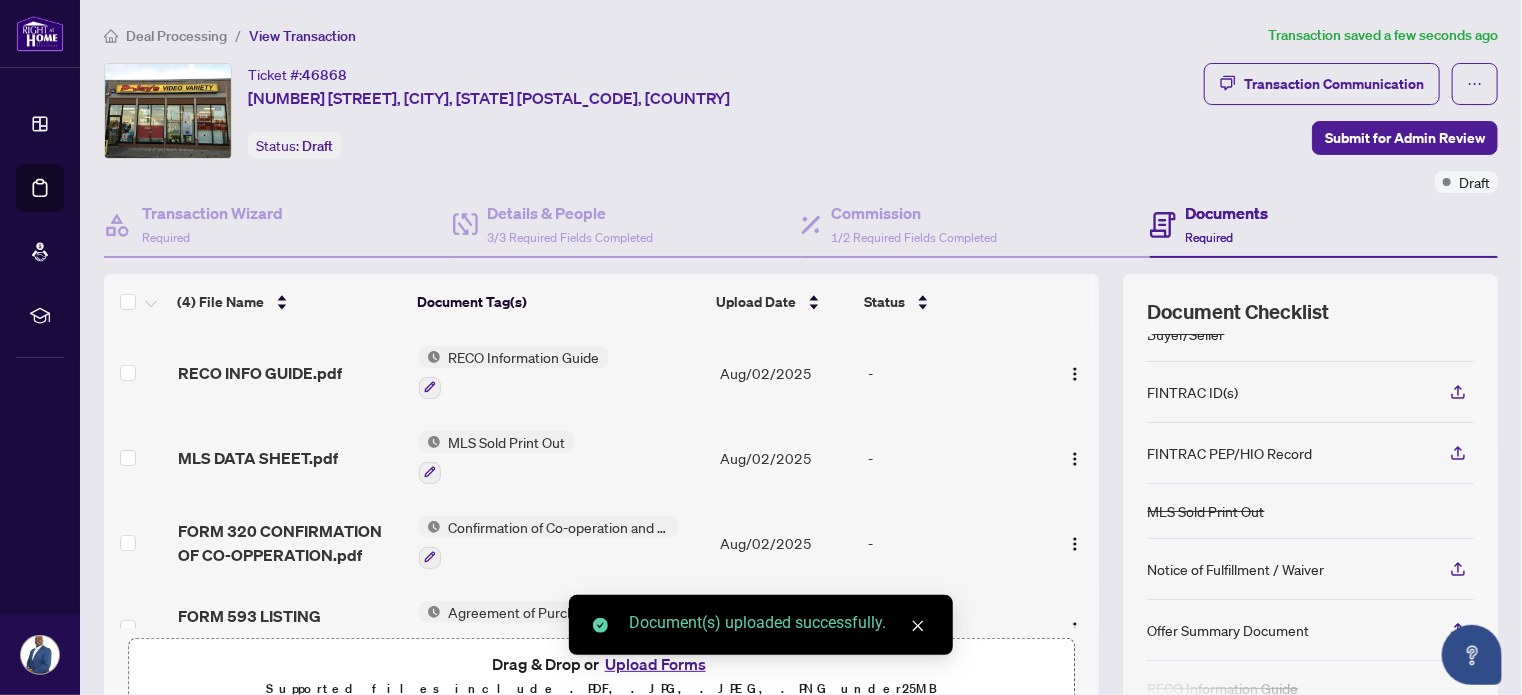 scroll, scrollTop: 184, scrollLeft: 0, axis: vertical 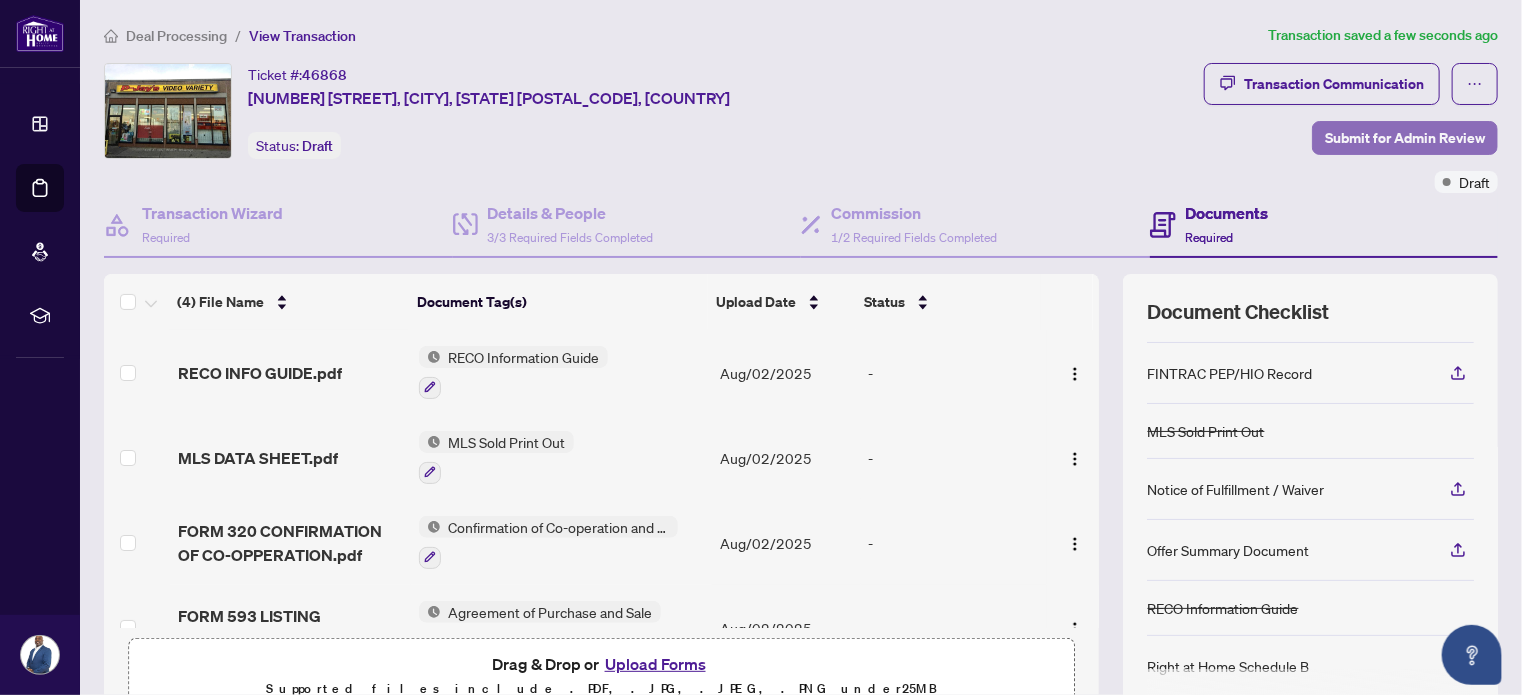 click on "Submit for Admin Review" at bounding box center (1405, 138) 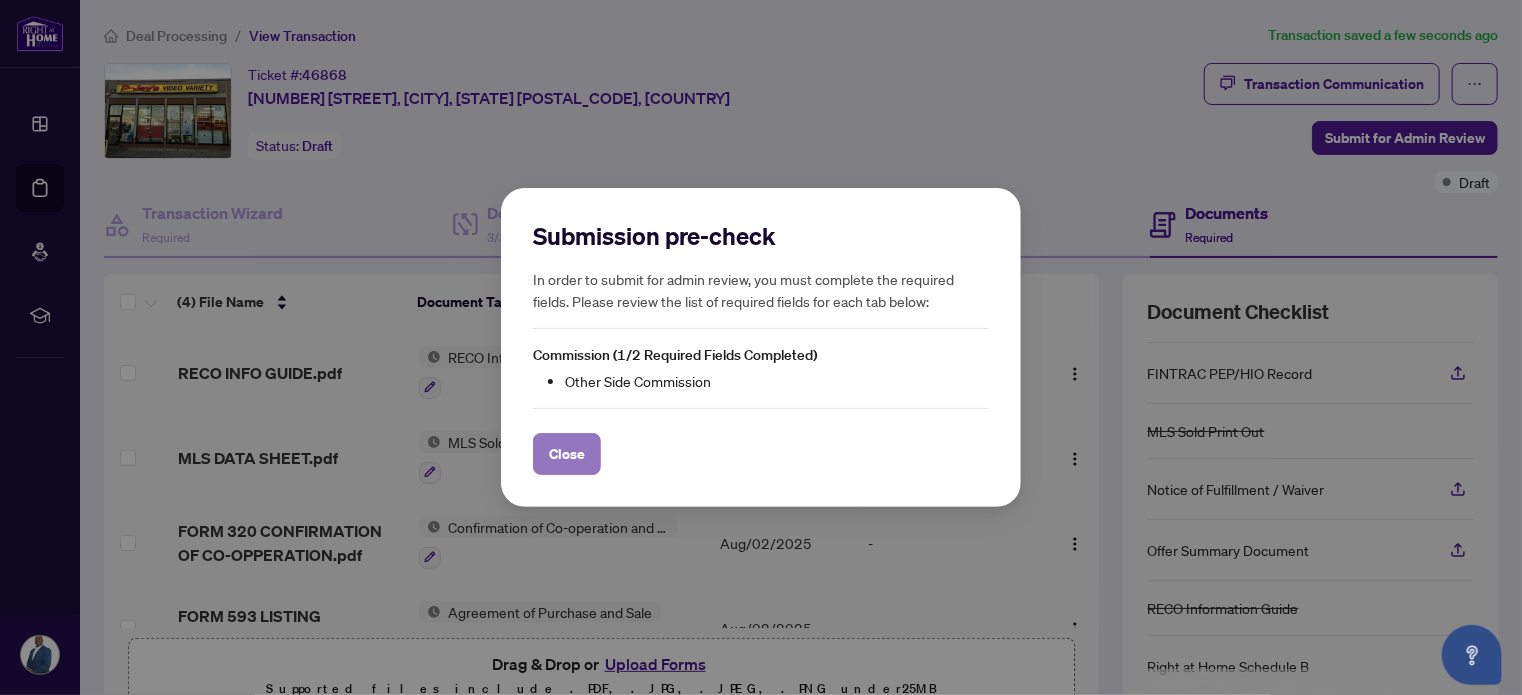 click on "Close" at bounding box center (567, 454) 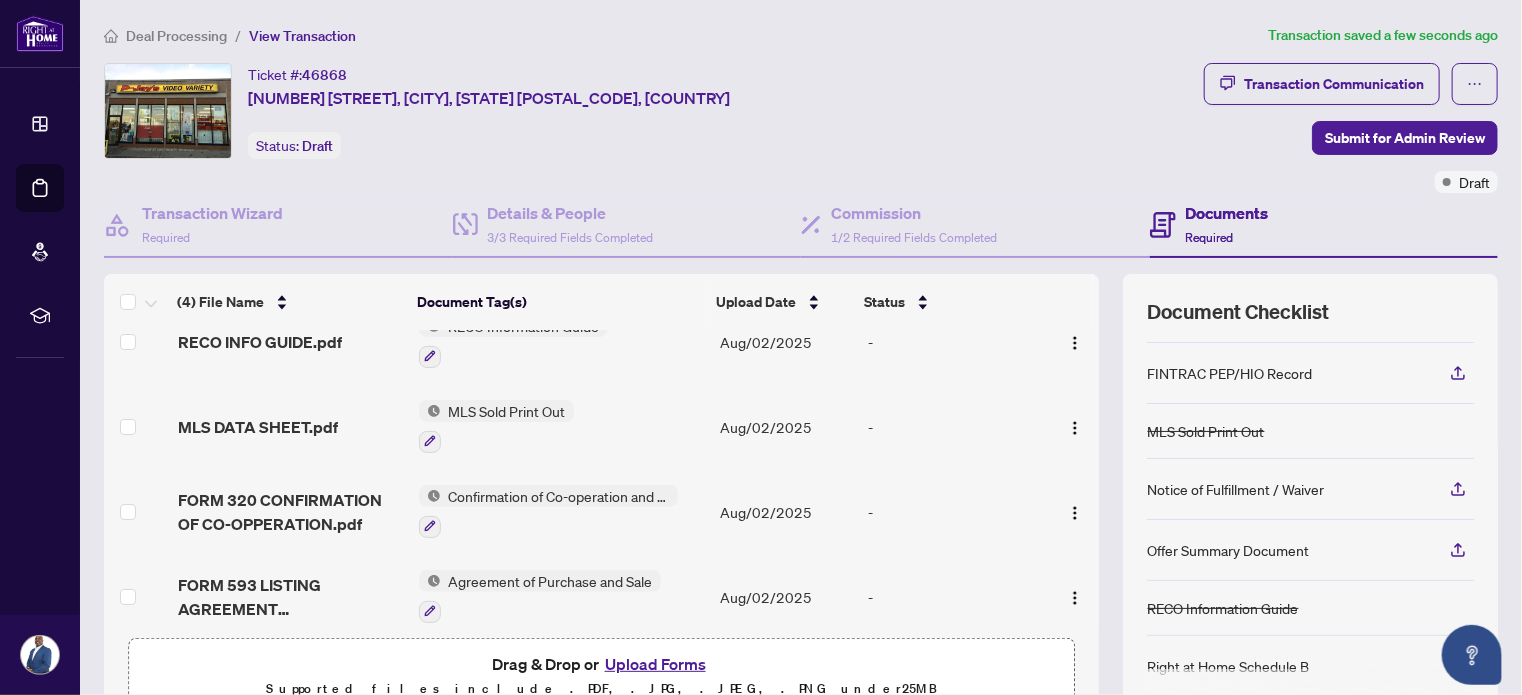 scroll, scrollTop: 45, scrollLeft: 0, axis: vertical 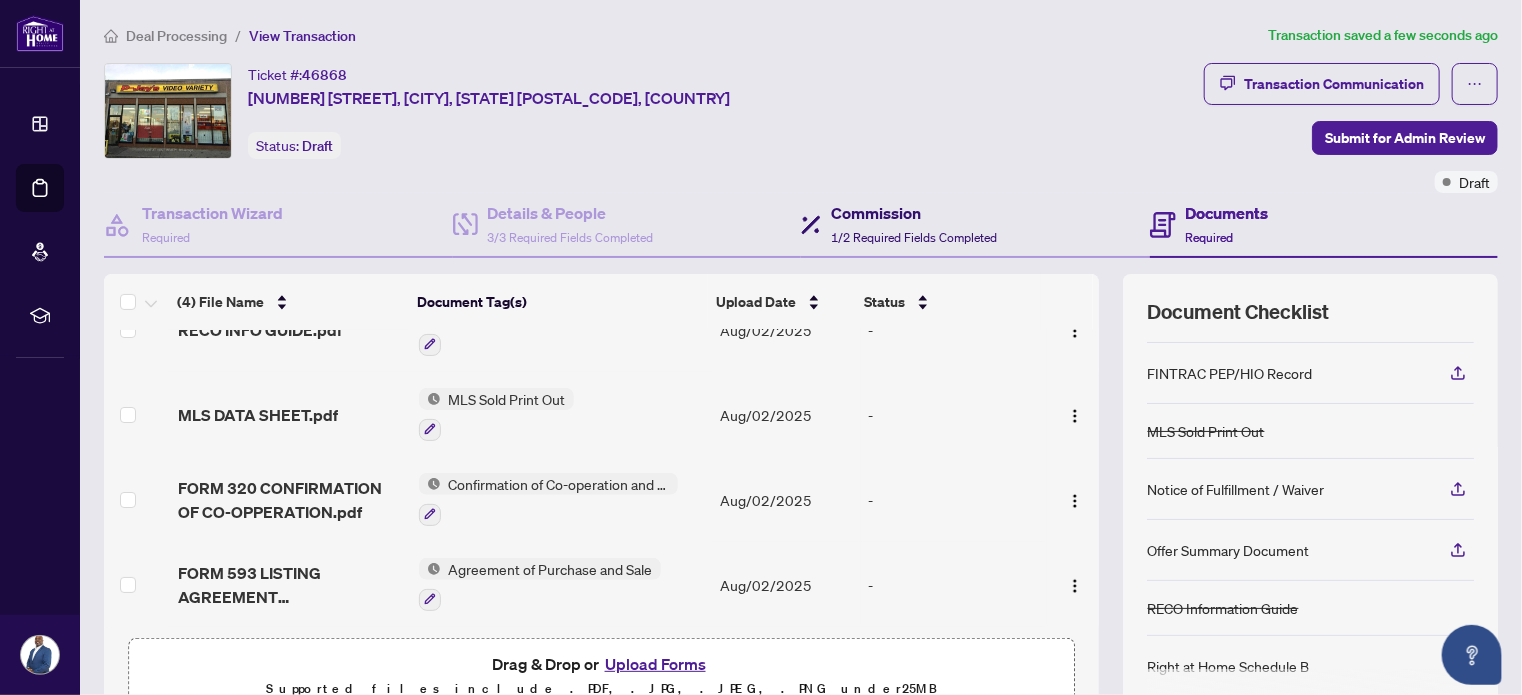 click on "Commission" at bounding box center (914, 213) 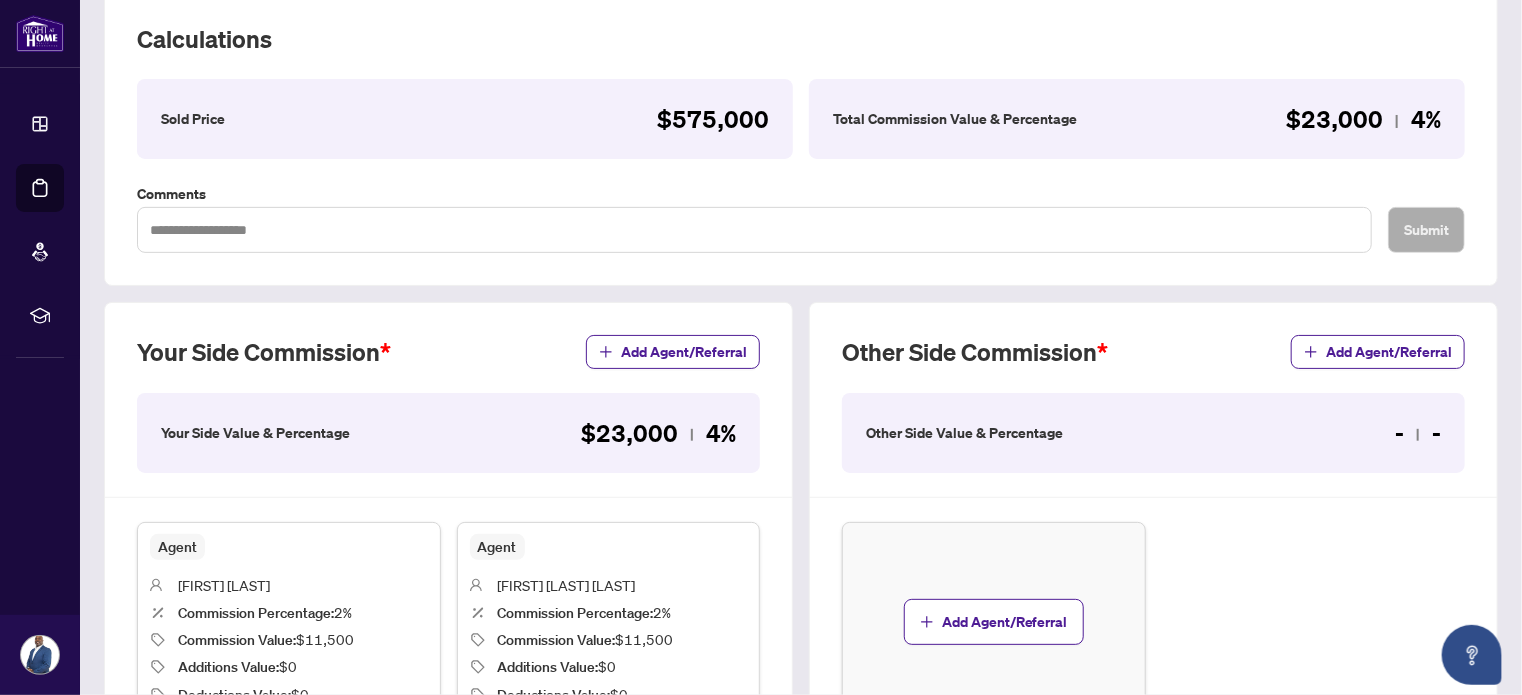 scroll, scrollTop: 300, scrollLeft: 0, axis: vertical 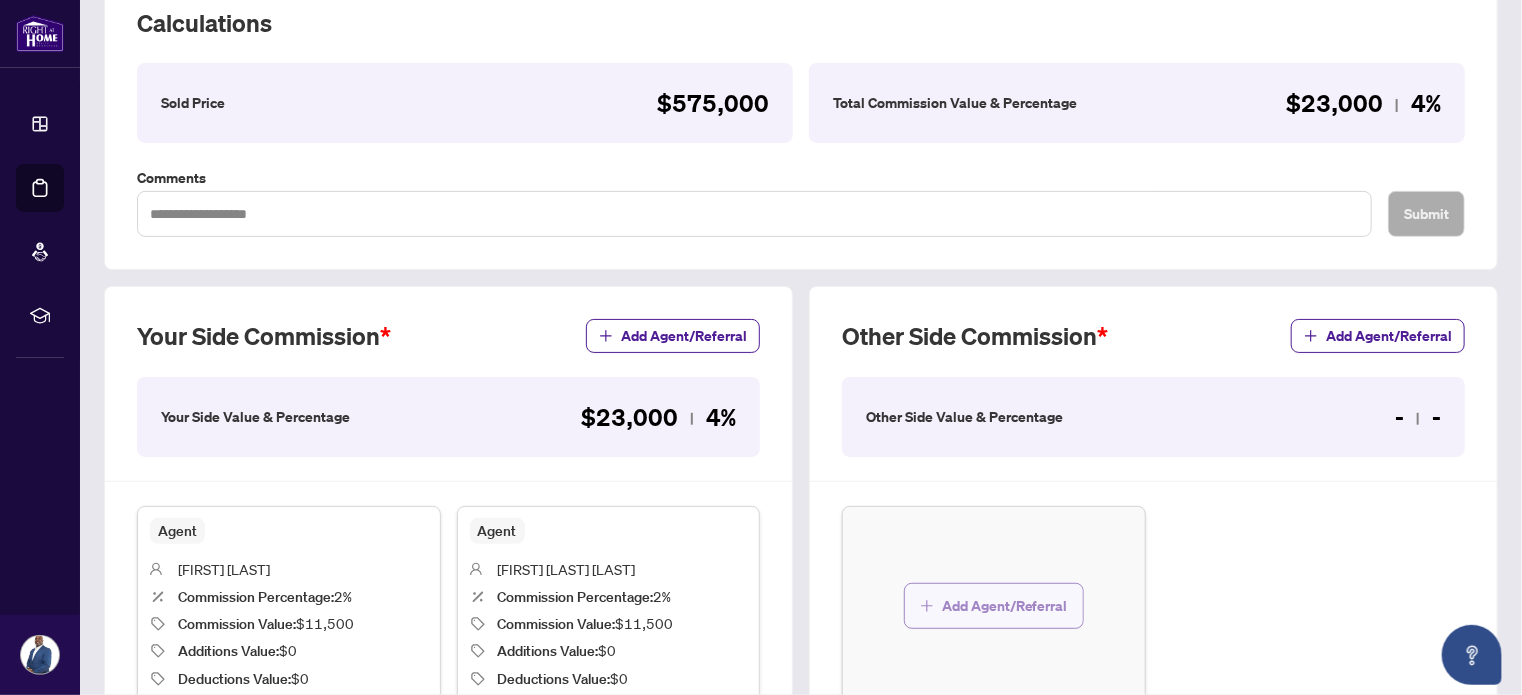 click on "Add Agent/Referral" at bounding box center (1005, 606) 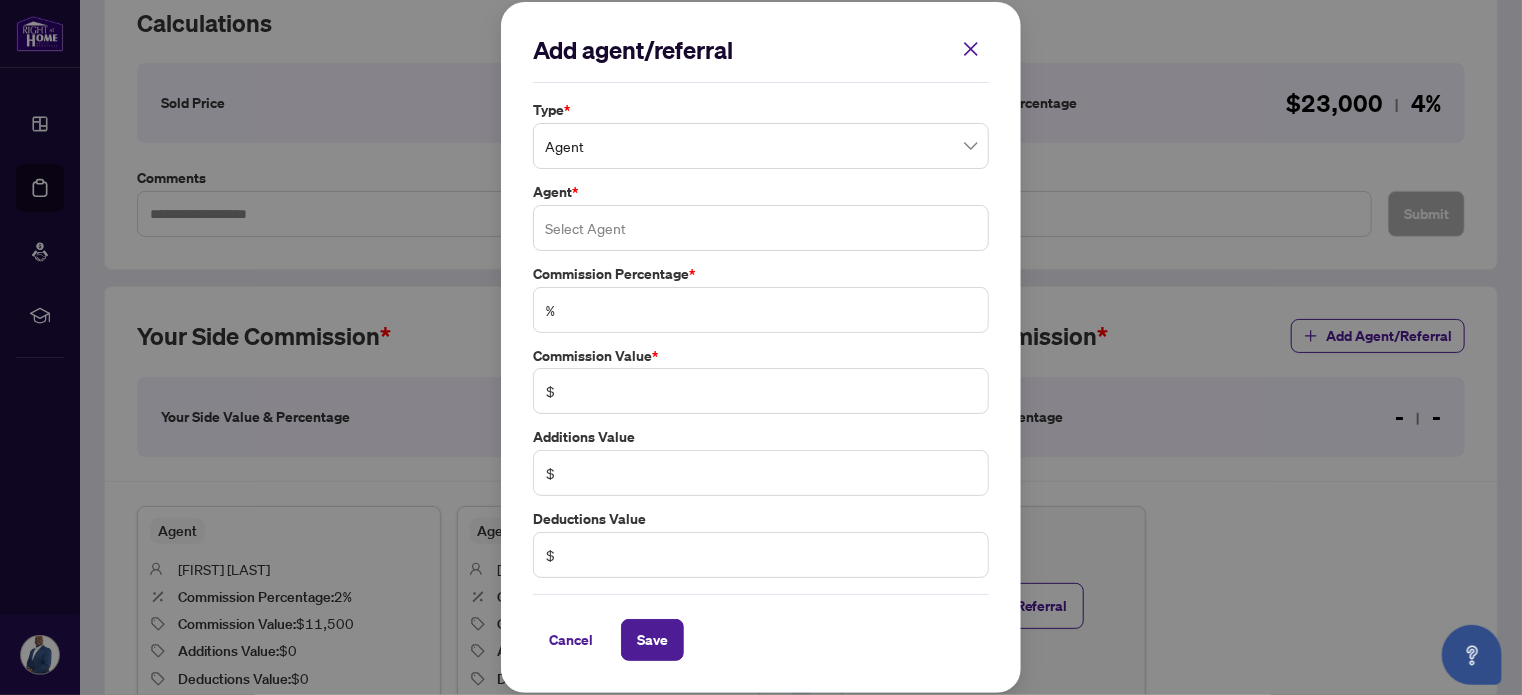 click at bounding box center [761, 228] 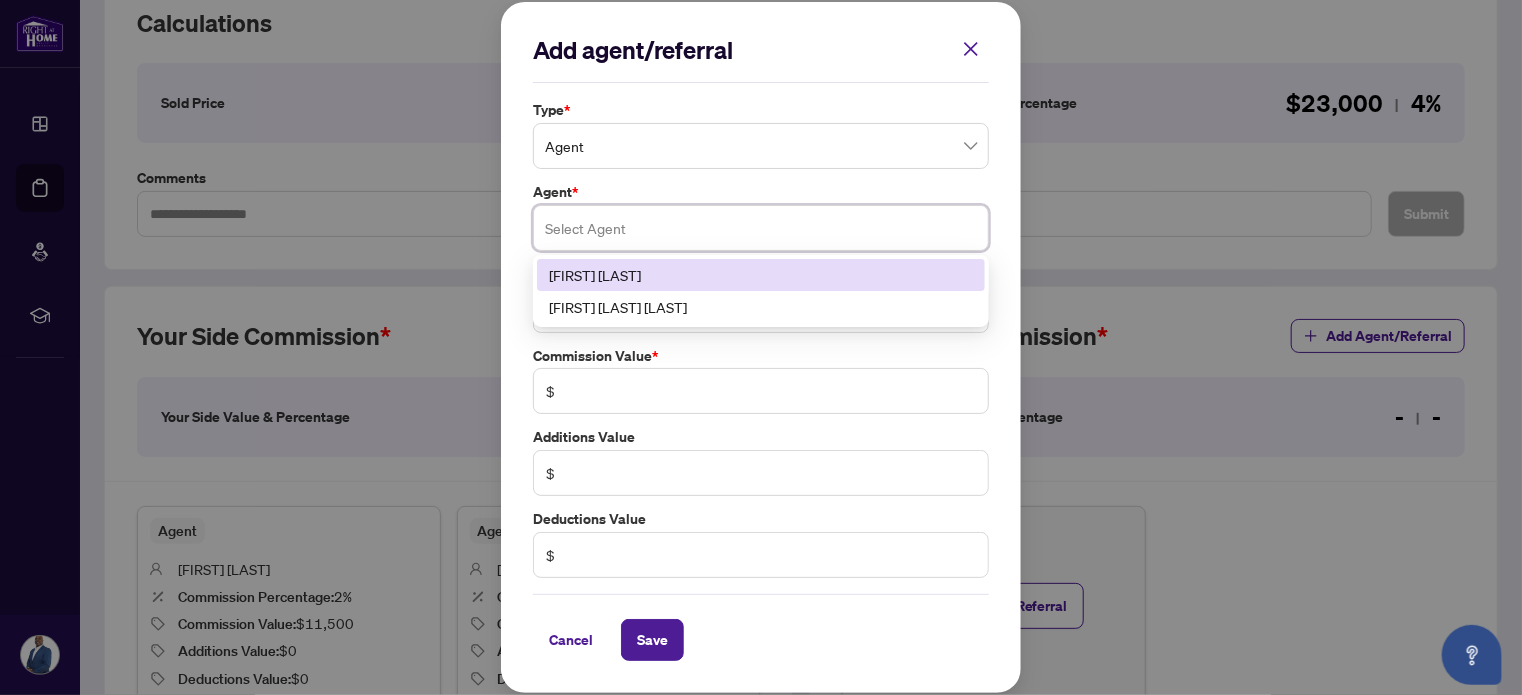 click on "[FIRST] [LAST]" at bounding box center [761, 275] 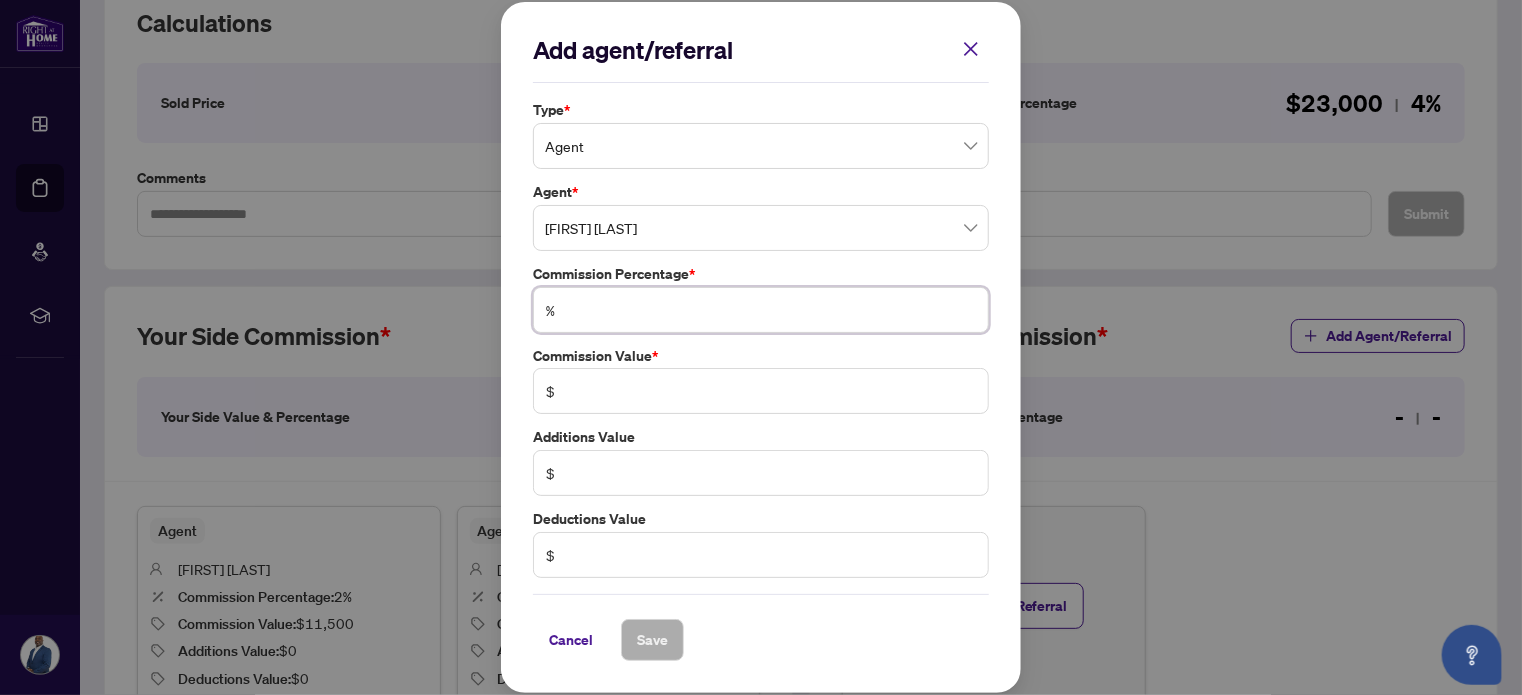 click at bounding box center (771, 310) 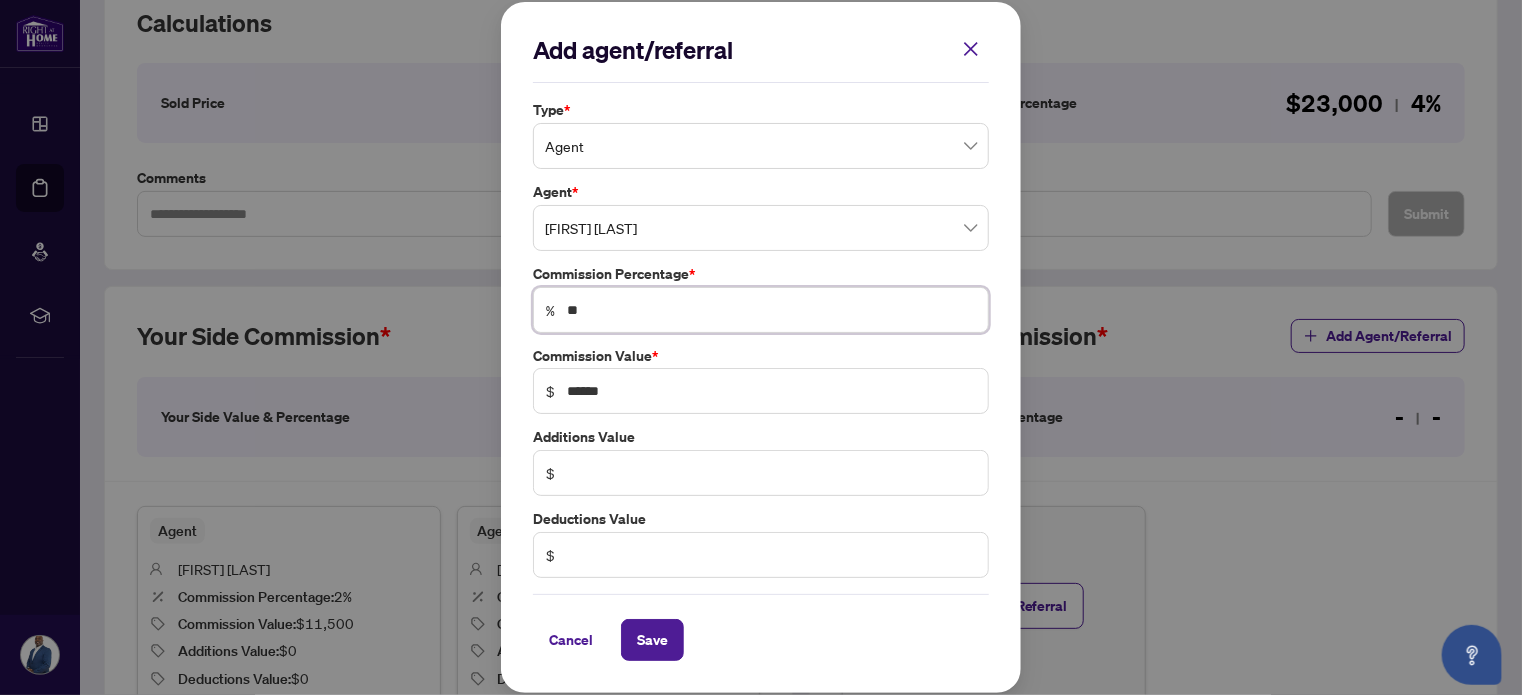 type on "***" 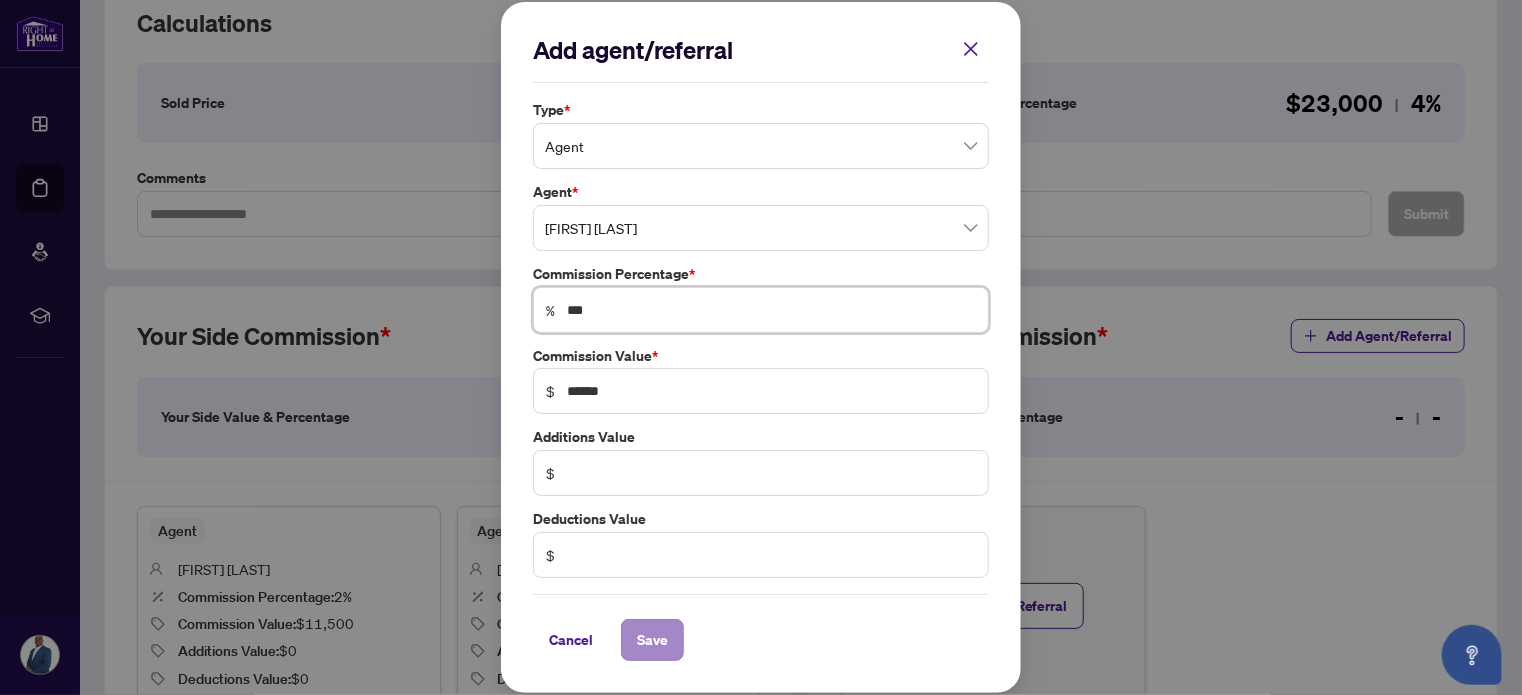 type on "***" 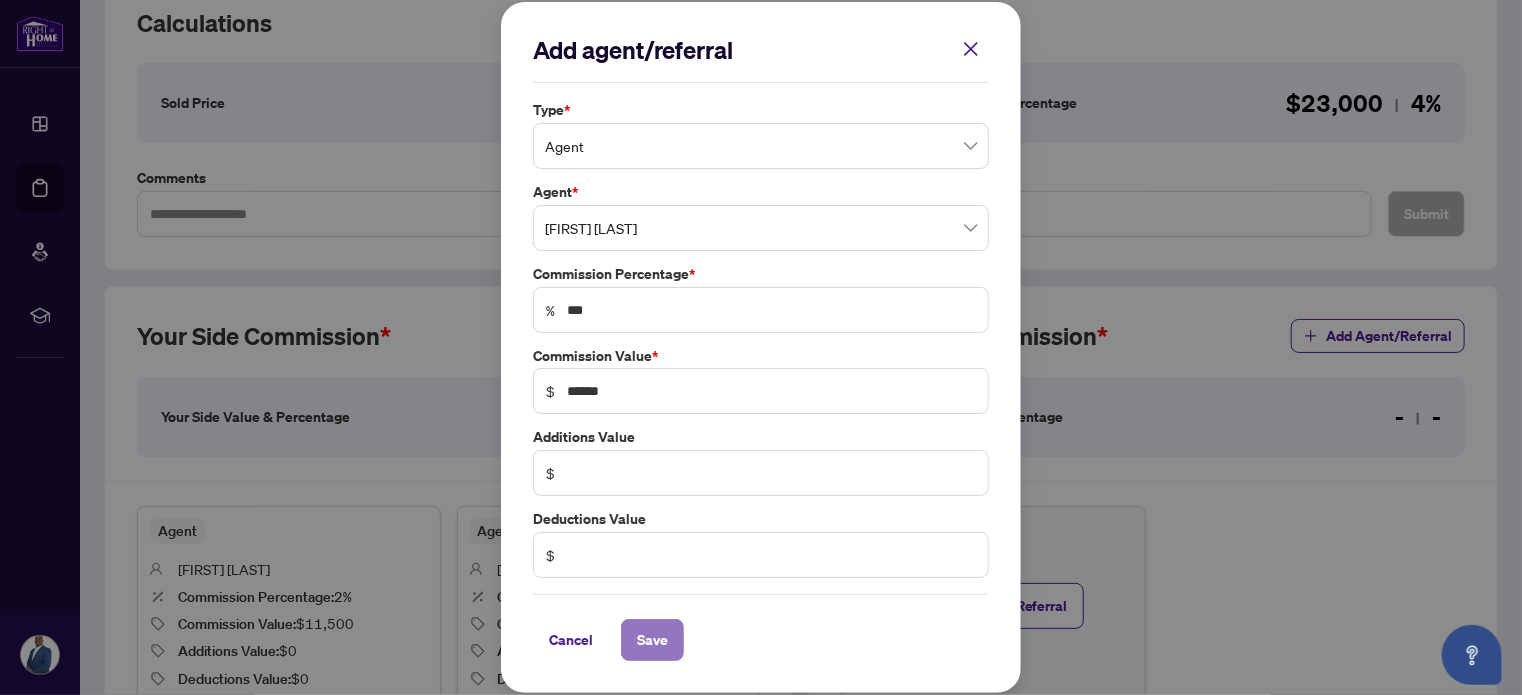 click on "Save" at bounding box center [652, 640] 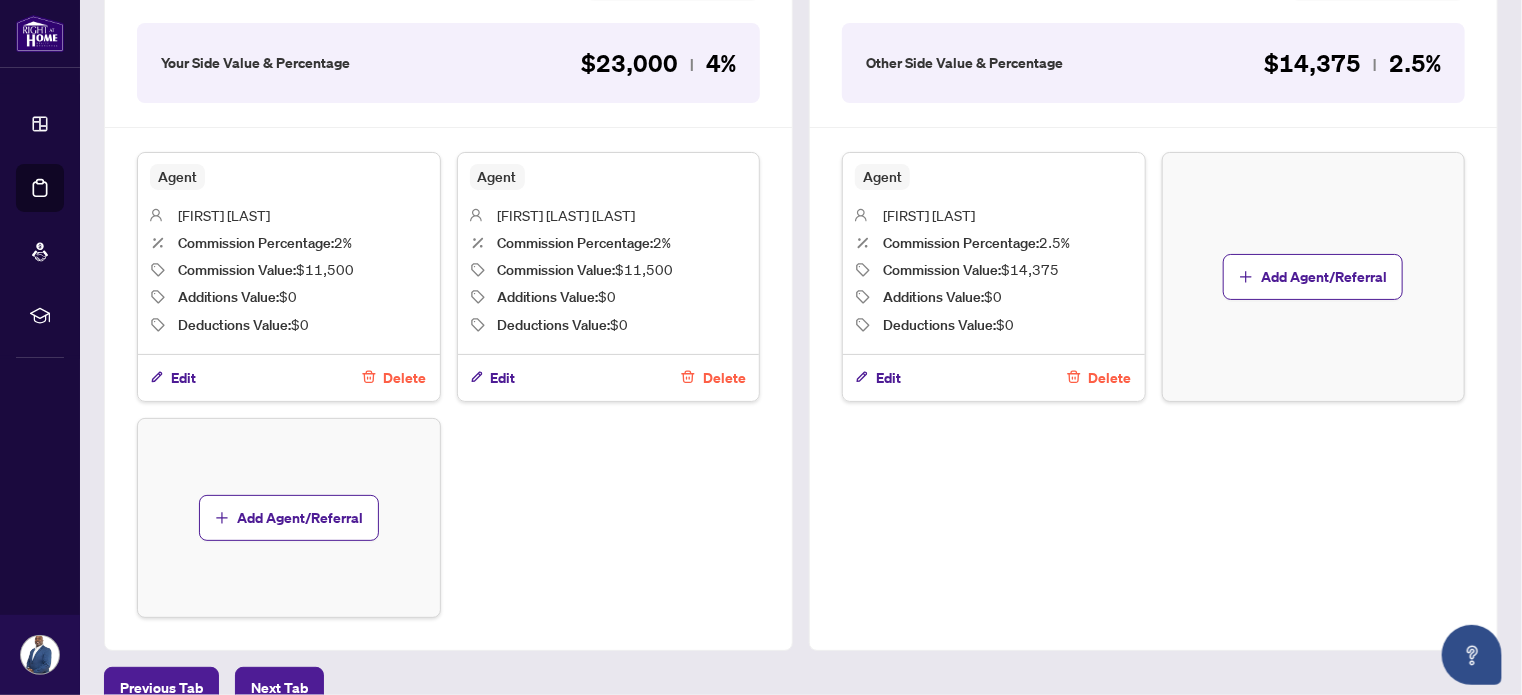 scroll, scrollTop: 751, scrollLeft: 0, axis: vertical 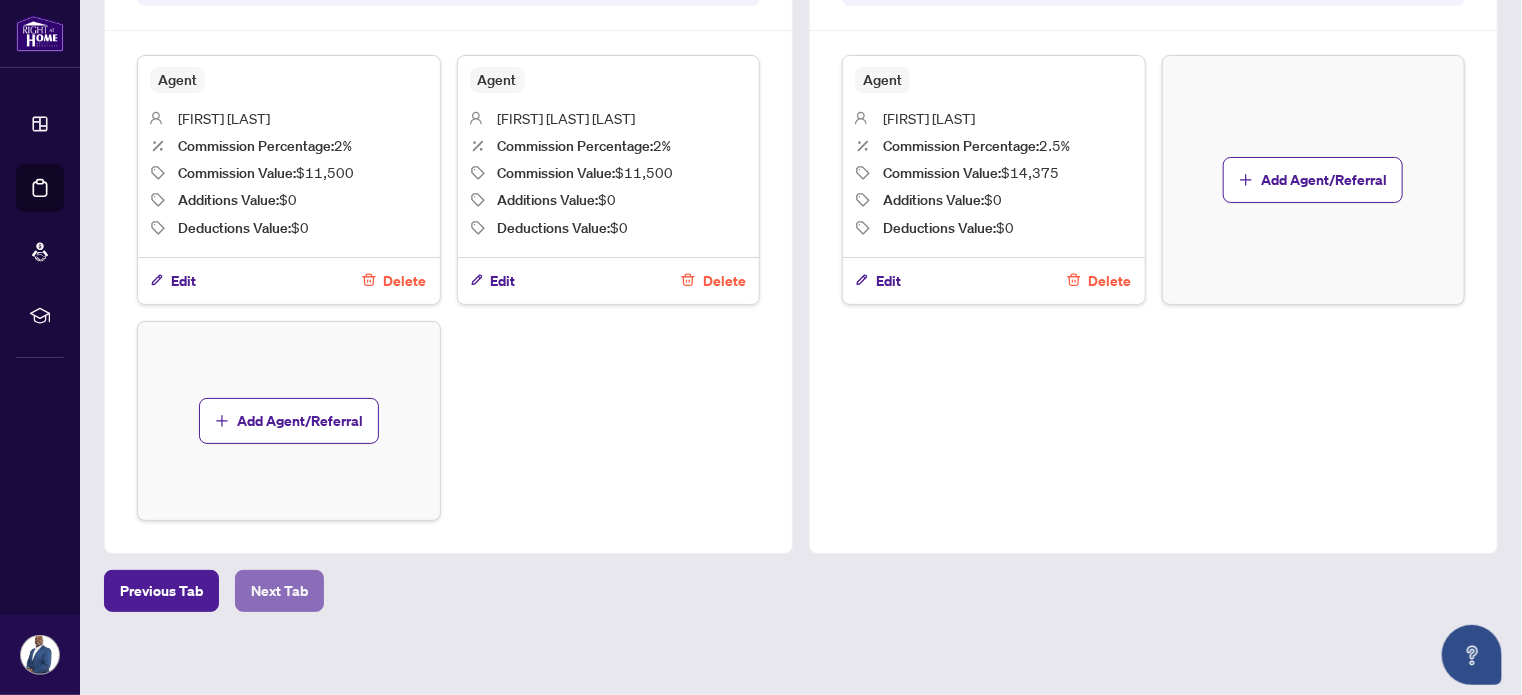click on "Next Tab" at bounding box center (279, 591) 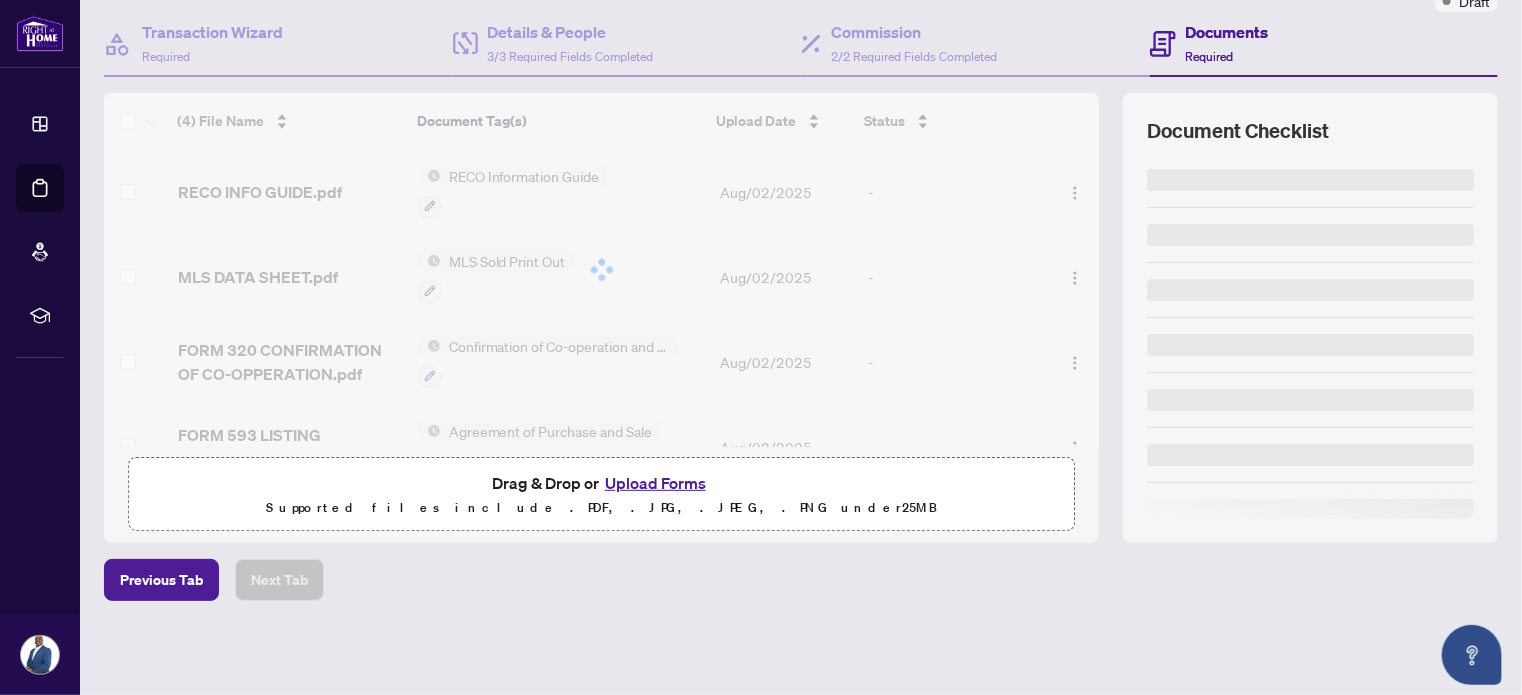scroll, scrollTop: 0, scrollLeft: 0, axis: both 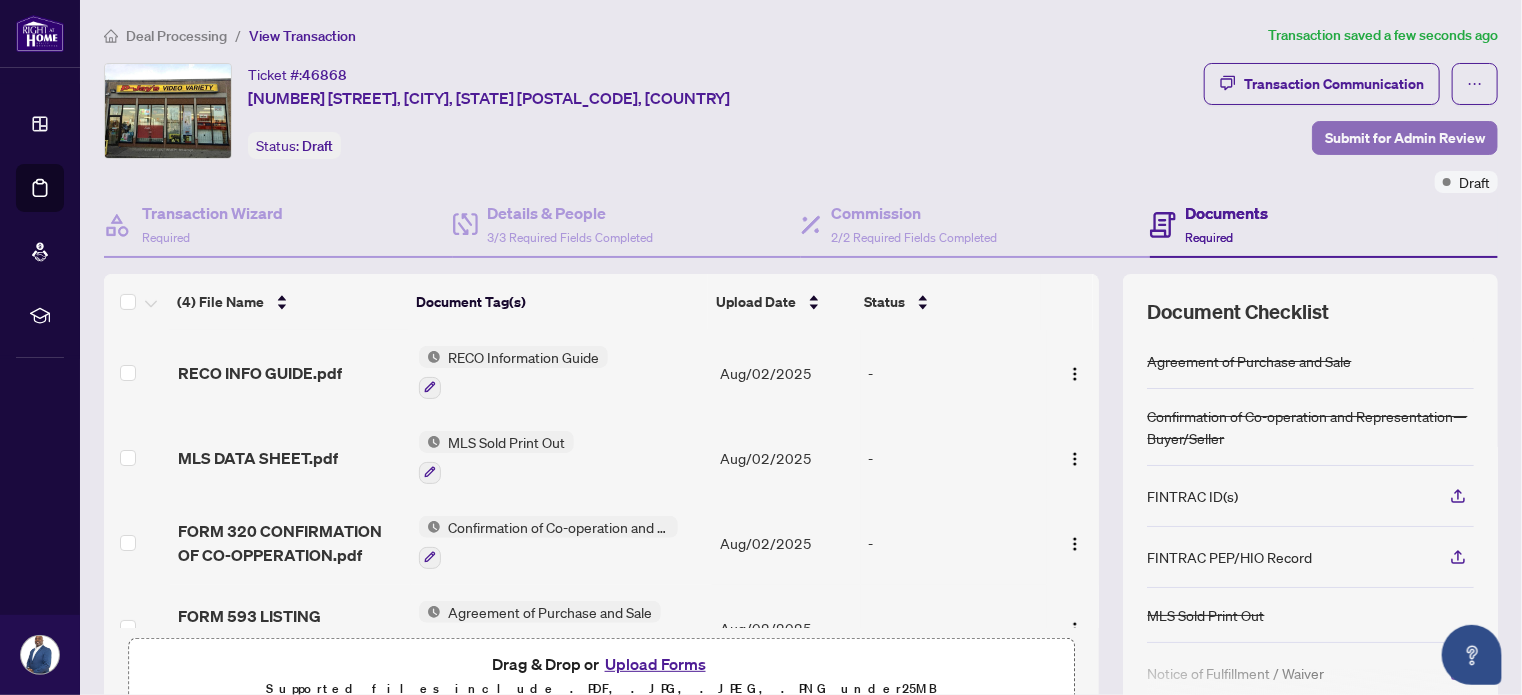 click on "Submit for Admin Review" at bounding box center [1405, 138] 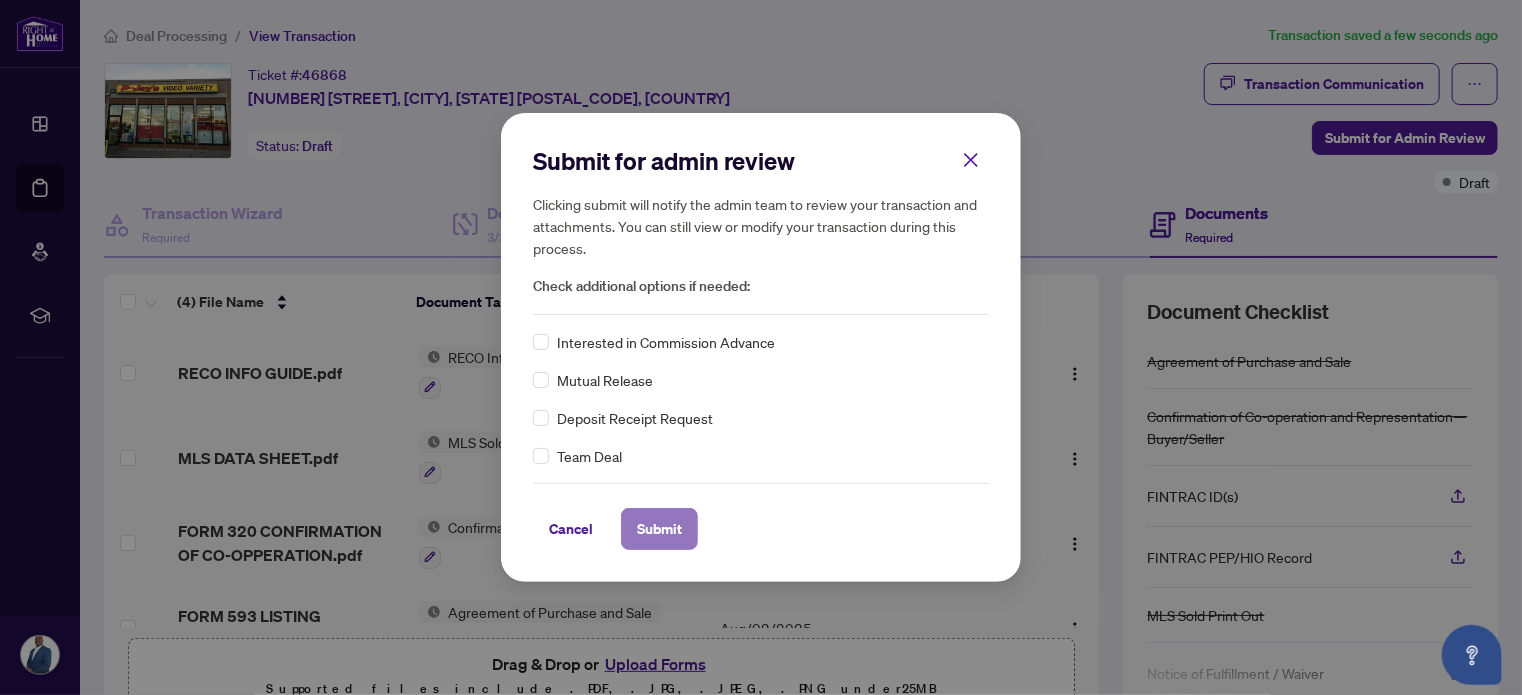 click on "Submit" at bounding box center (659, 529) 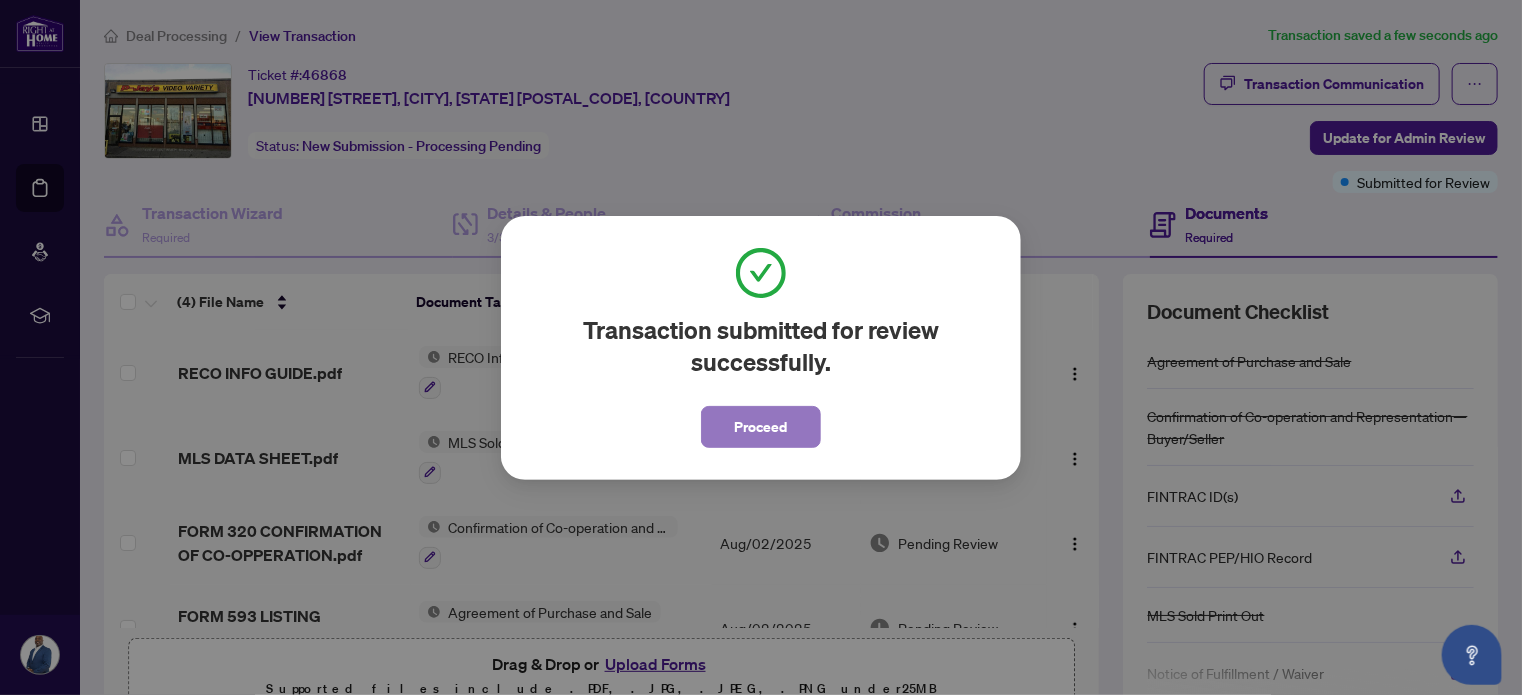 click on "Proceed" at bounding box center [761, 427] 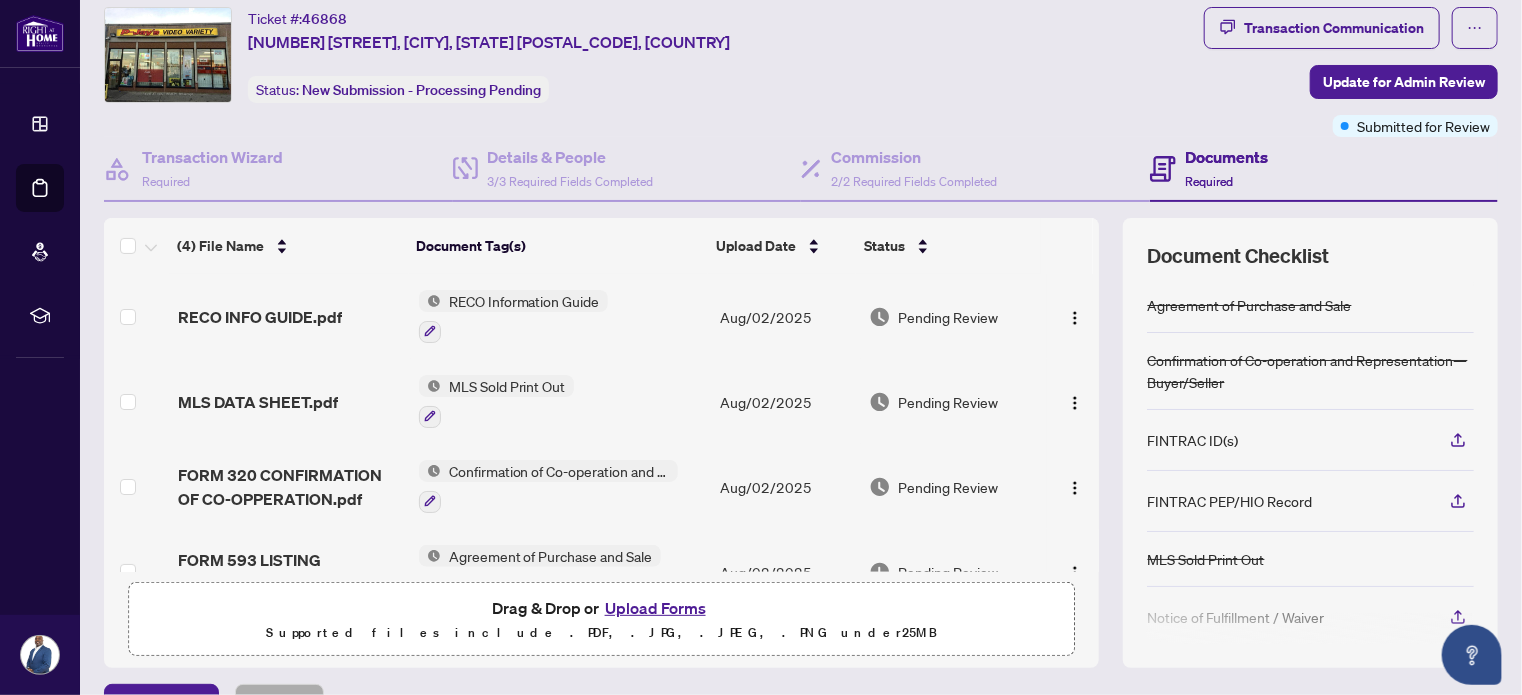 scroll, scrollTop: 0, scrollLeft: 0, axis: both 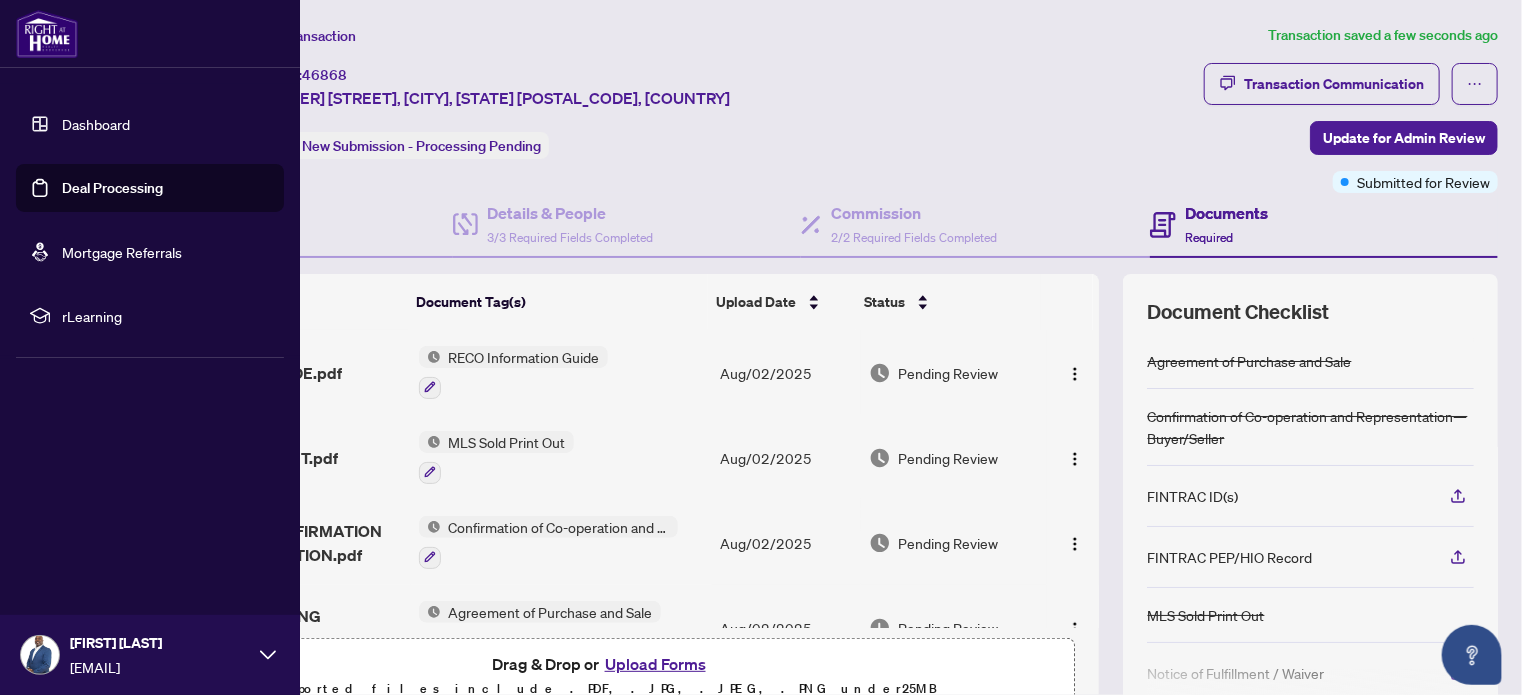 click at bounding box center [47, 34] 